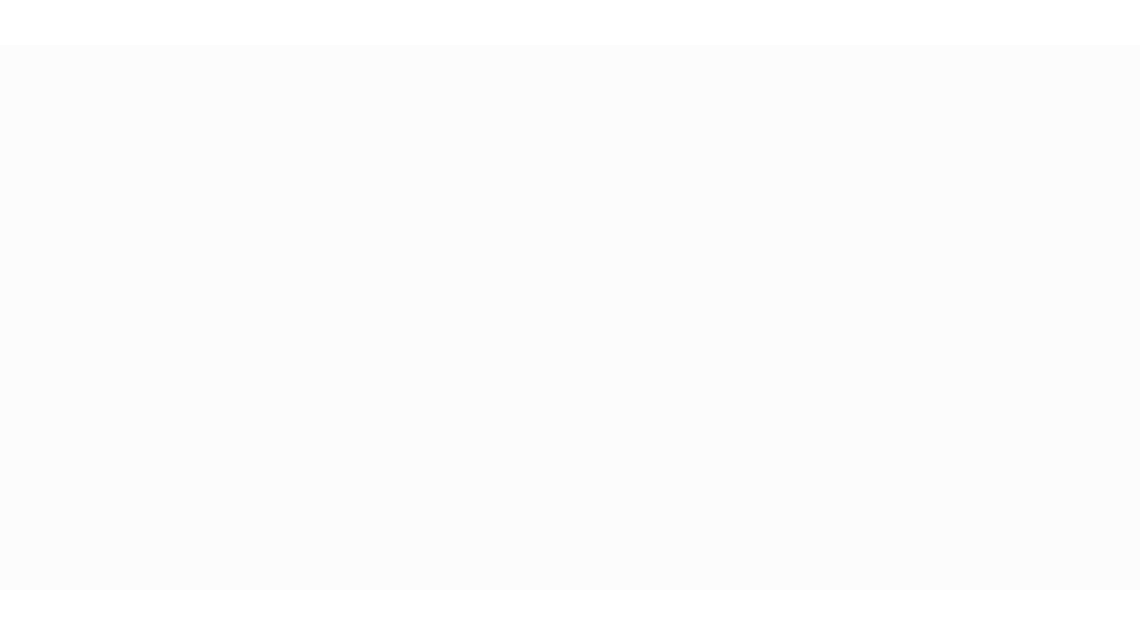scroll, scrollTop: 0, scrollLeft: 0, axis: both 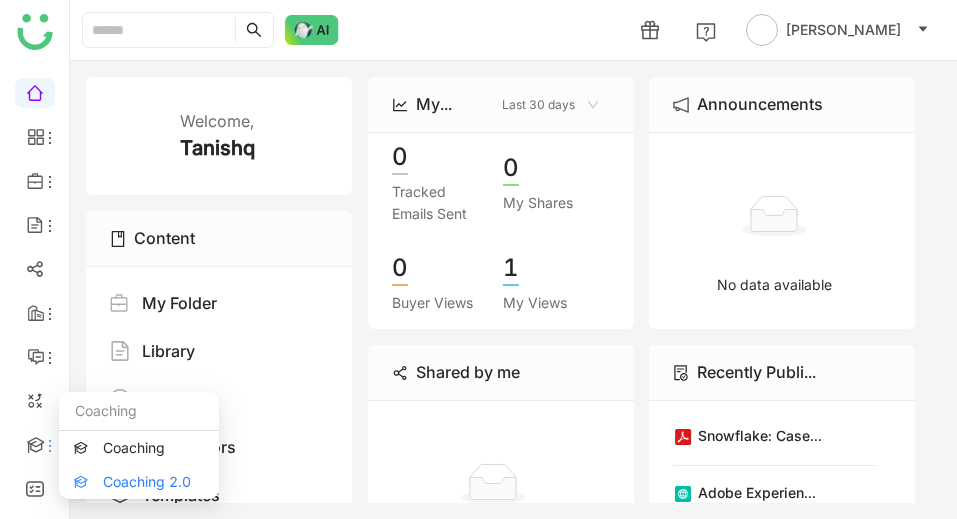 click on "Coaching 2.0" at bounding box center (139, 482) 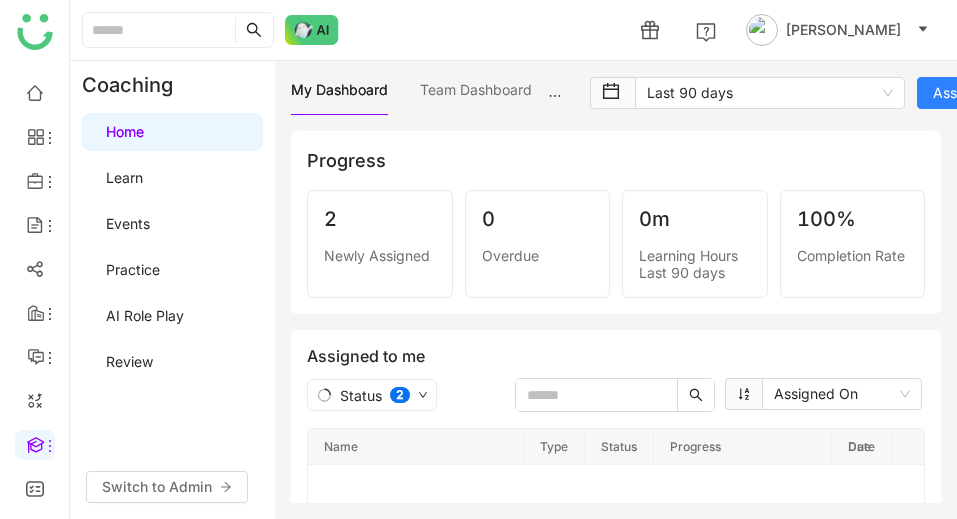 click on "Practice" at bounding box center (133, 269) 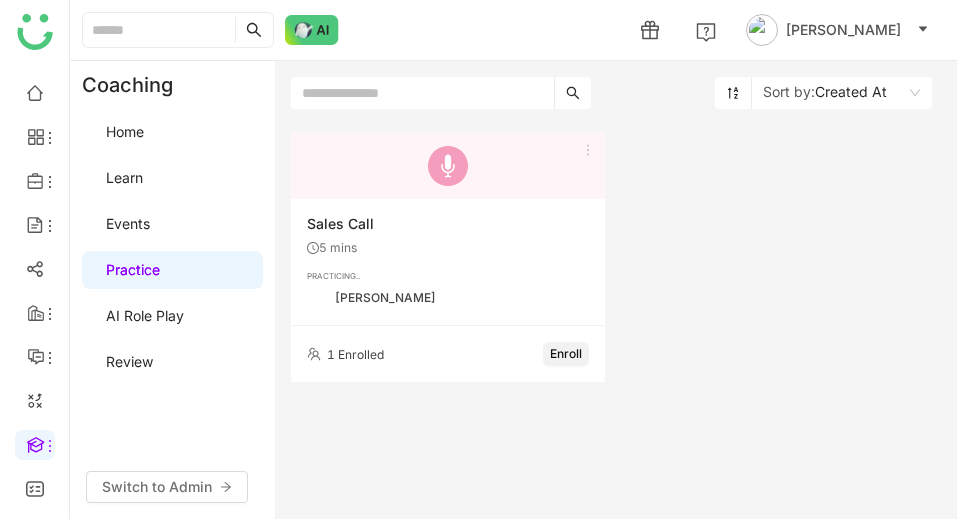 click on "AI Role Play" at bounding box center (145, 315) 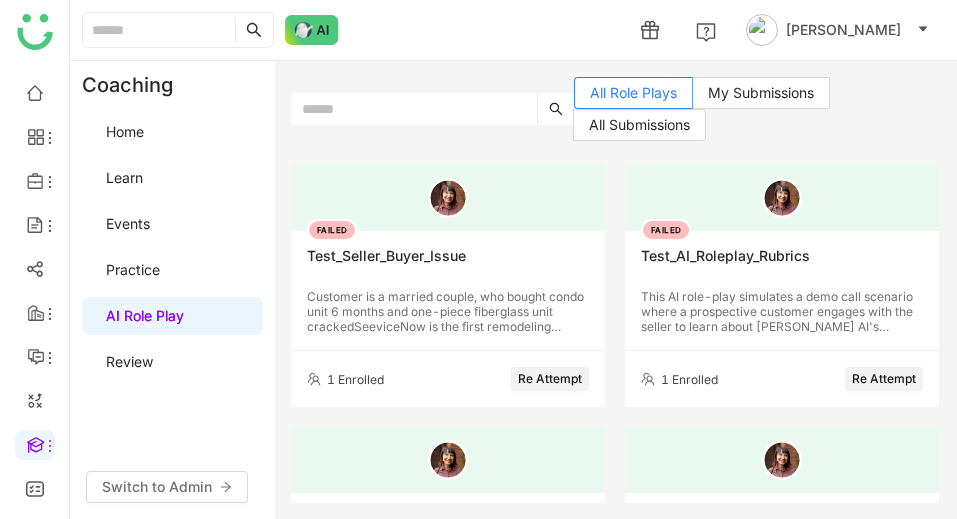click on "Learn" at bounding box center (124, 177) 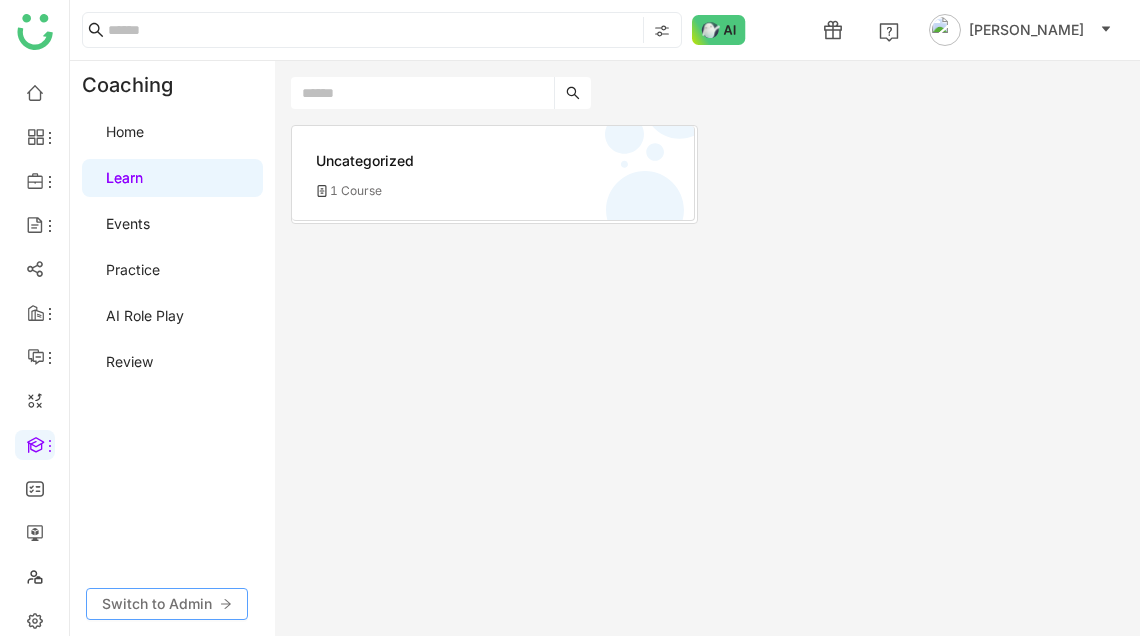 click on "Switch to Admin" 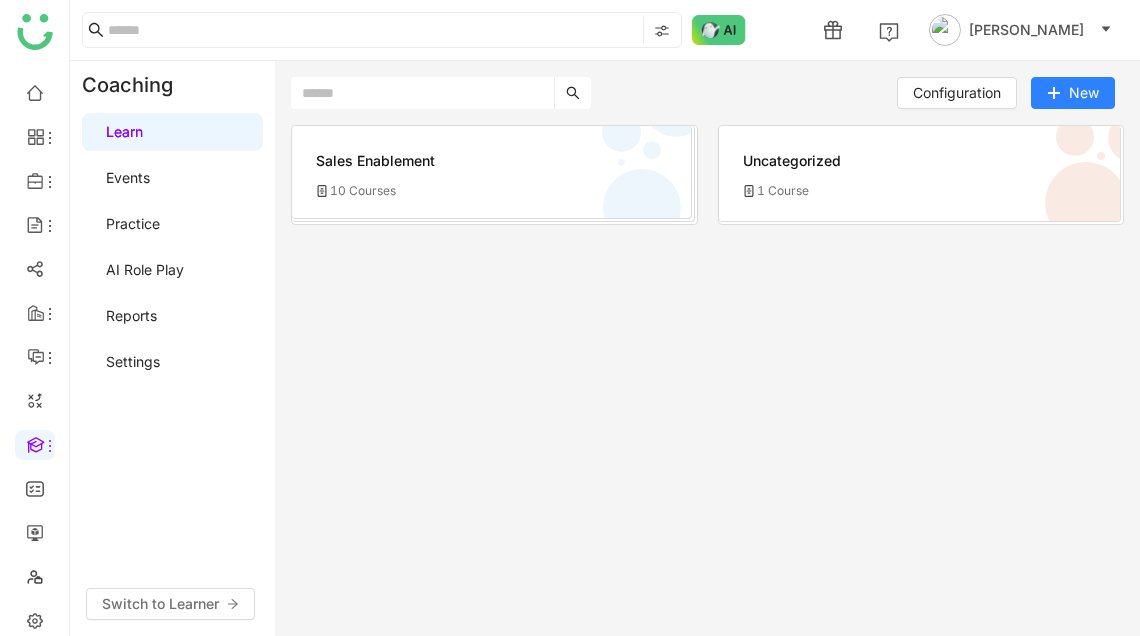 click on "10 Courses" 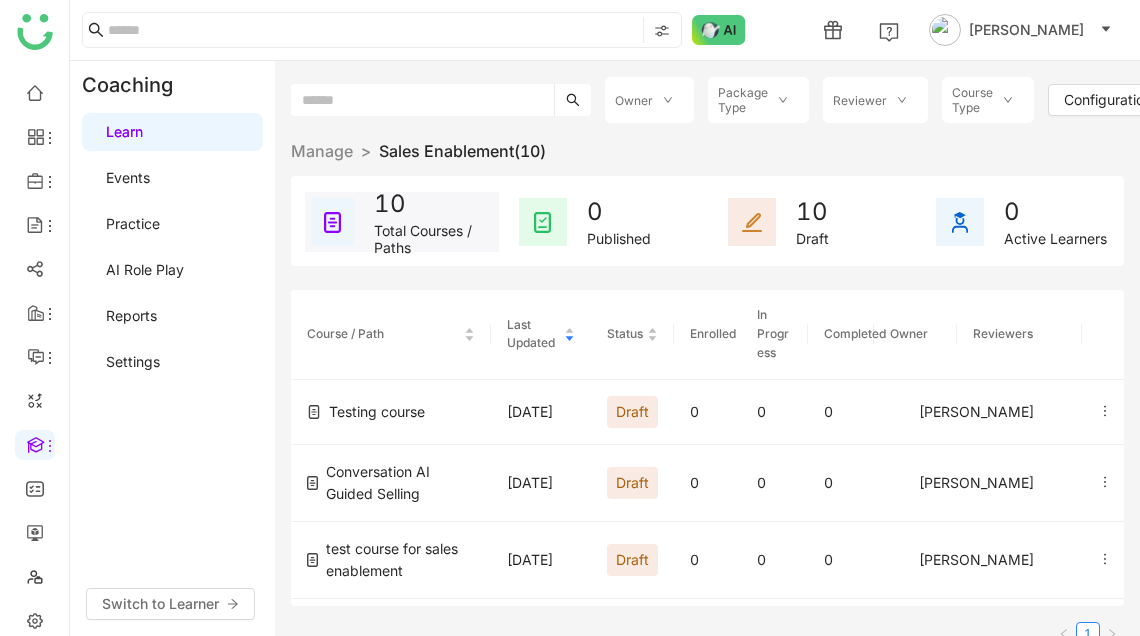 scroll, scrollTop: 0, scrollLeft: 124, axis: horizontal 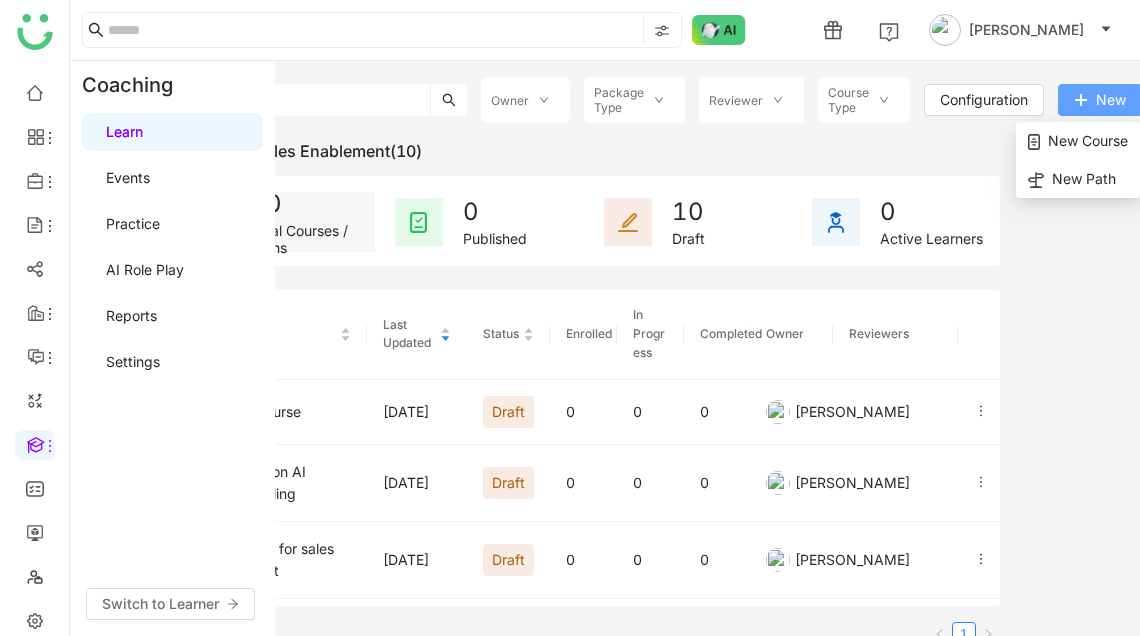 click on "New" 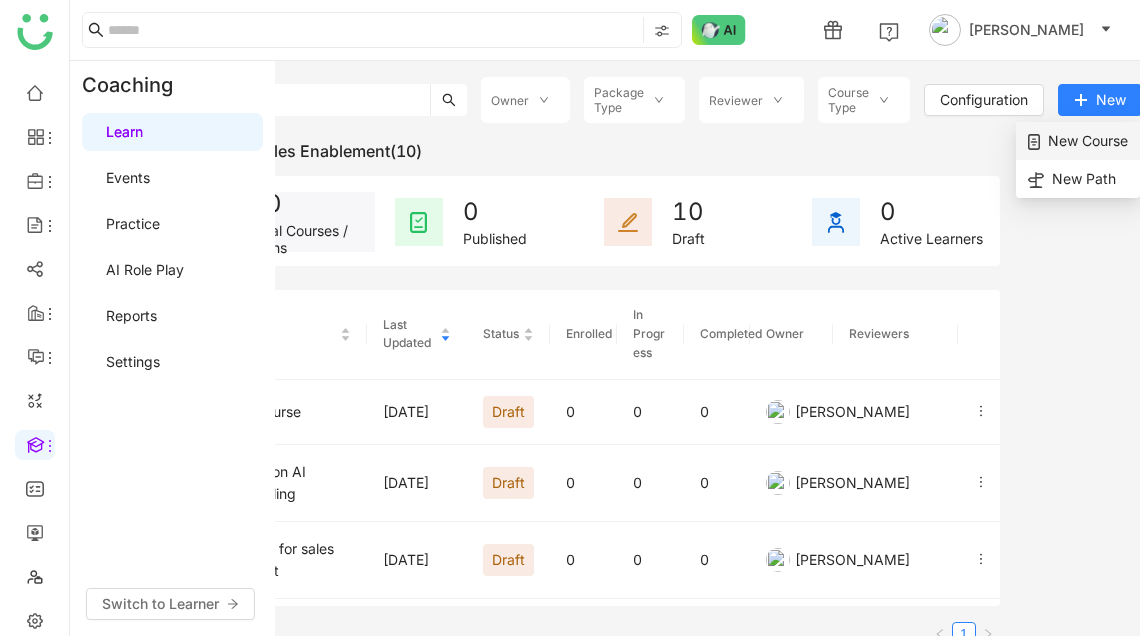 click on "New Course" at bounding box center (1078, 141) 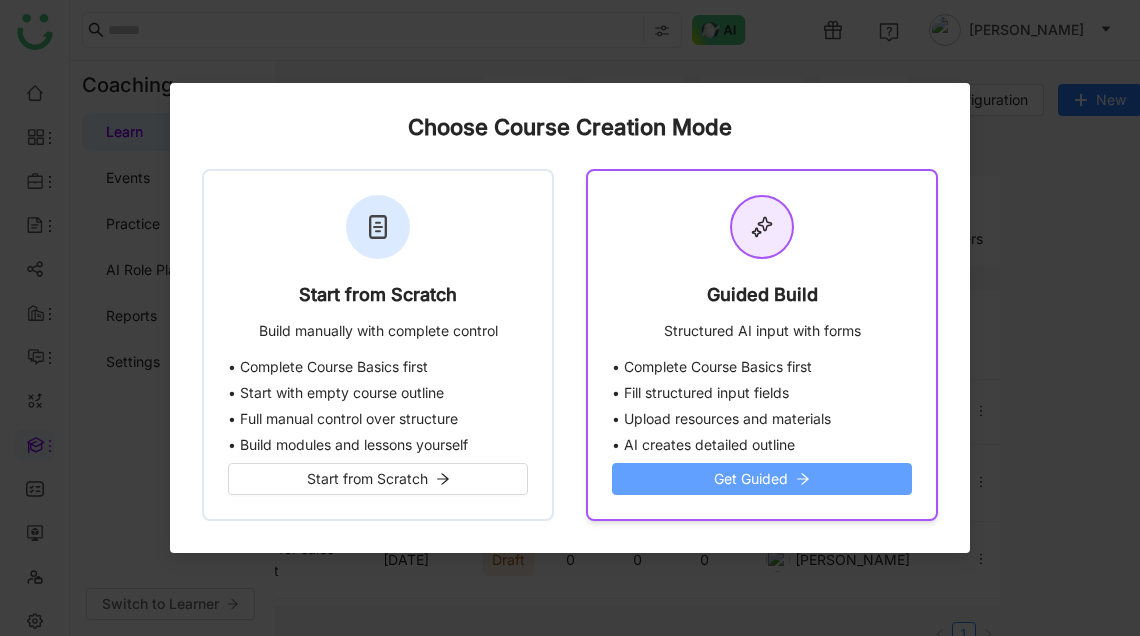 click on "Get Guided" at bounding box center (762, 479) 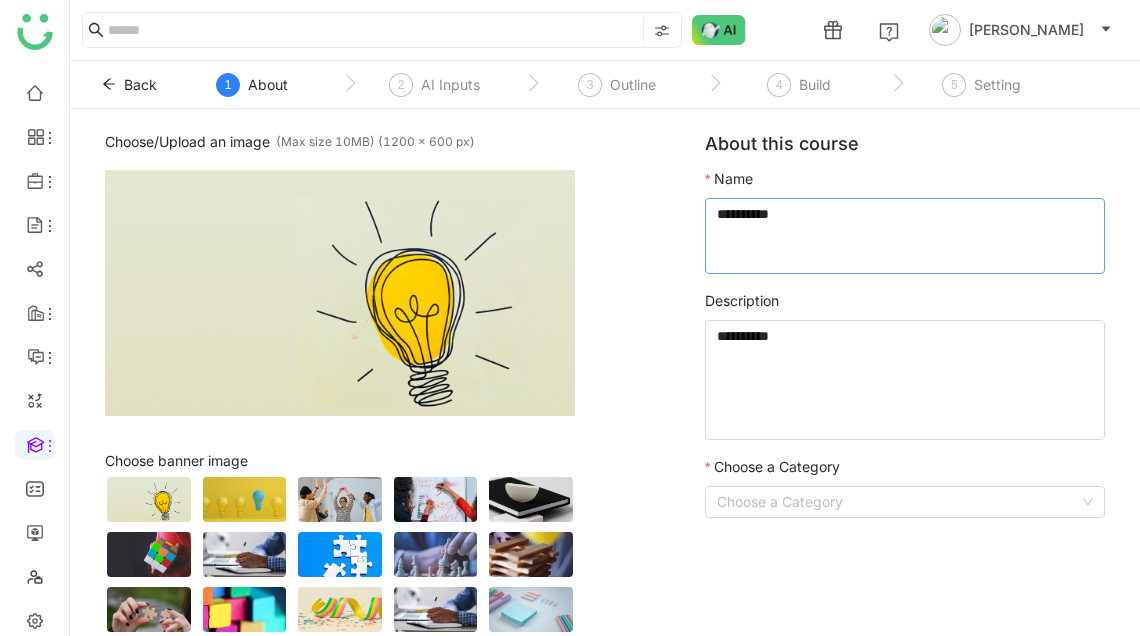click 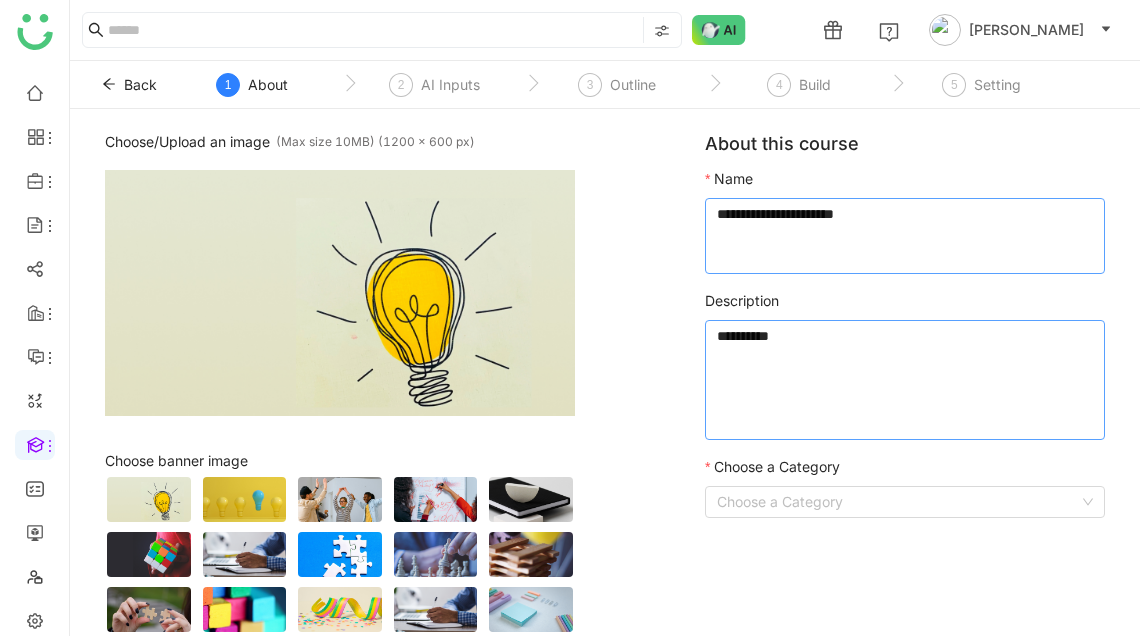 type on "**********" 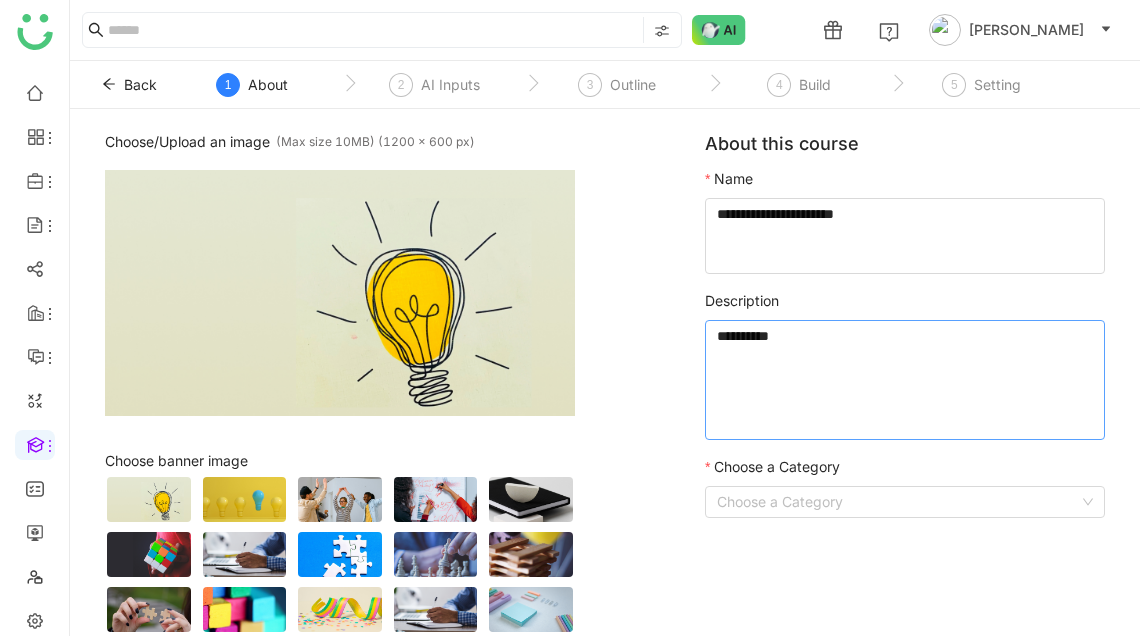 click 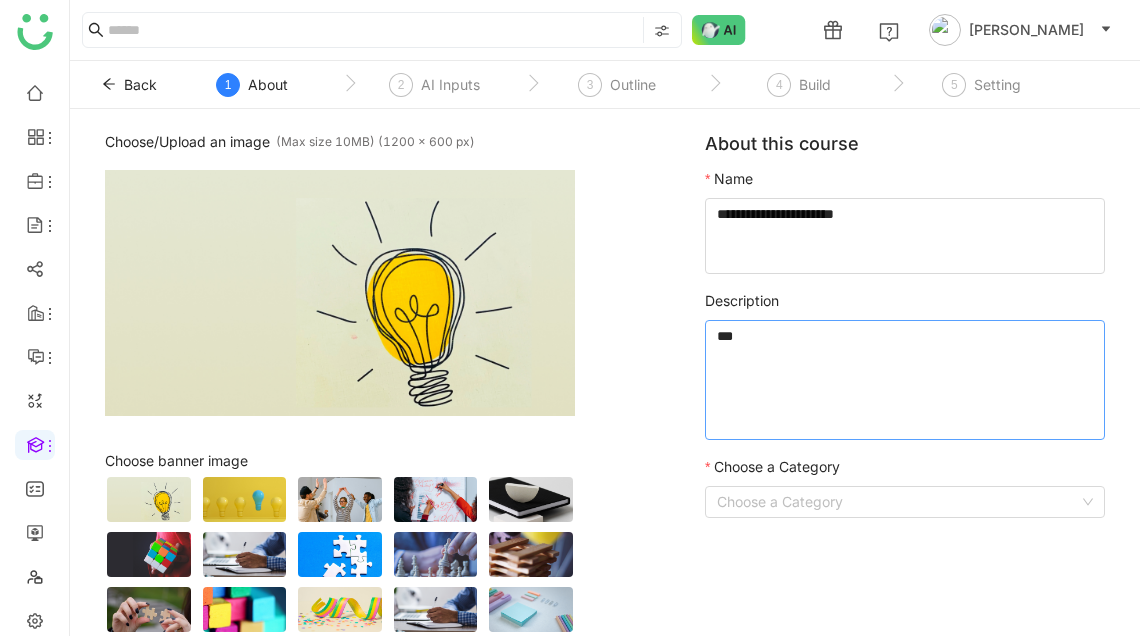 drag, startPoint x: 835, startPoint y: 328, endPoint x: 667, endPoint y: 328, distance: 168 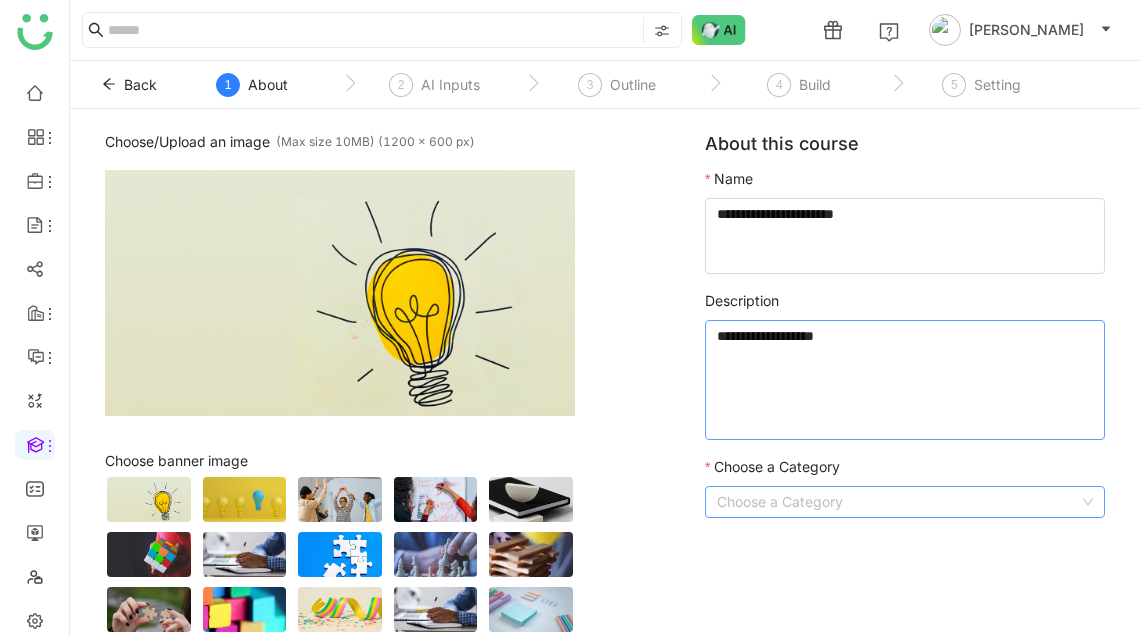 type on "**********" 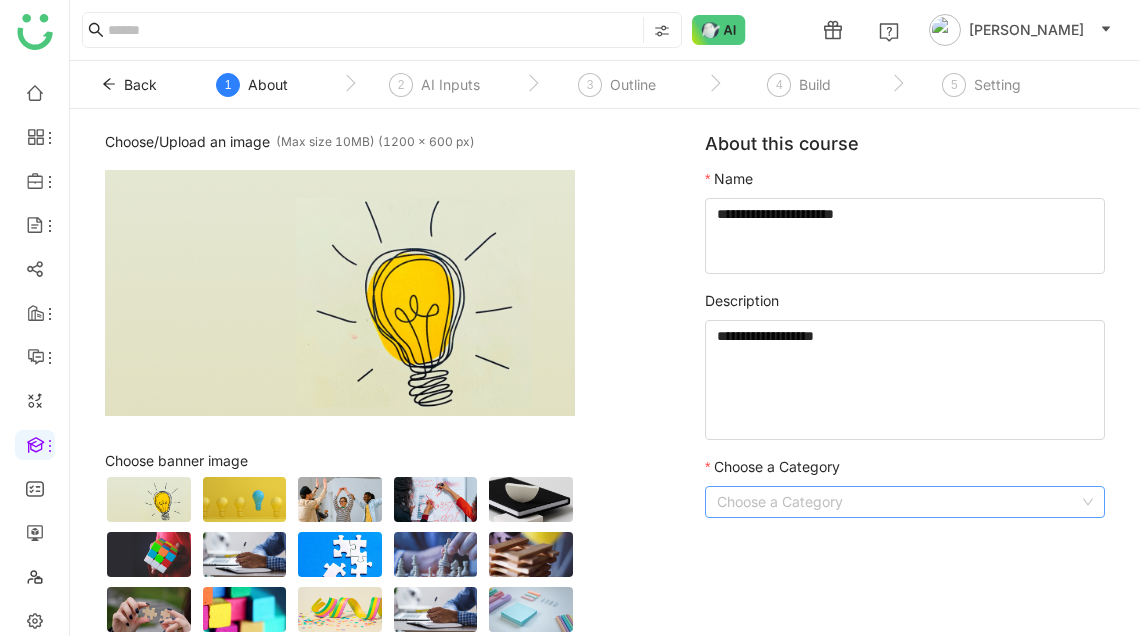 click 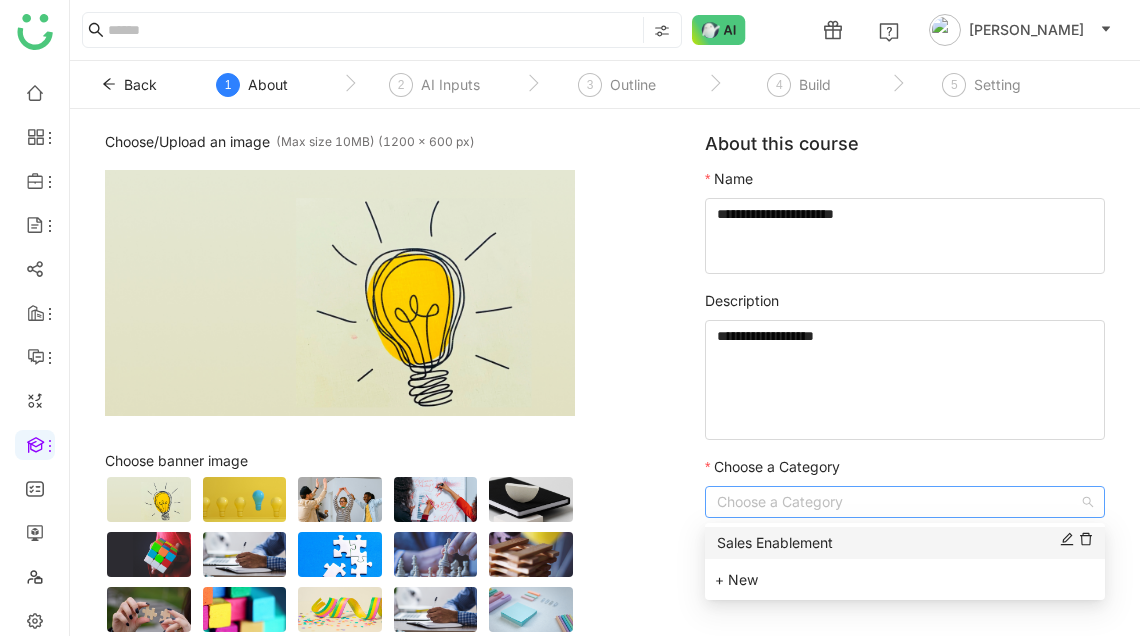 click on "Sales Enablement" at bounding box center (905, 543) 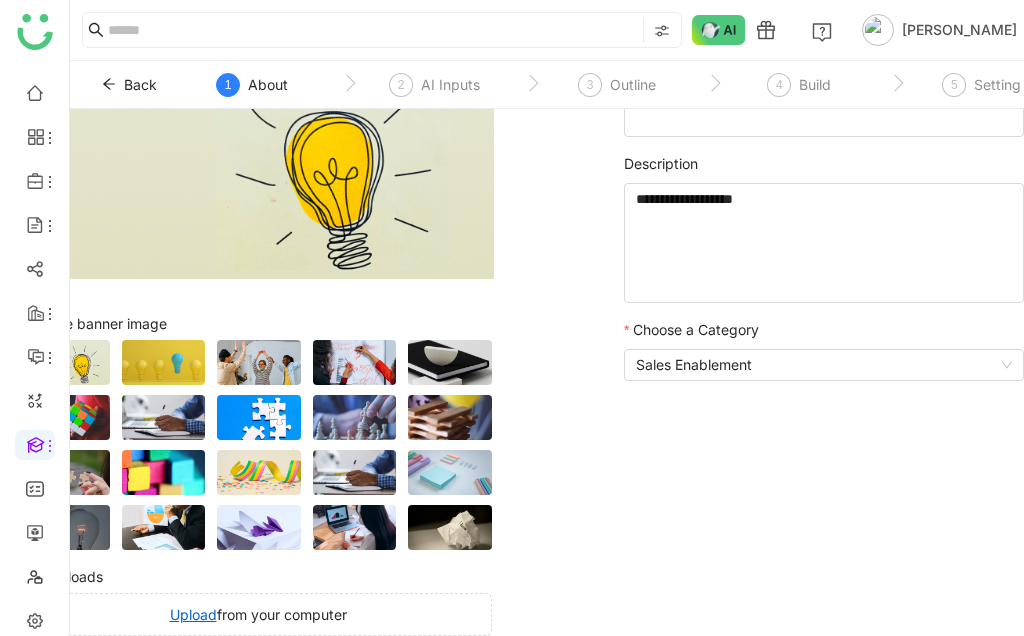 scroll, scrollTop: 137, scrollLeft: 0, axis: vertical 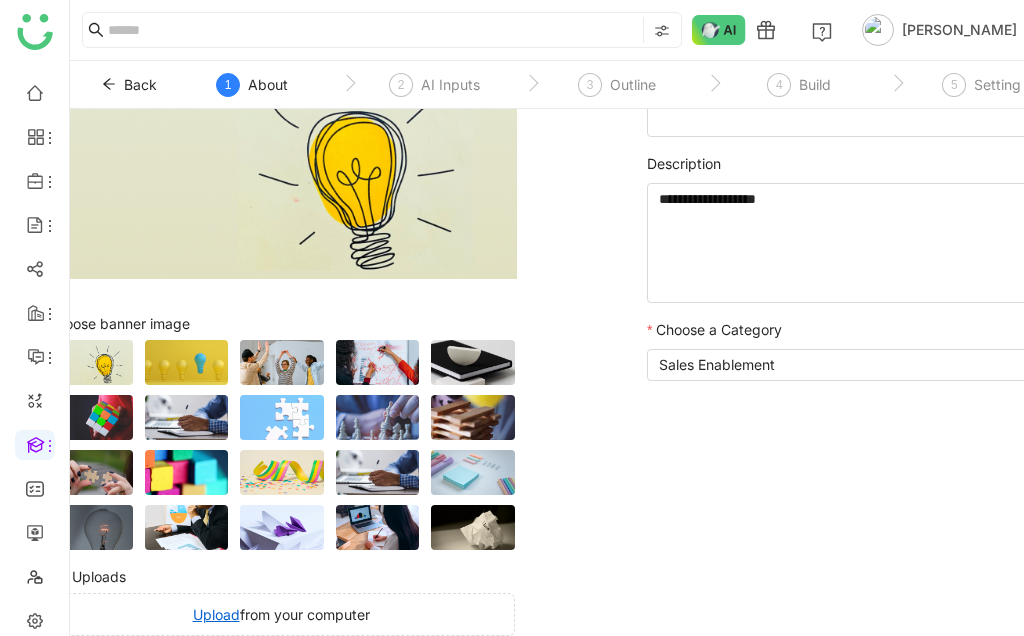 click 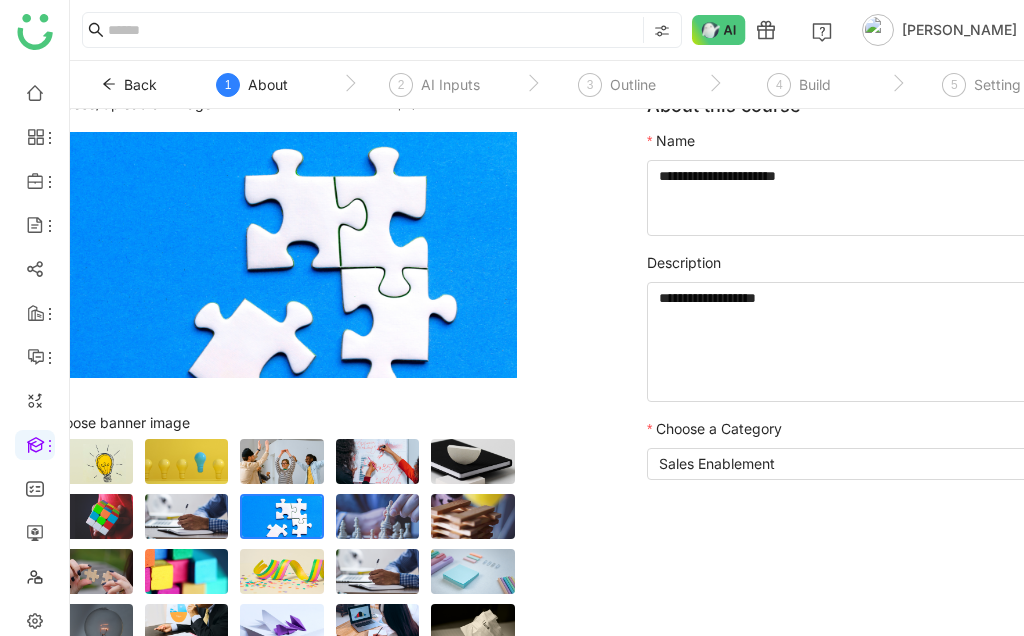 scroll, scrollTop: 136, scrollLeft: 0, axis: vertical 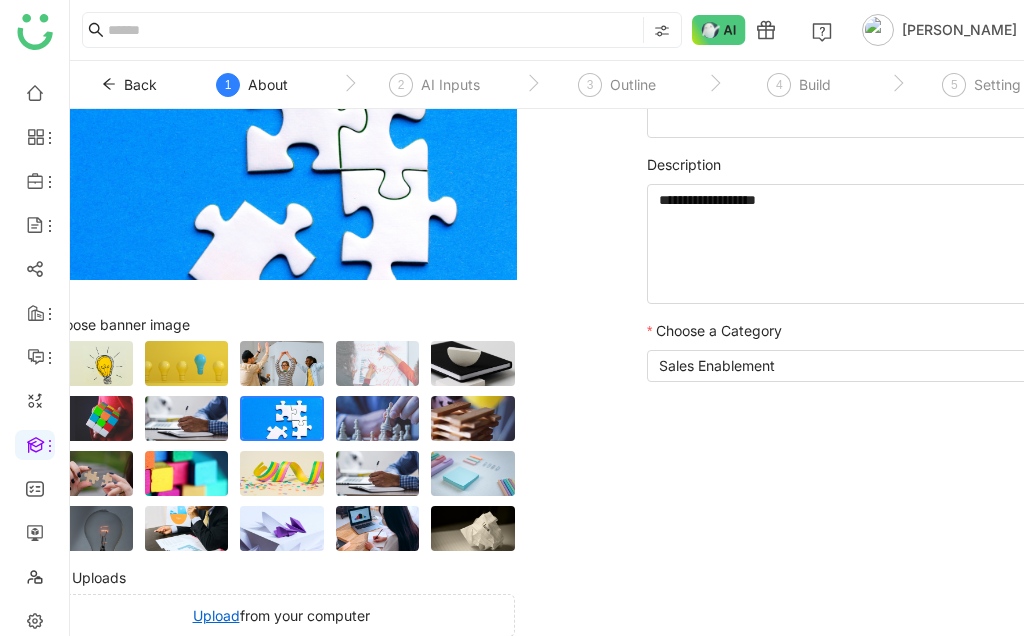 click 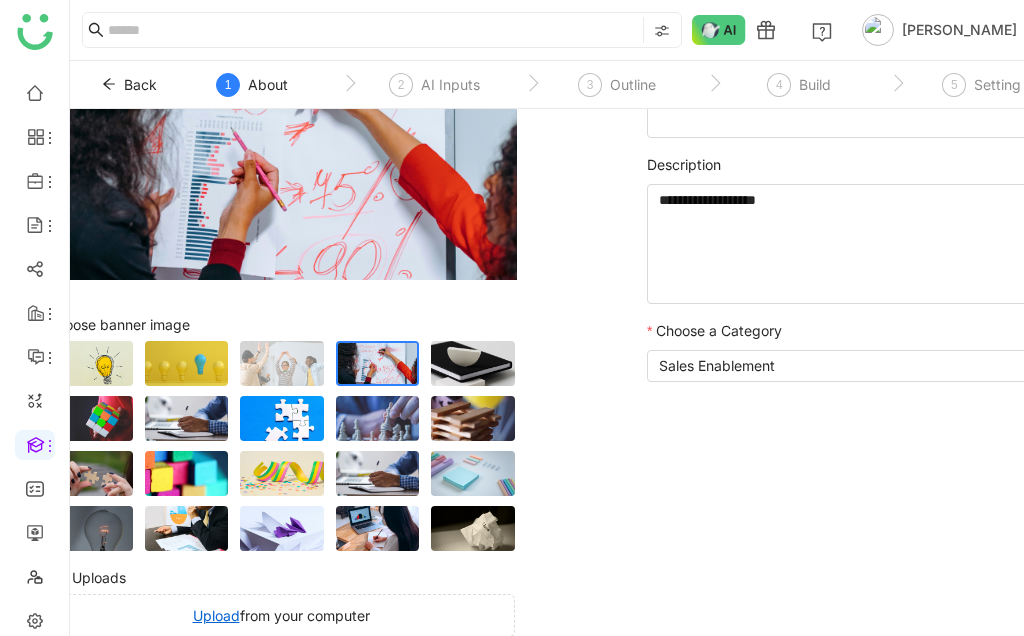 click 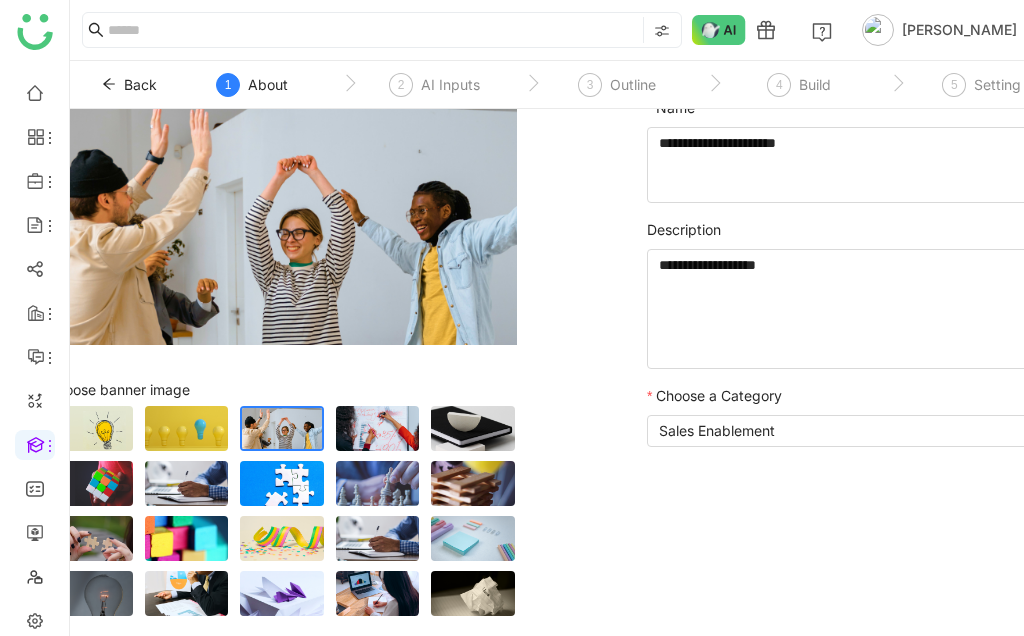 scroll, scrollTop: 56, scrollLeft: 0, axis: vertical 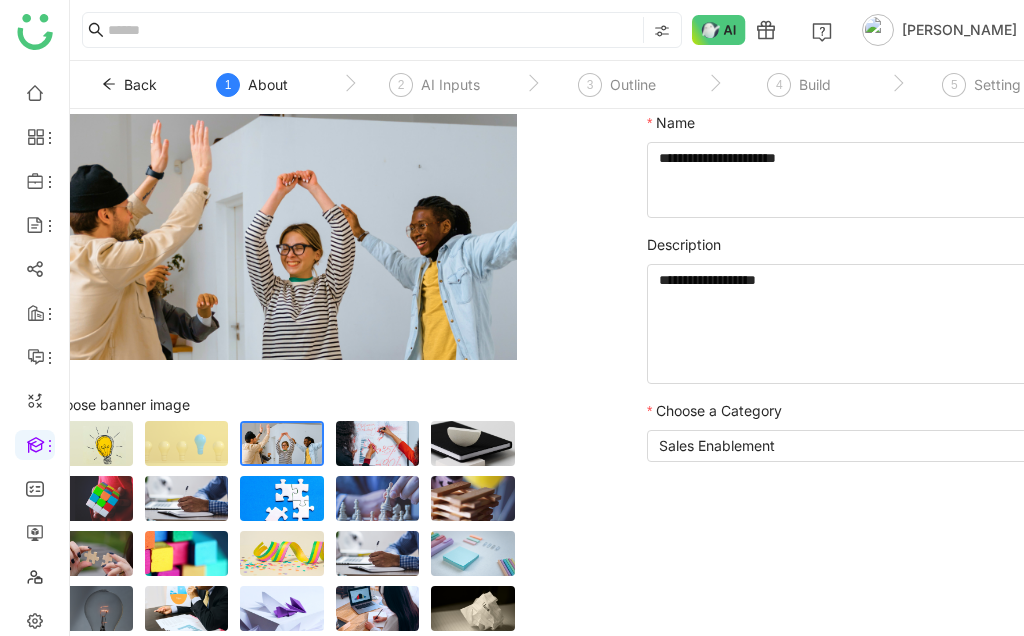 click 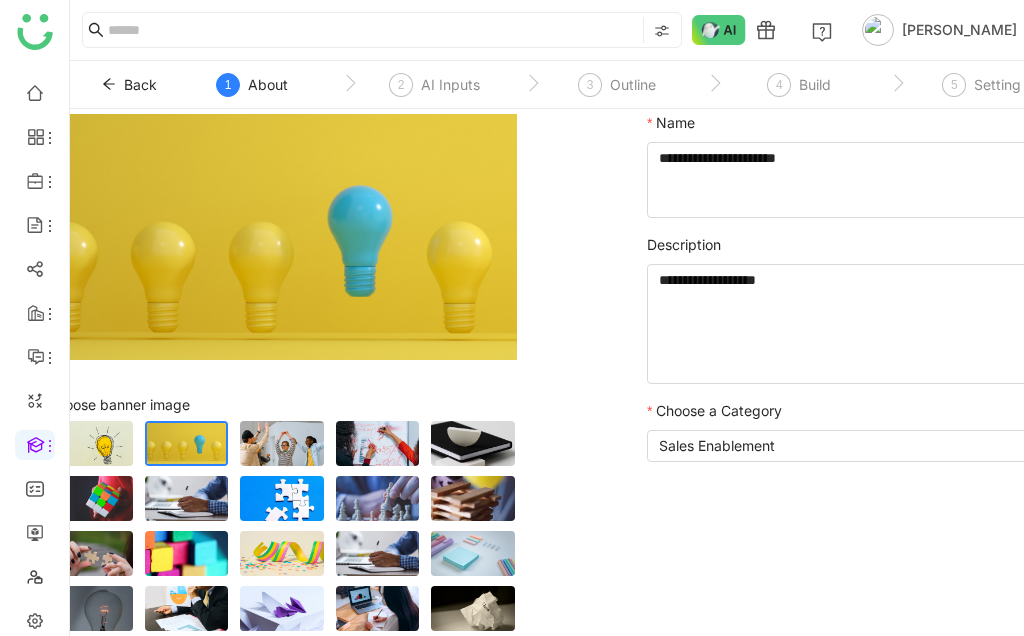 click 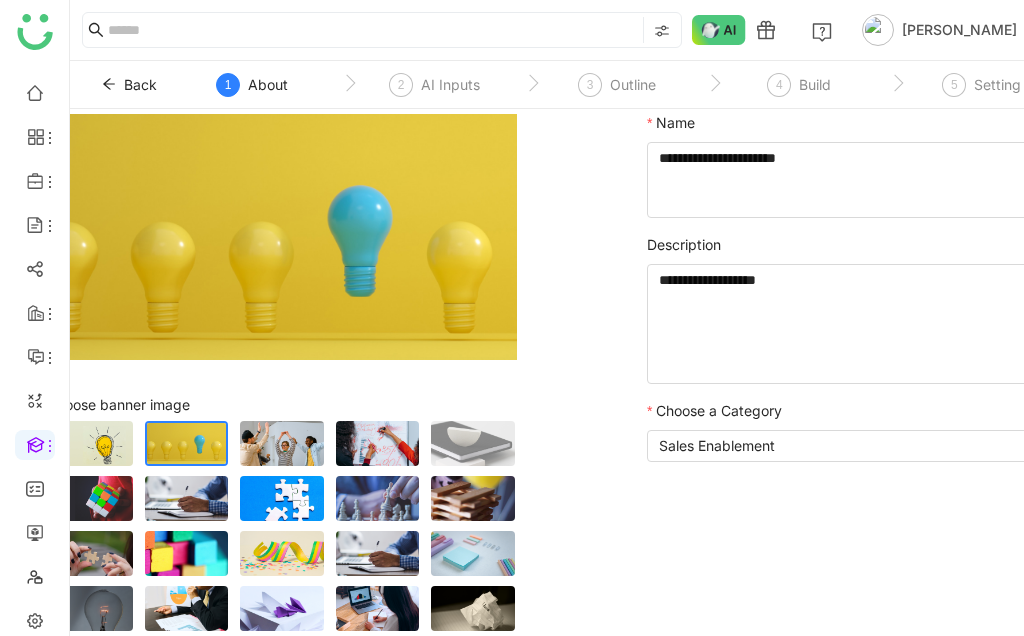 click 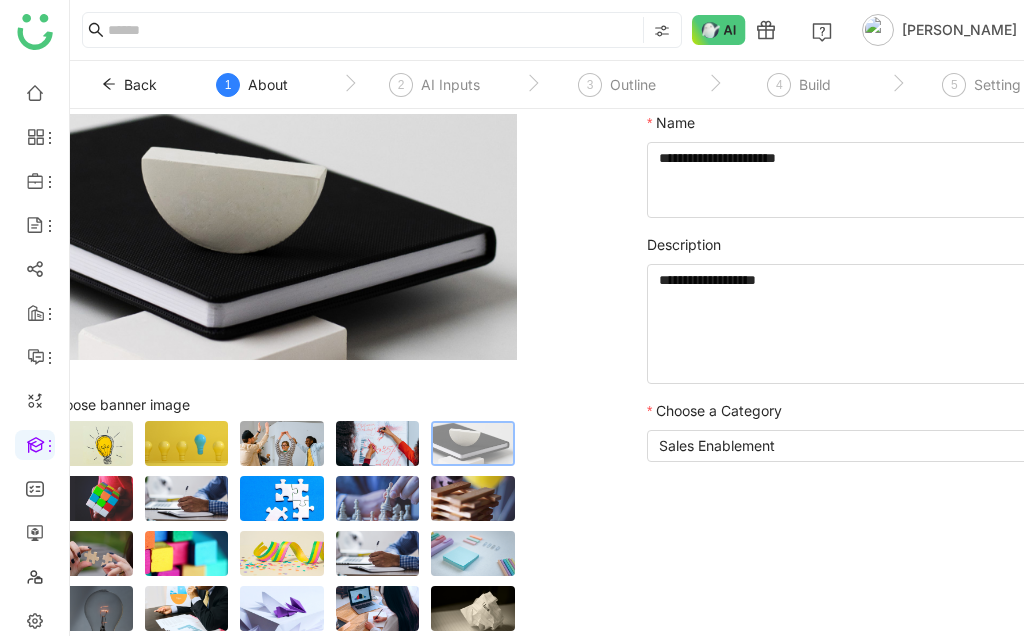 scroll, scrollTop: 137, scrollLeft: 0, axis: vertical 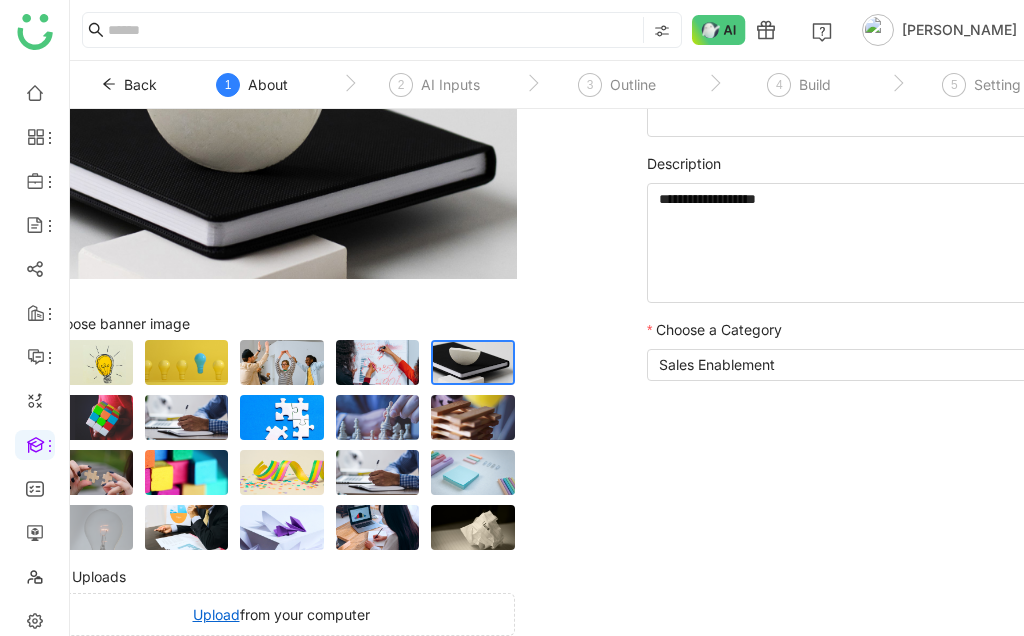 click 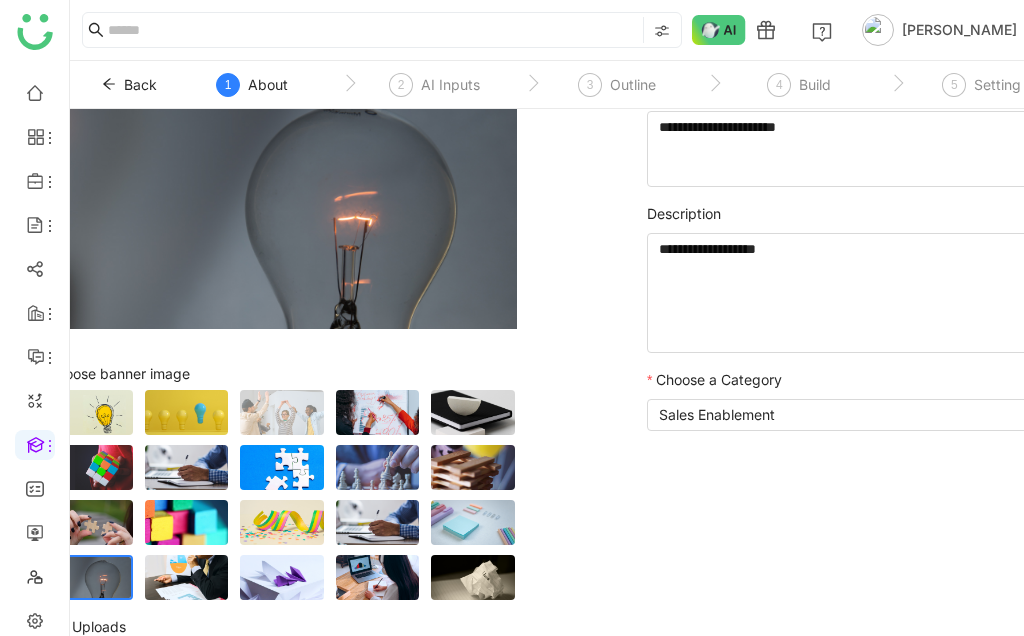 scroll, scrollTop: 88, scrollLeft: 0, axis: vertical 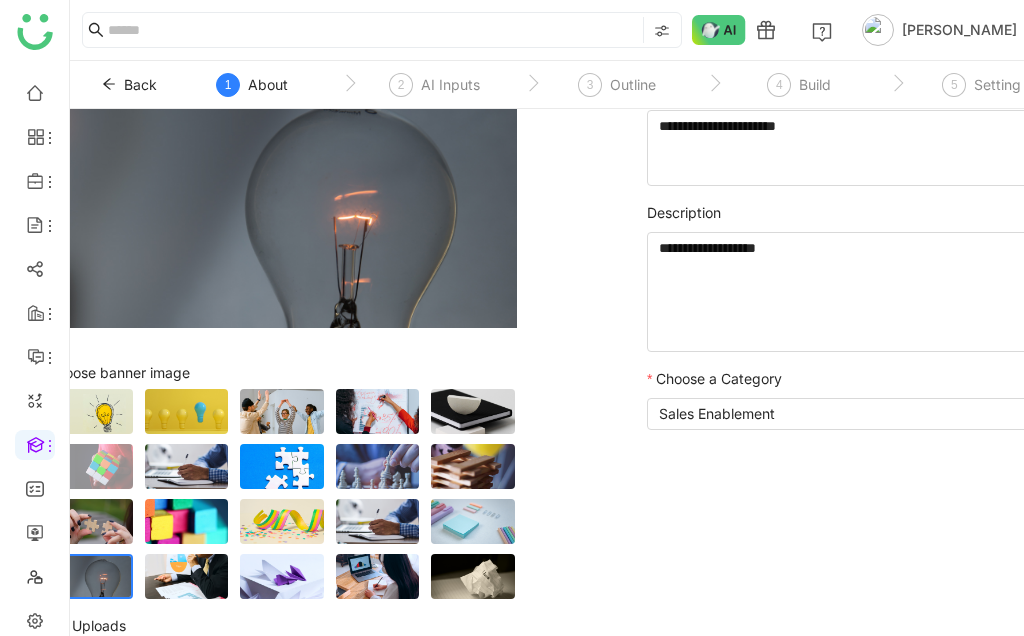click 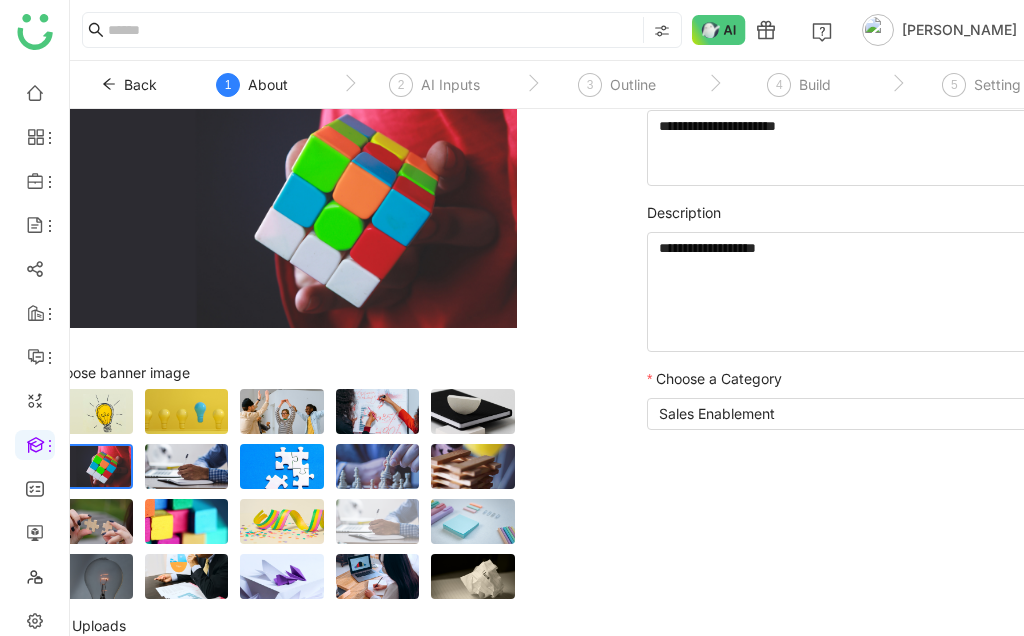 click 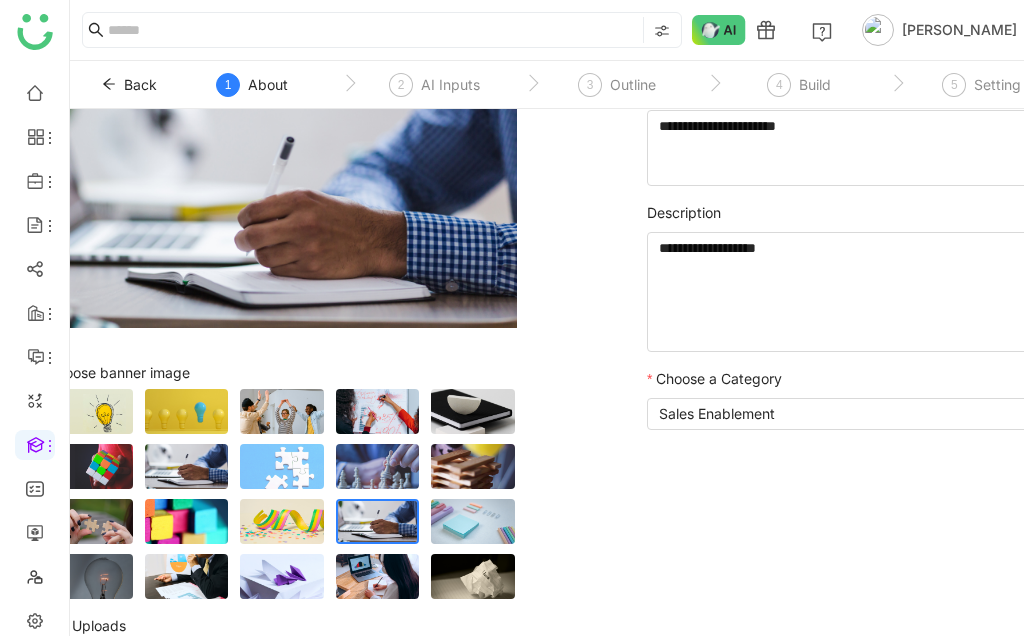 click 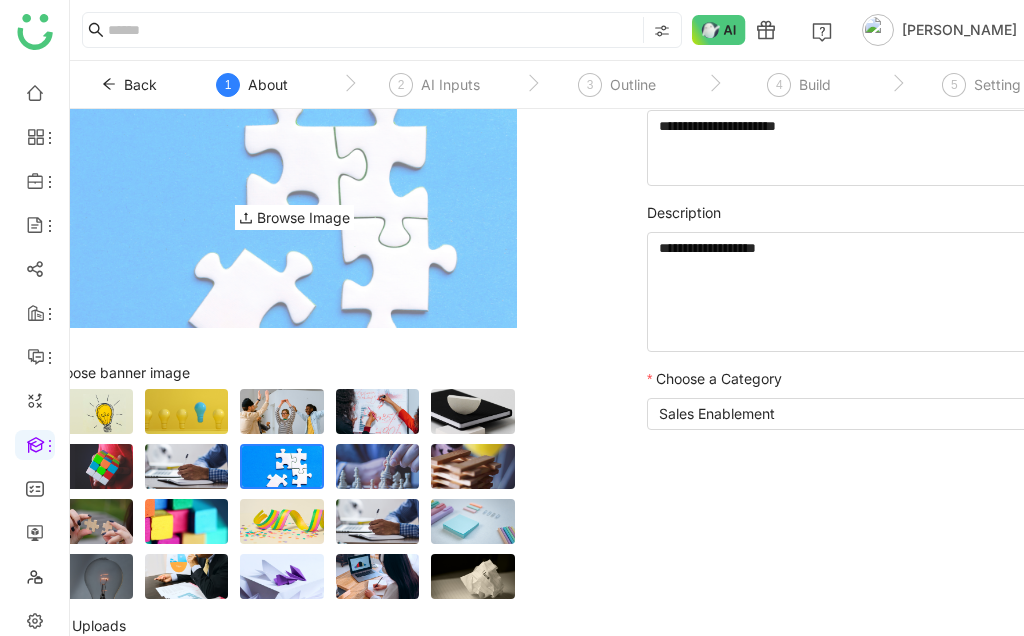 scroll, scrollTop: 0, scrollLeft: 0, axis: both 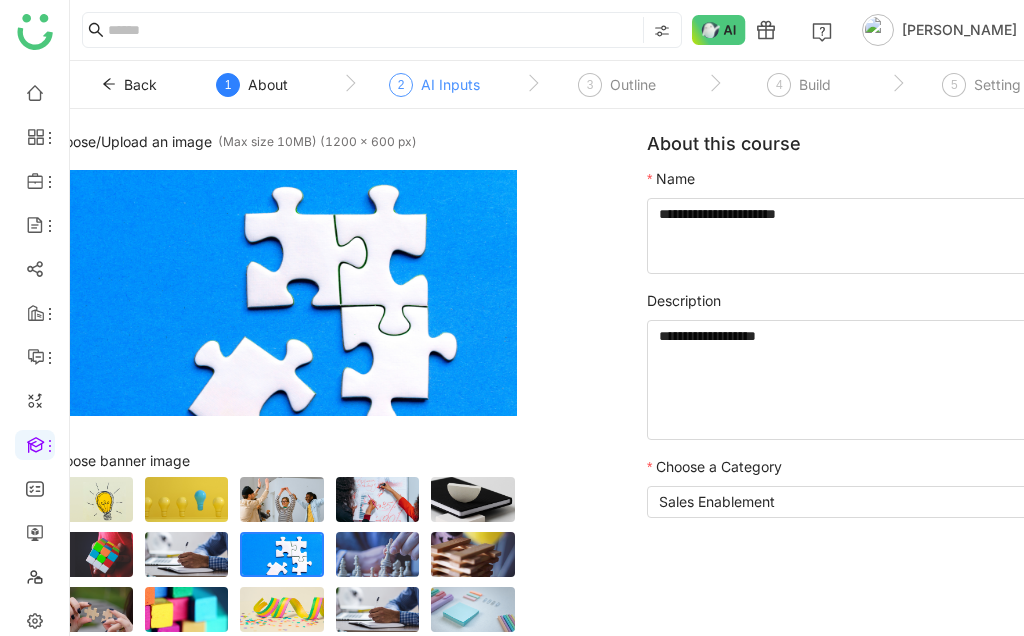 click on "AI Inputs" 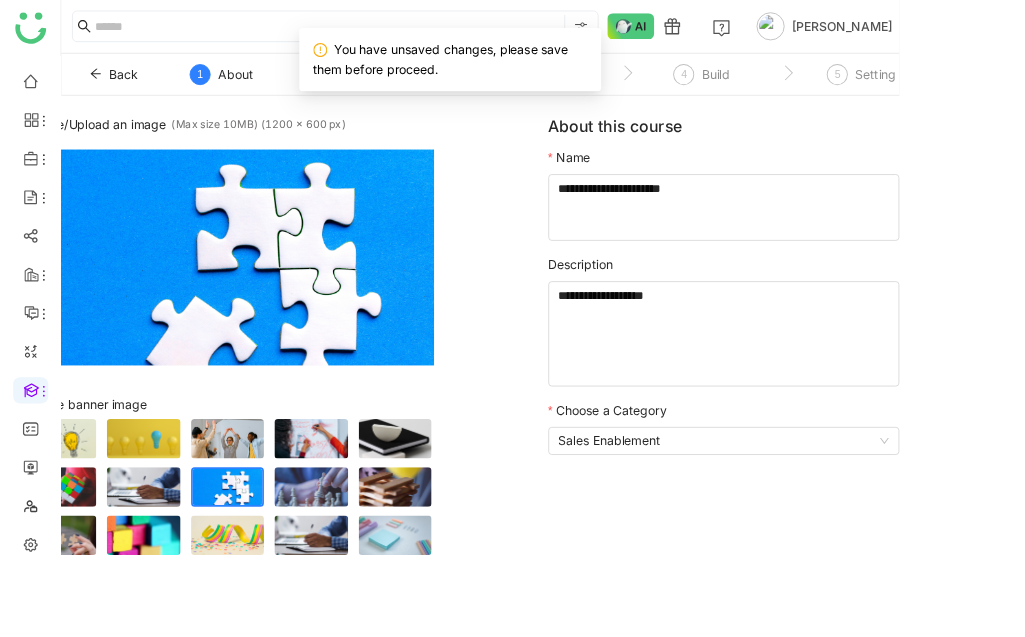 scroll, scrollTop: 0, scrollLeft: 0, axis: both 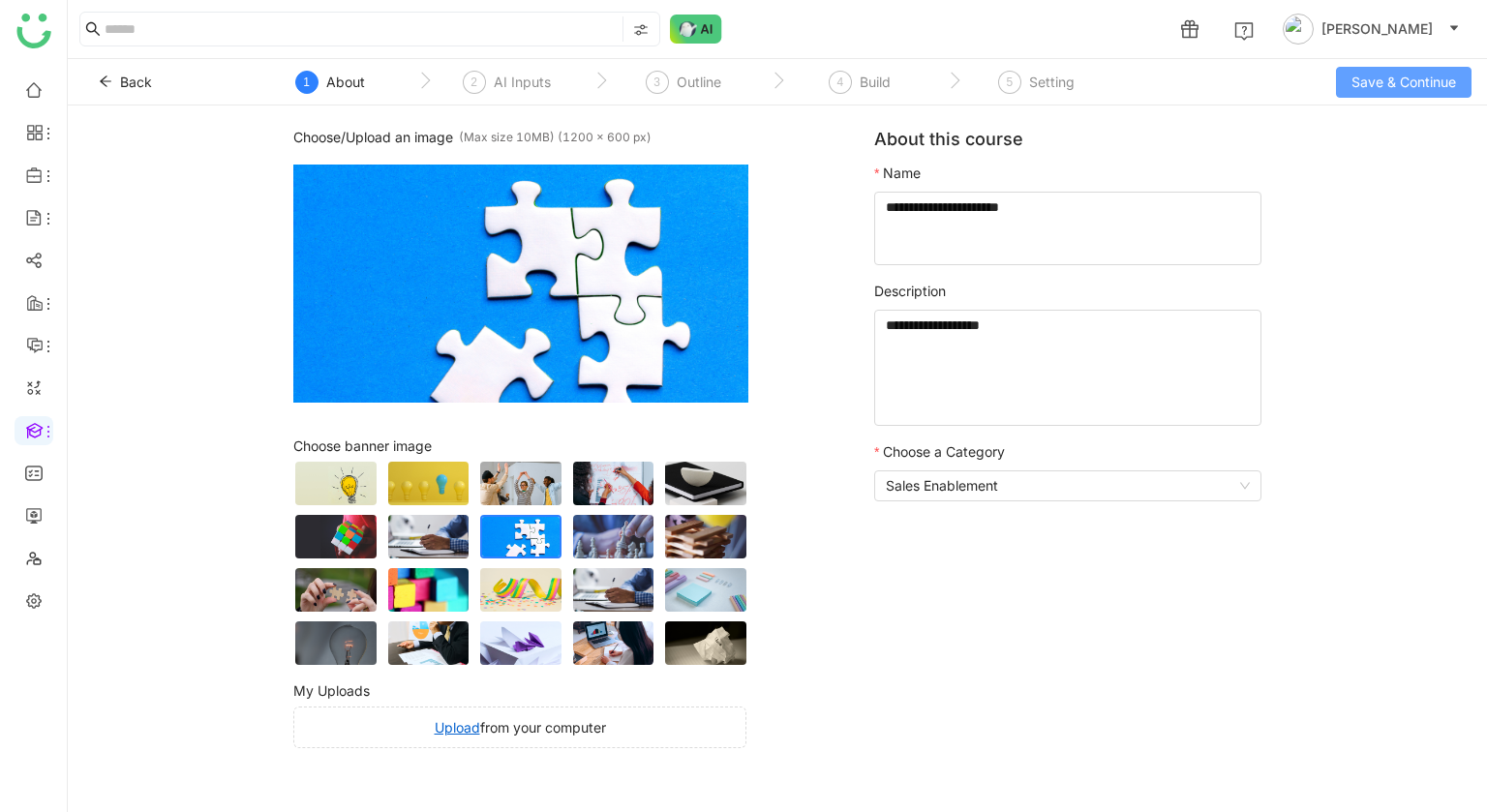 click on "Save & Continue" at bounding box center (1404, 82) 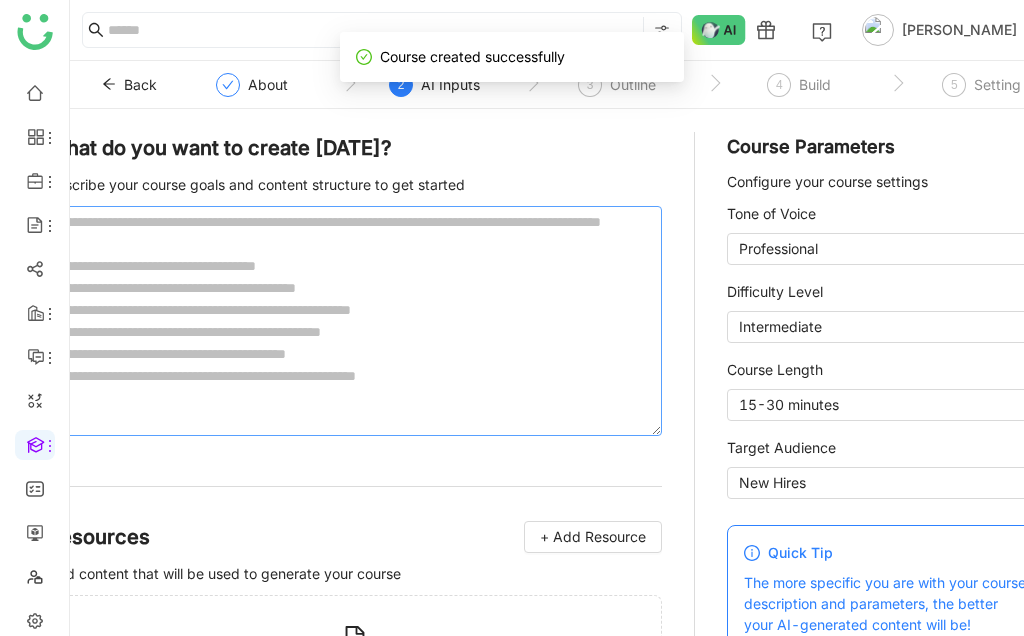click 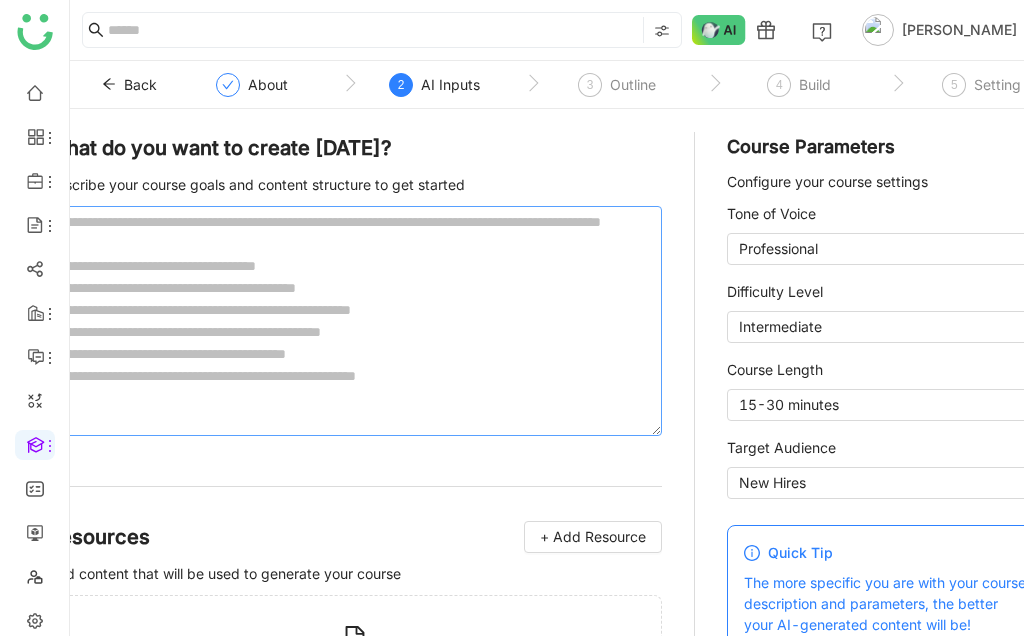 click 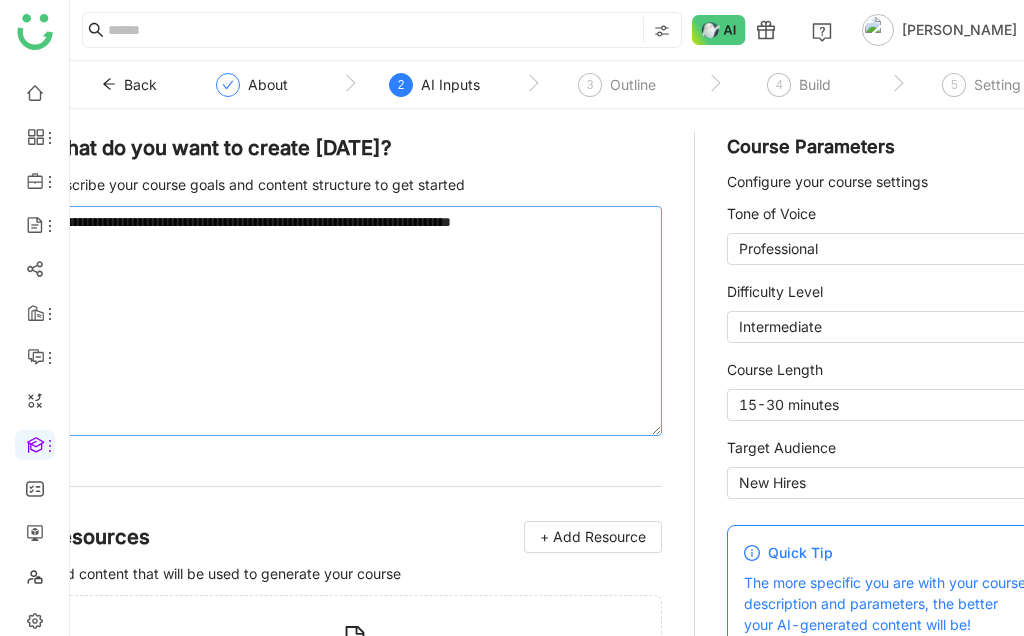 click on "**********" 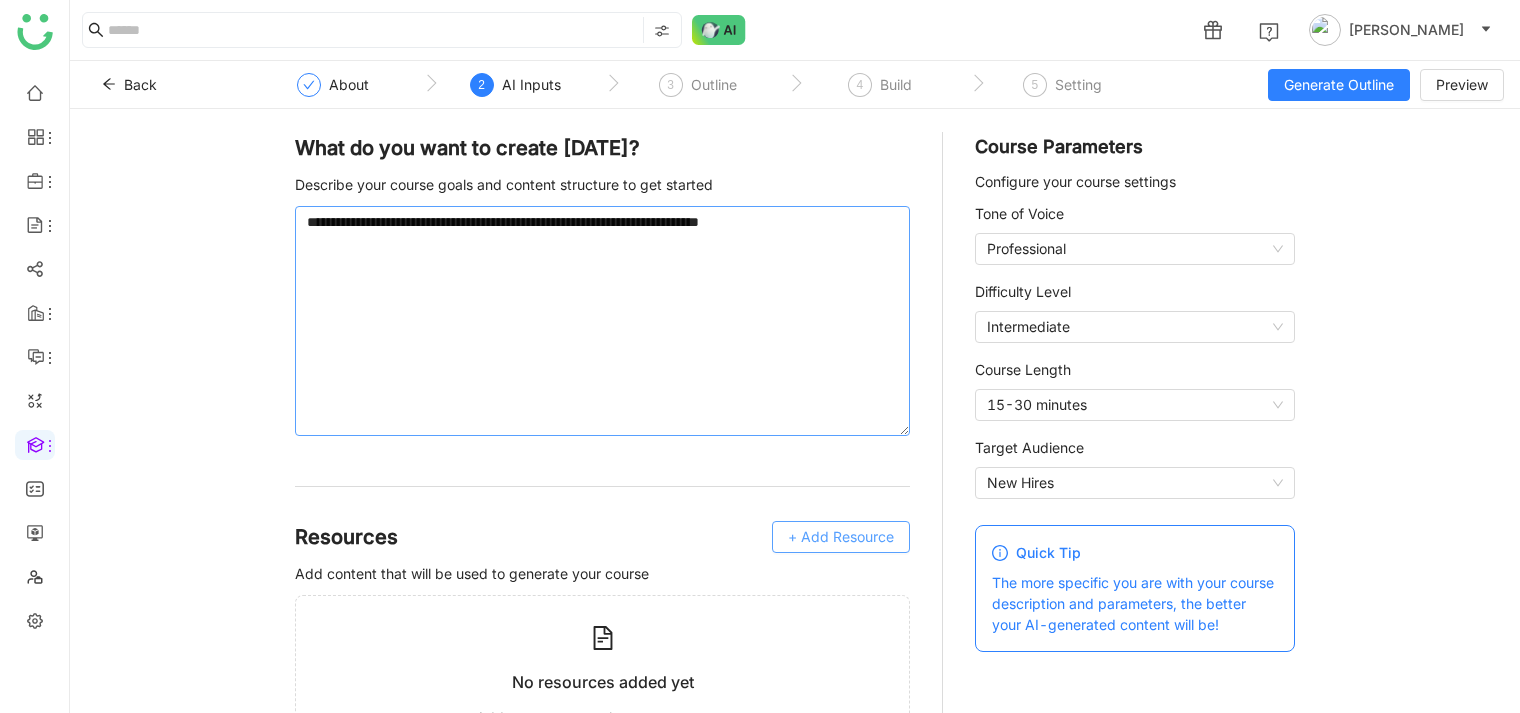 type on "**********" 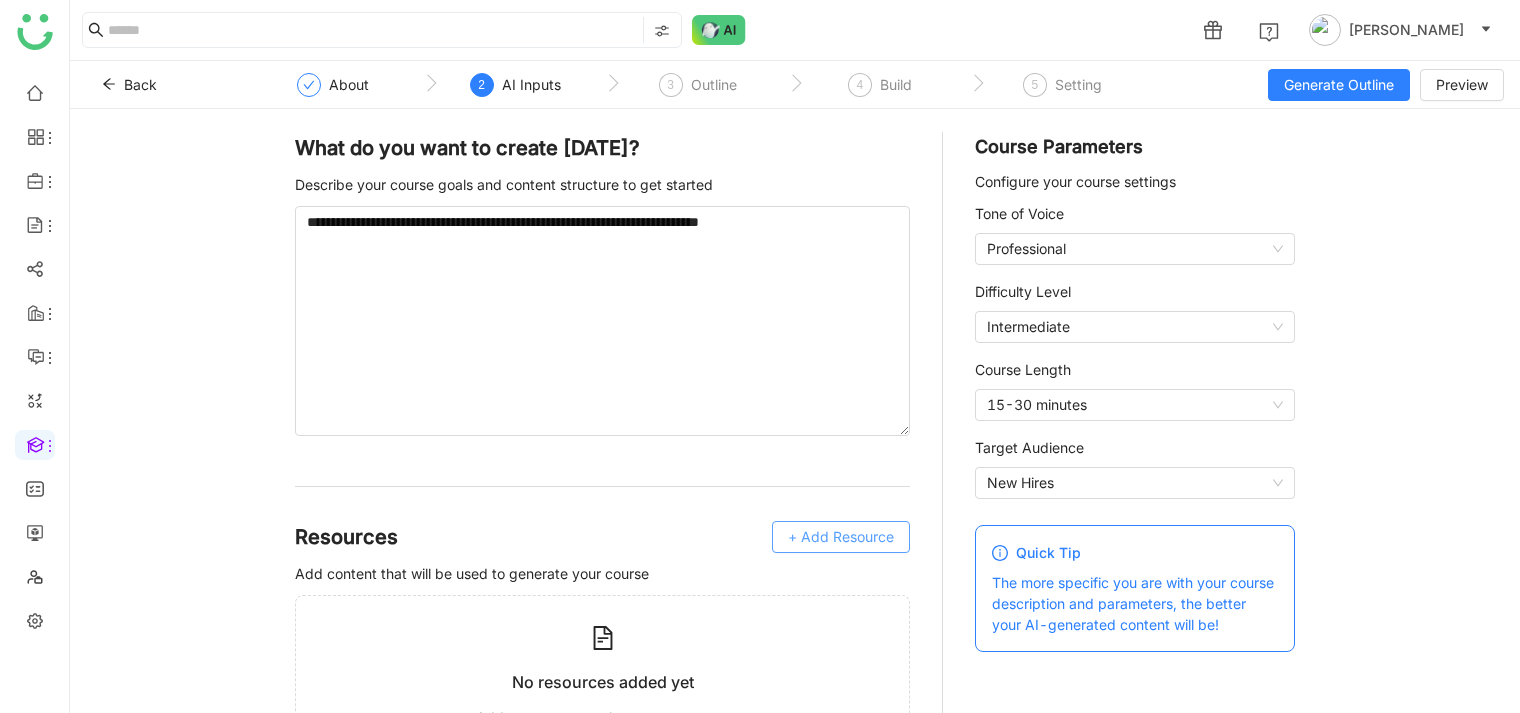 click on "+ Add Resource" 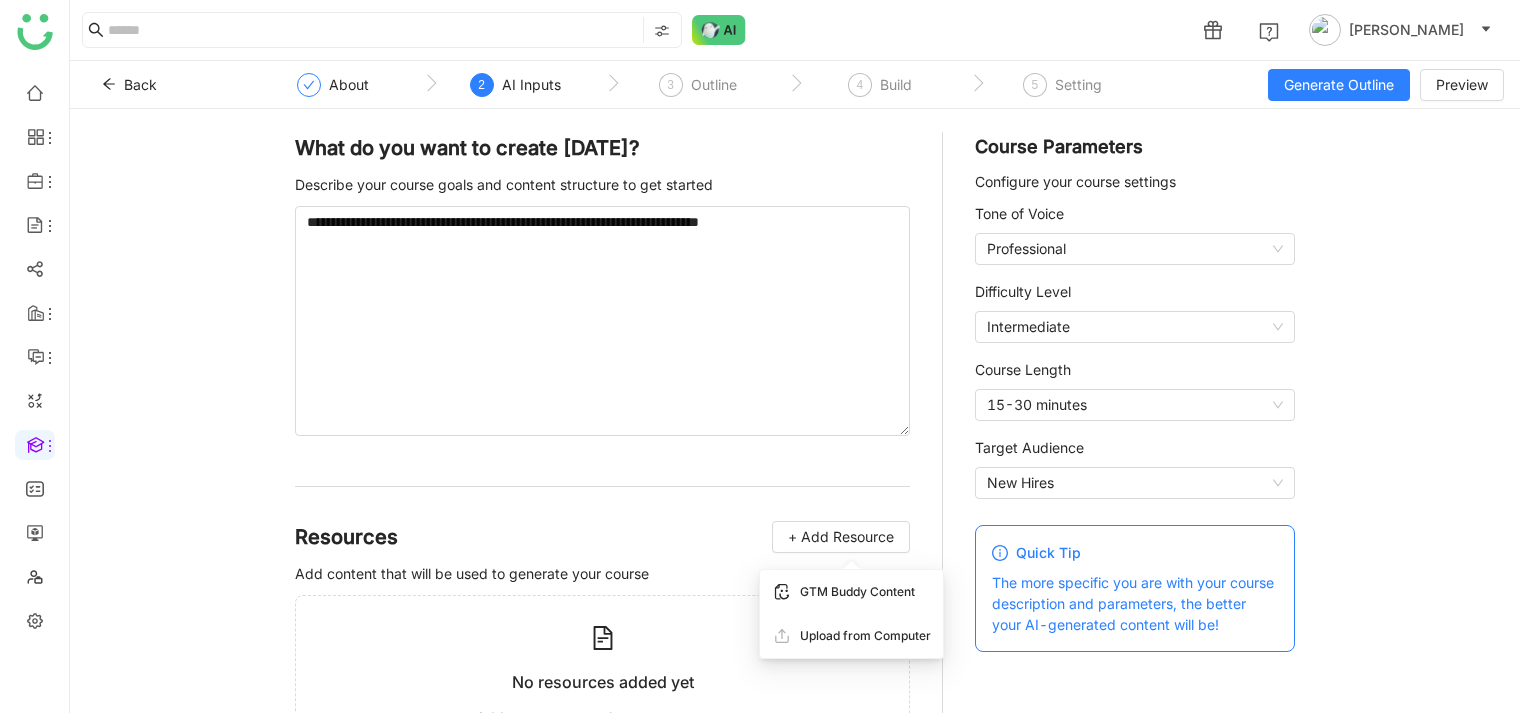 click on "GTM Buddy Content" at bounding box center (857, 592) 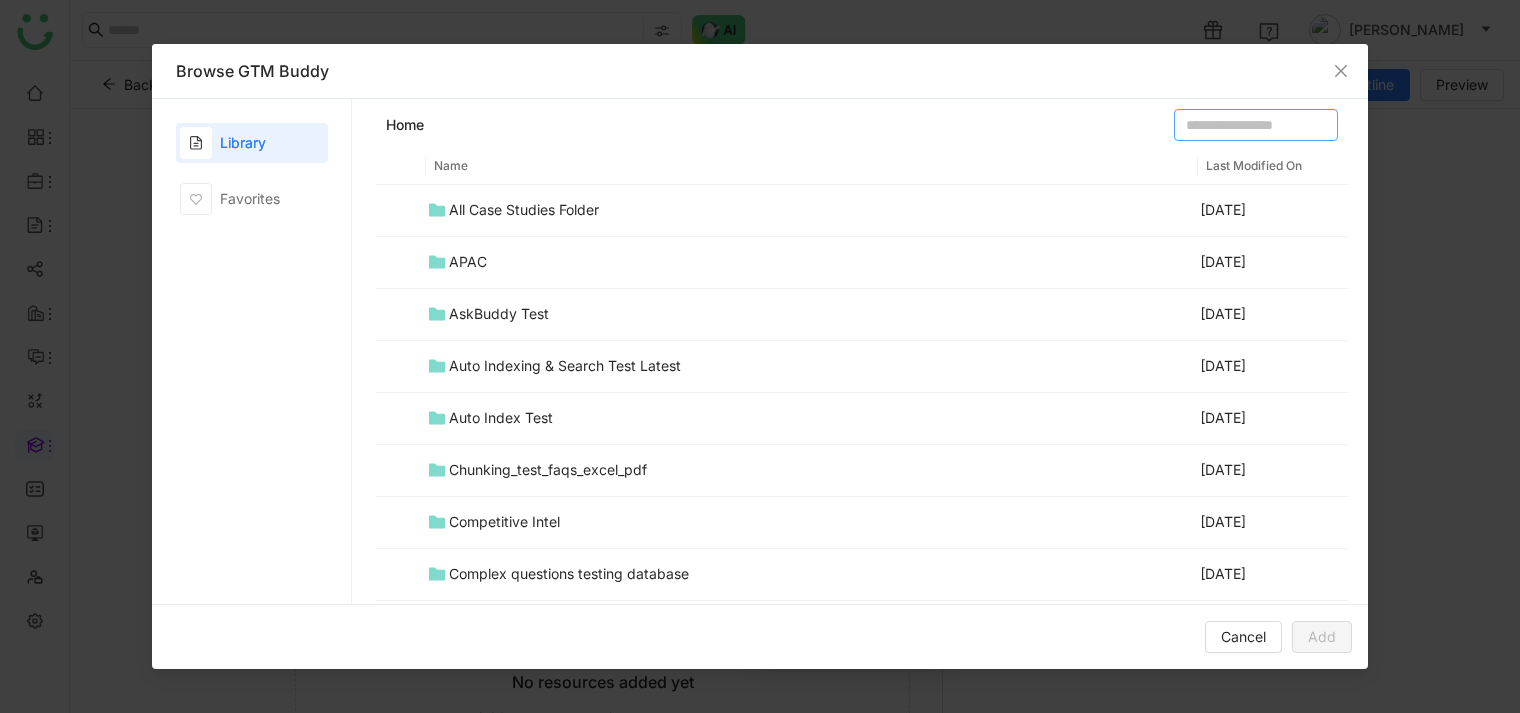 click at bounding box center (1256, 125) 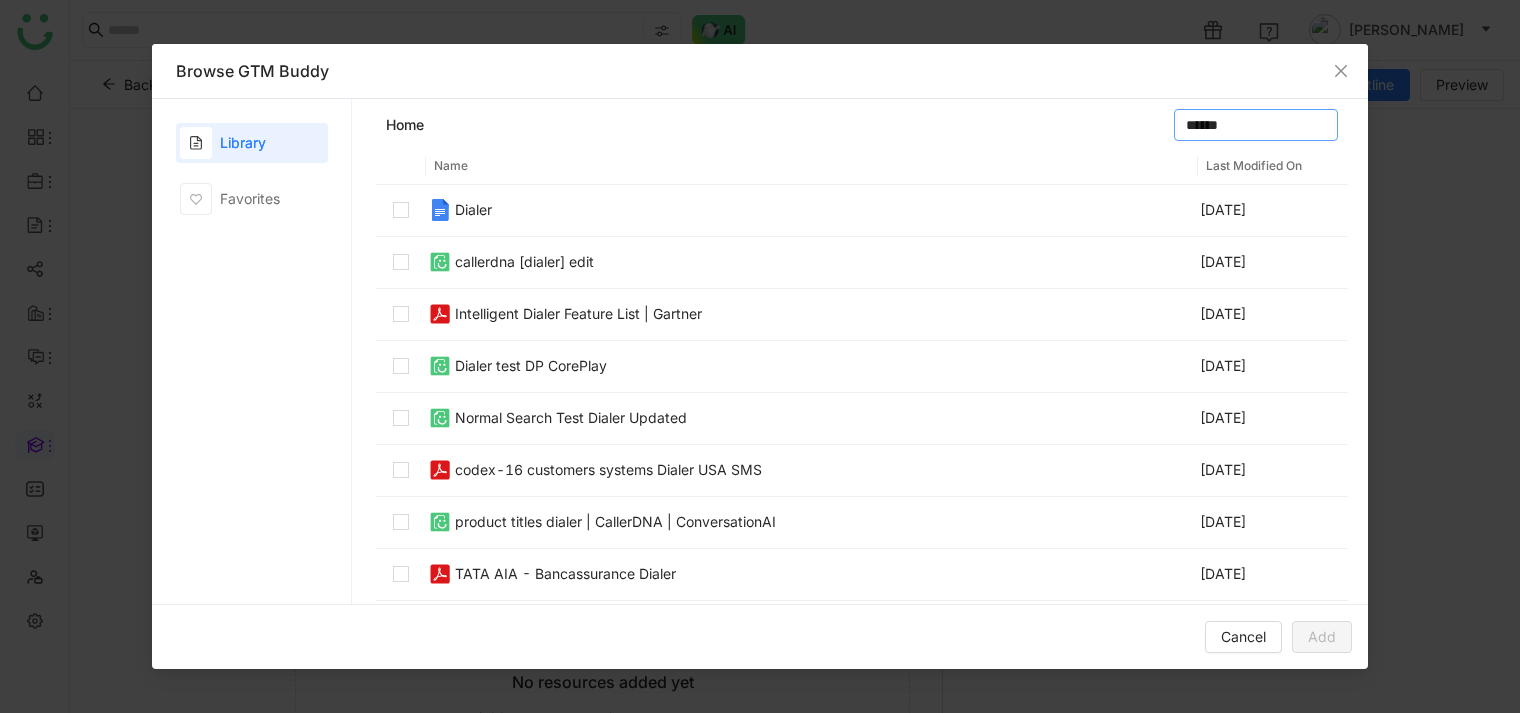 type on "******" 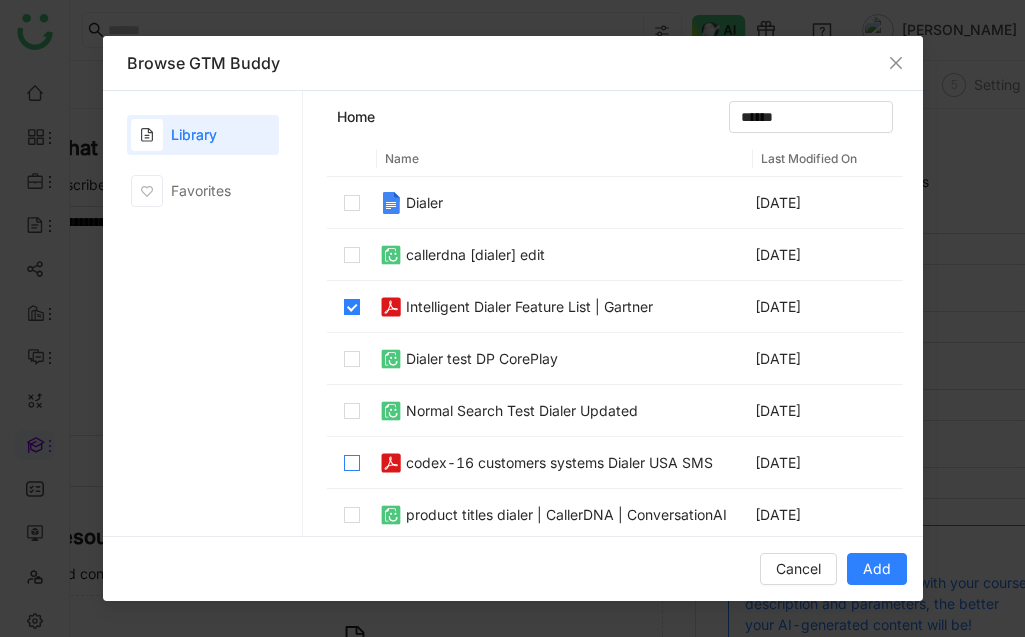 click at bounding box center (352, 463) 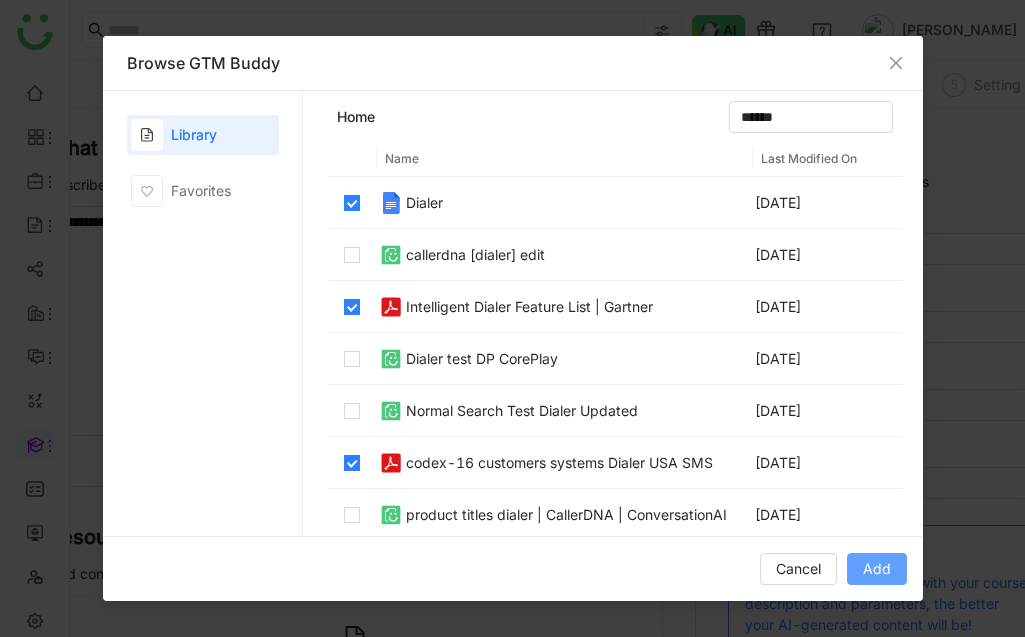 click on "Add" at bounding box center [877, 569] 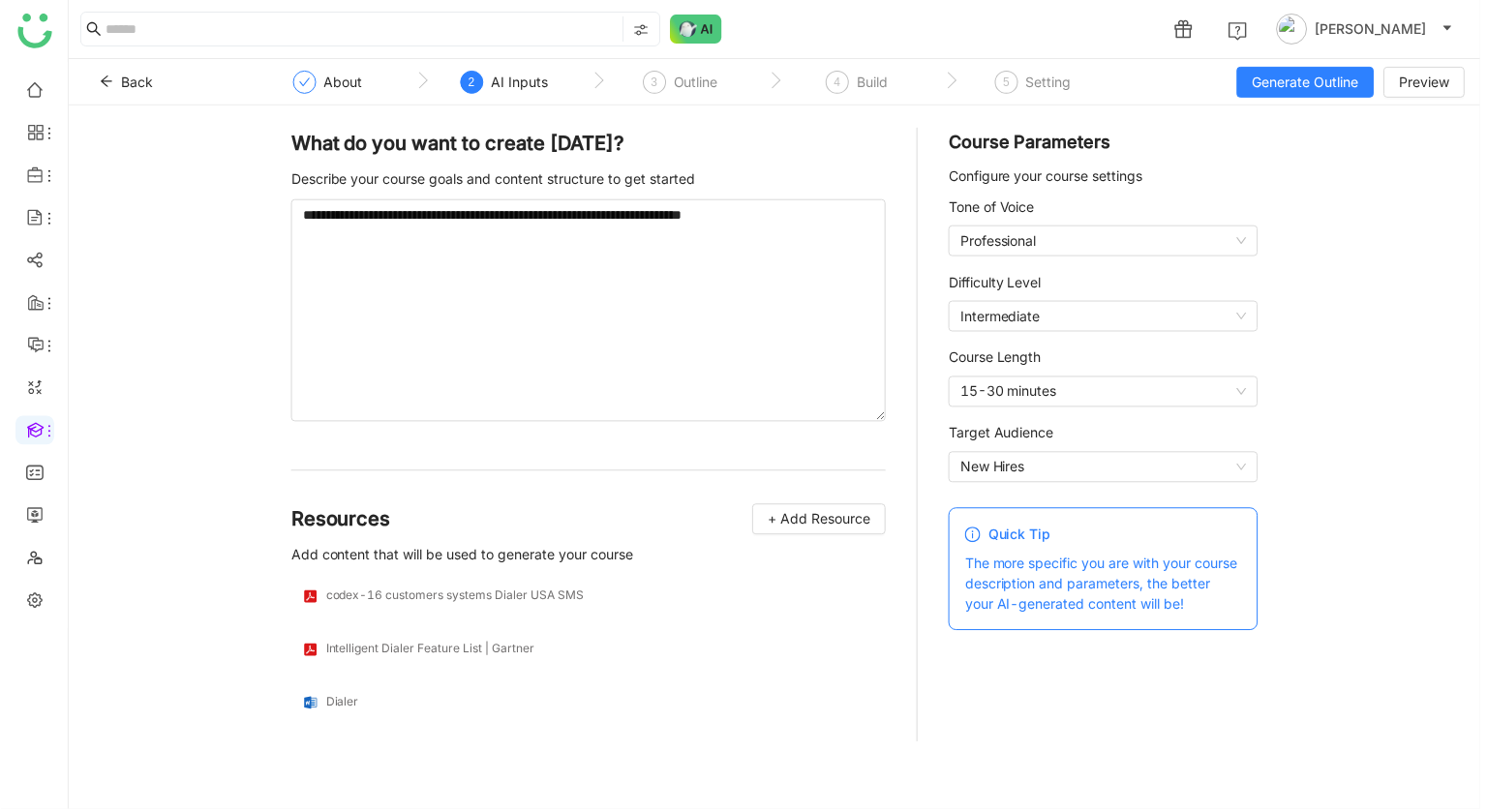 scroll, scrollTop: 0, scrollLeft: 0, axis: both 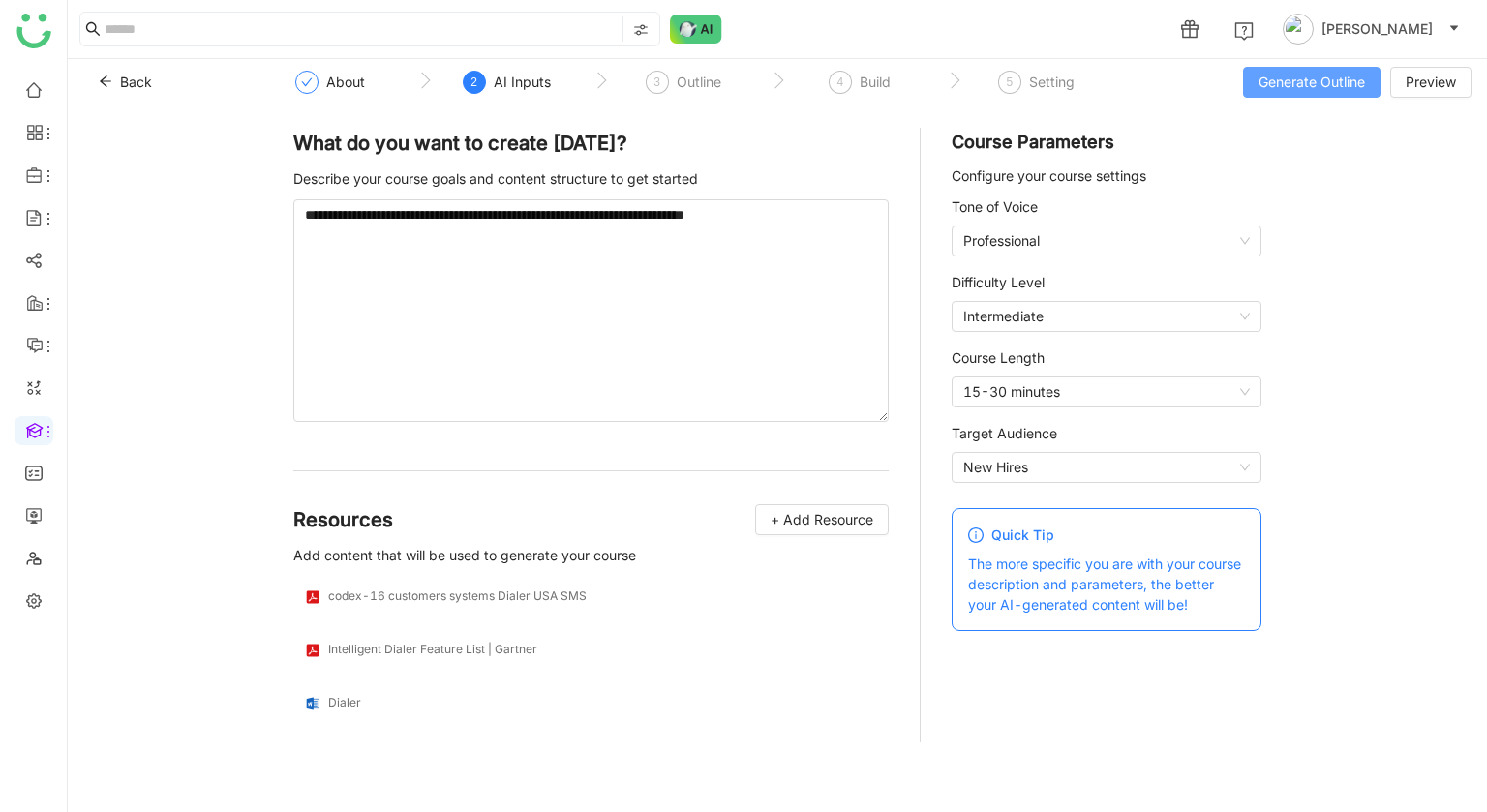 click on "Generate Outline" at bounding box center [1312, 82] 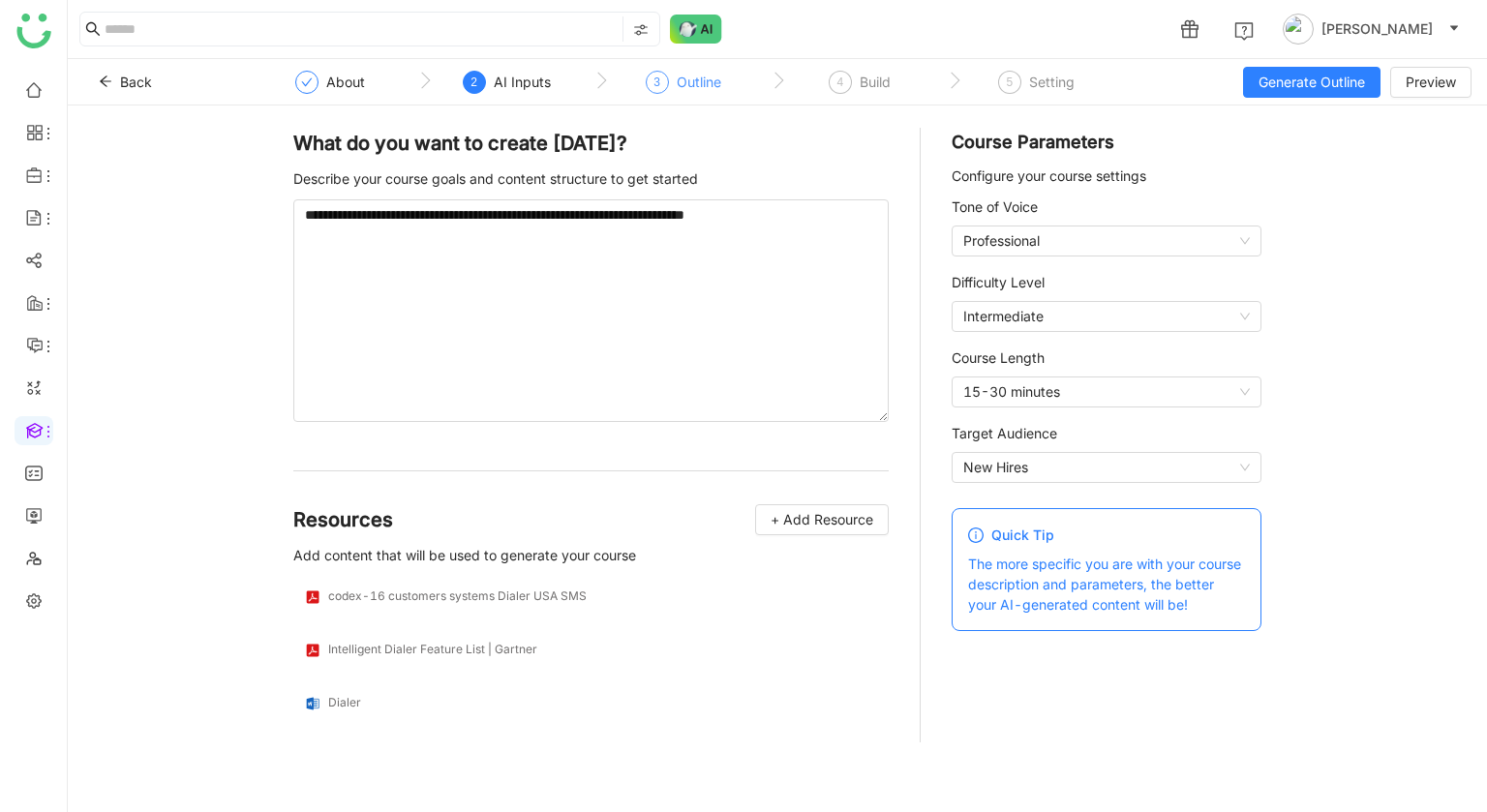 click on "Outline" 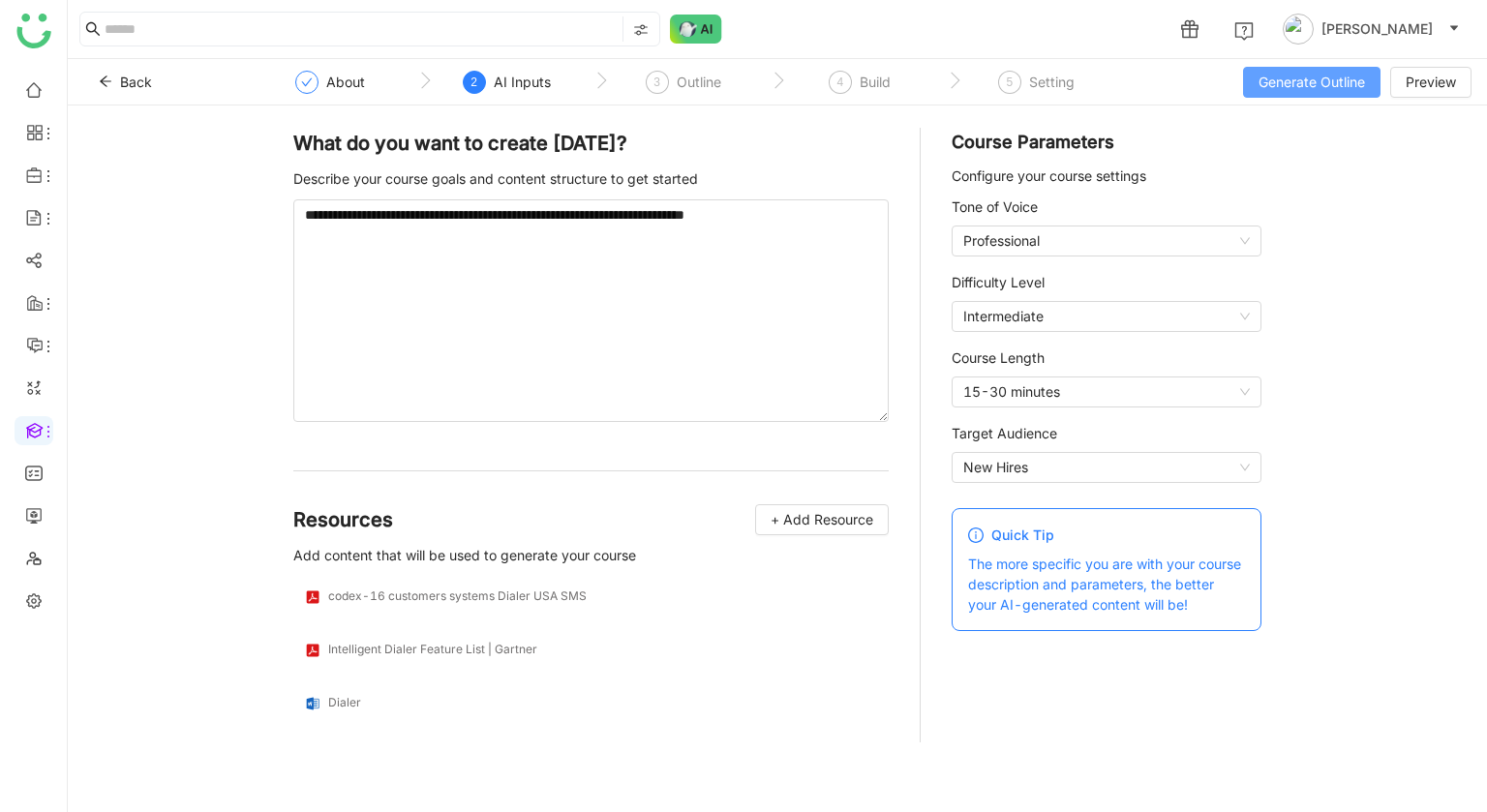 click on "Generate Outline" at bounding box center [1312, 82] 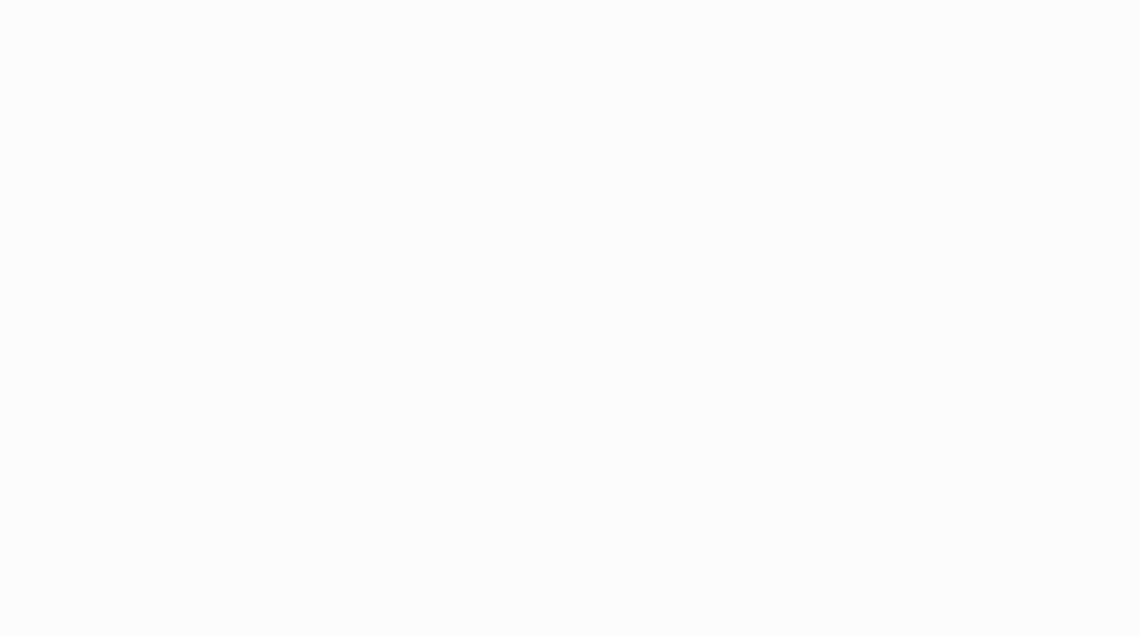 scroll, scrollTop: 0, scrollLeft: 0, axis: both 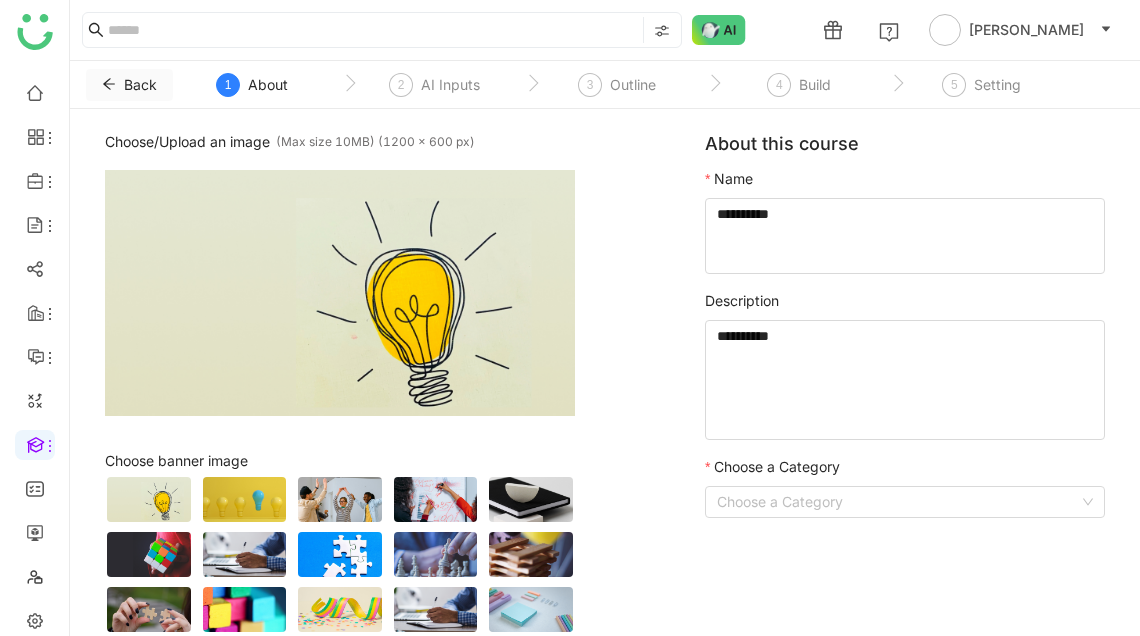 click on "Back" 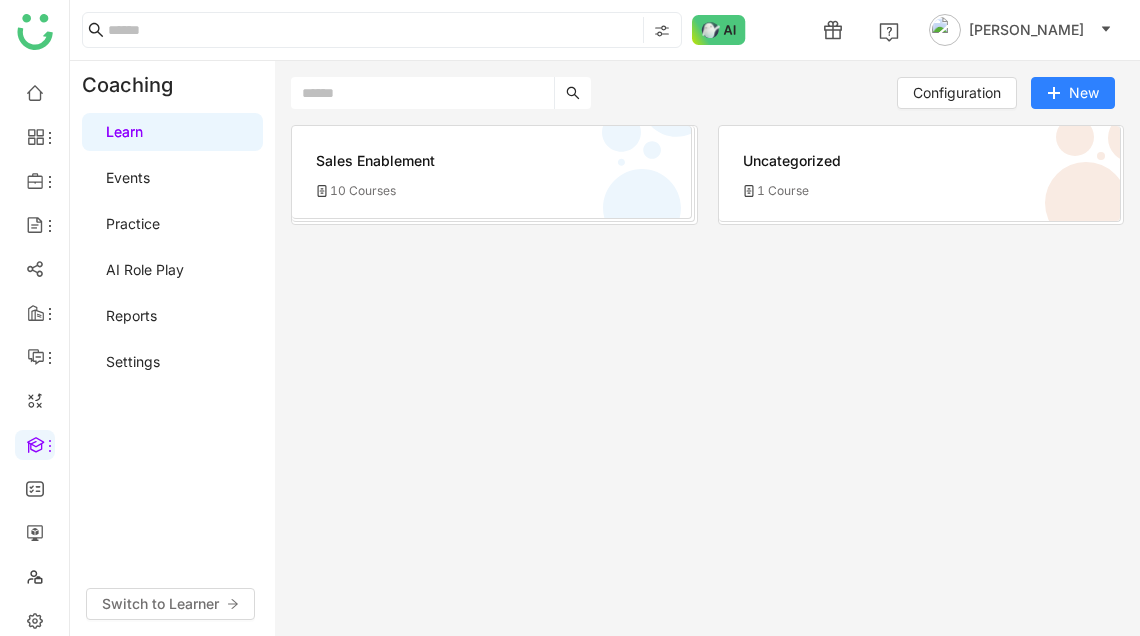 click on "Sales Enablement
10 Courses" 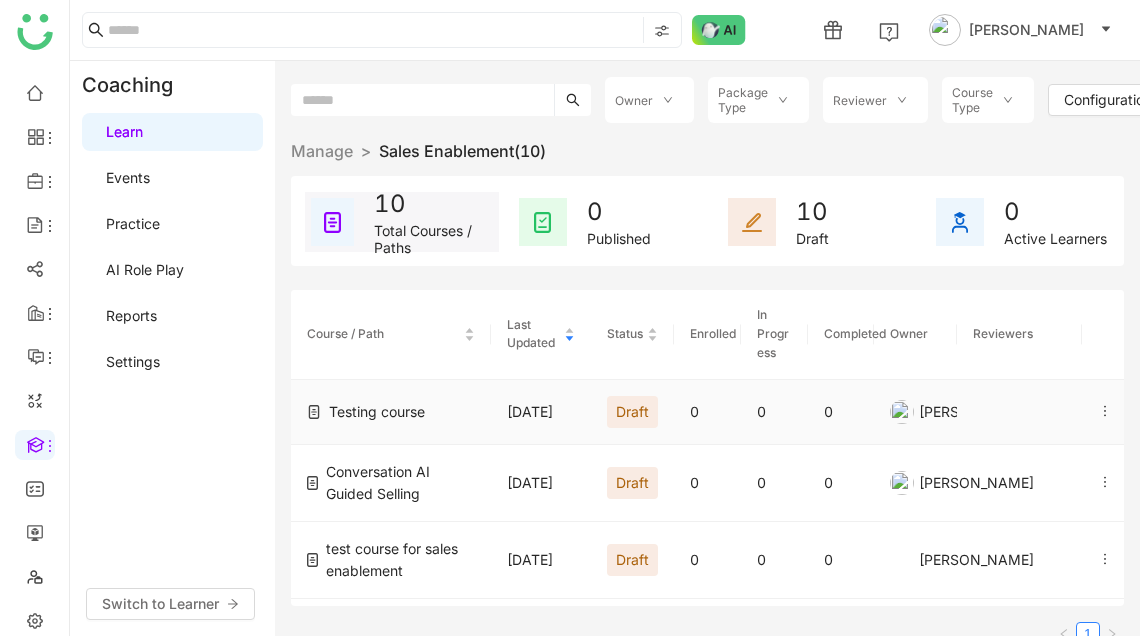 click on "Testing course" 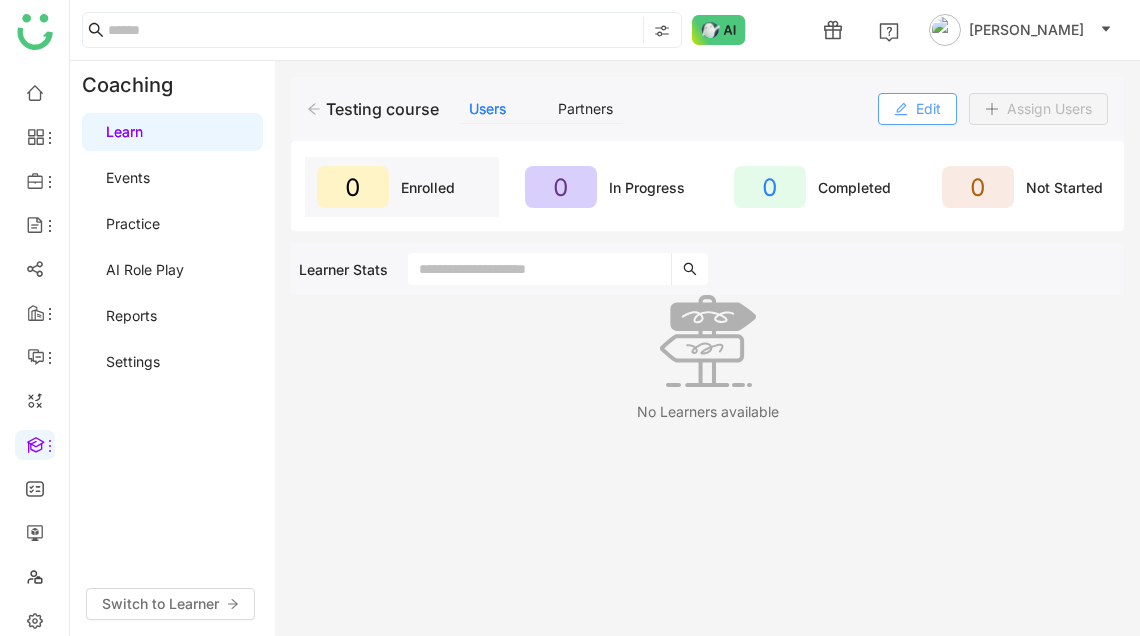 click on "Edit" 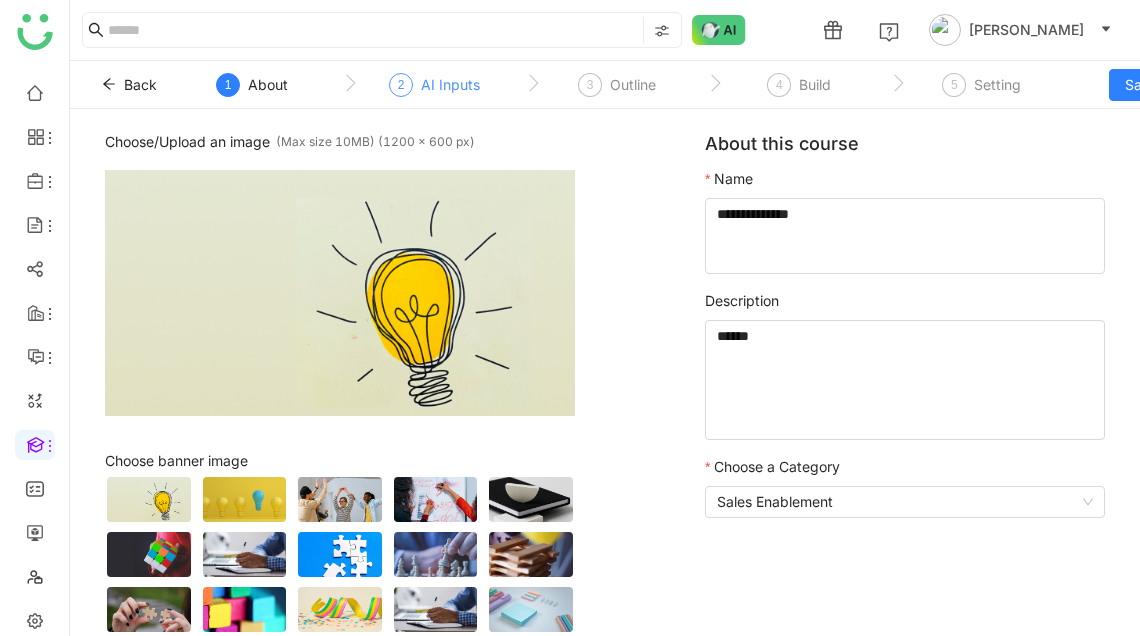 click on "AI Inputs" 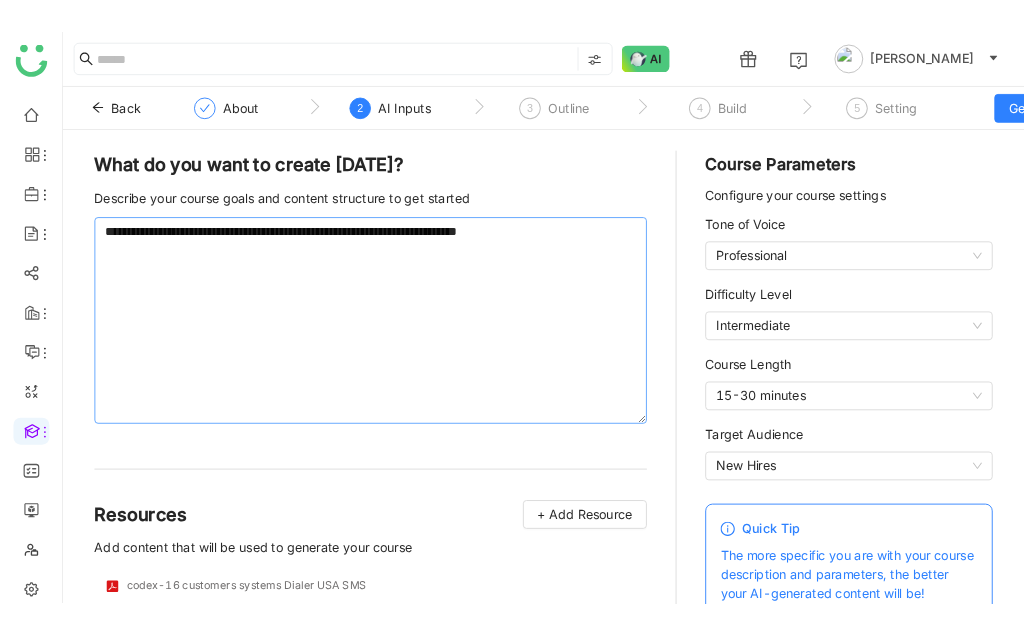 scroll, scrollTop: 148, scrollLeft: 0, axis: vertical 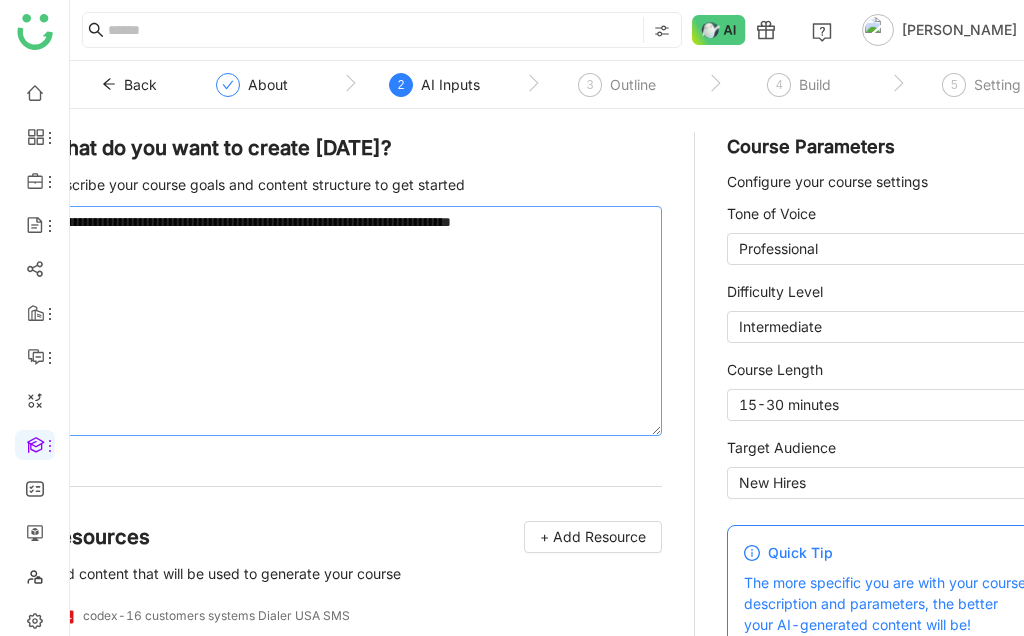 drag, startPoint x: 526, startPoint y: 298, endPoint x: -18, endPoint y: 188, distance: 555.0099 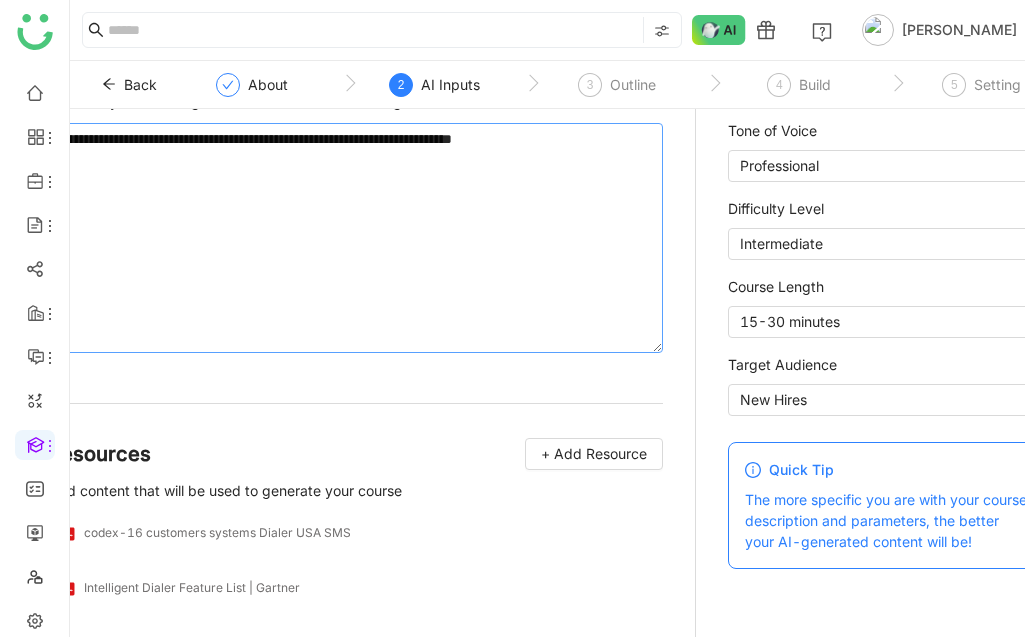 scroll, scrollTop: 147, scrollLeft: 0, axis: vertical 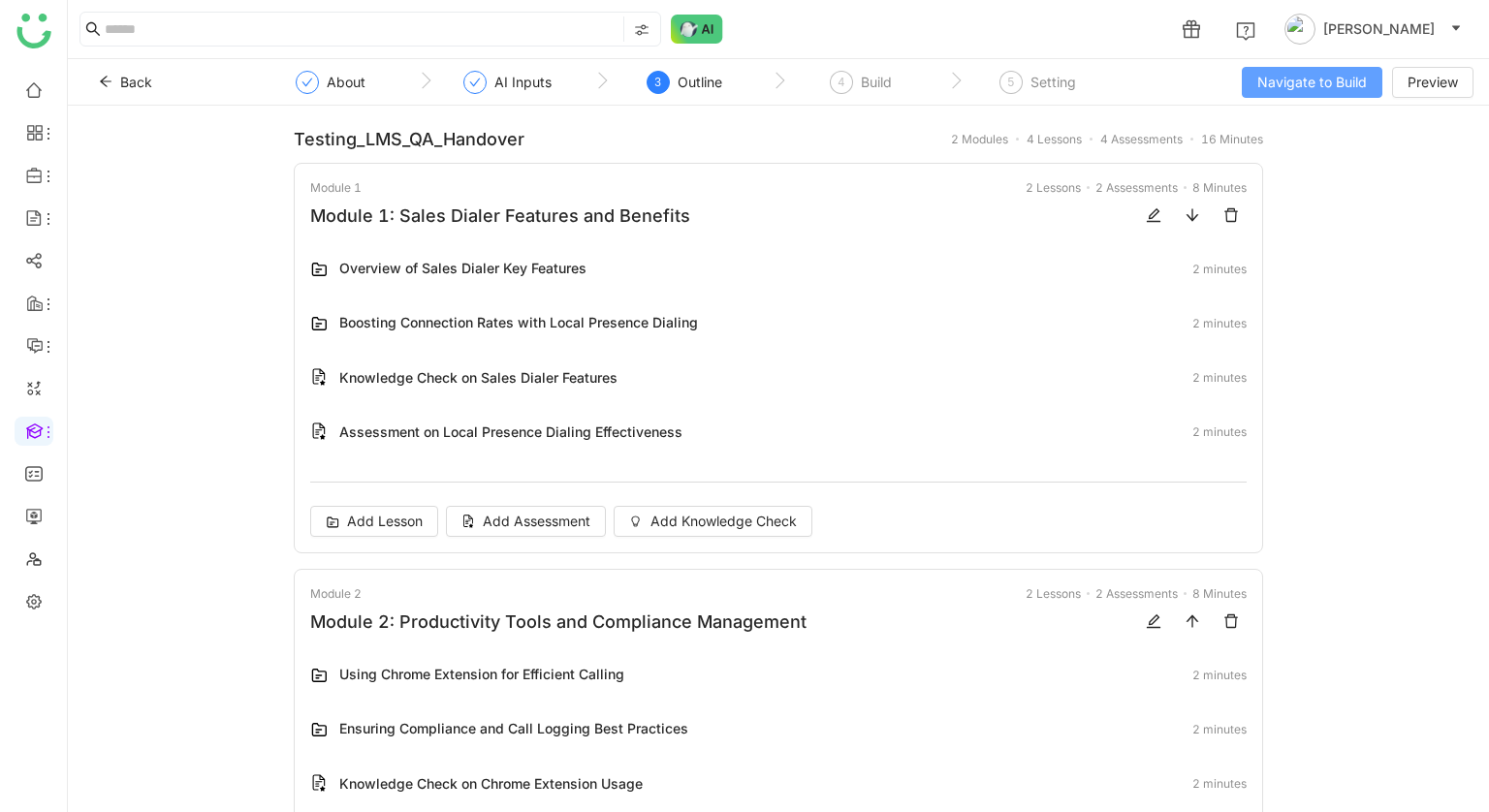 click on "Navigate to Build" at bounding box center (1312, 82) 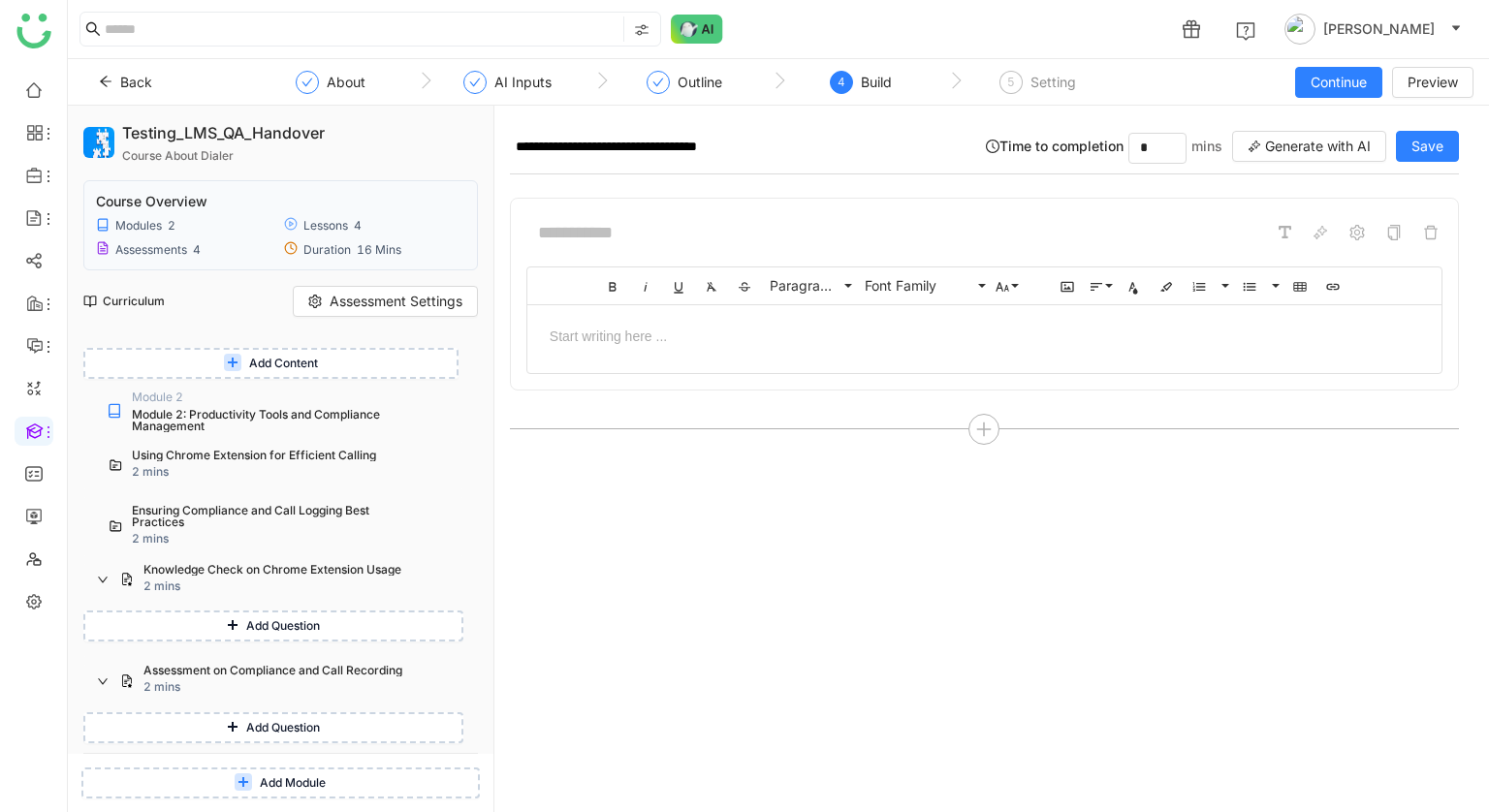 scroll, scrollTop: 417, scrollLeft: 0, axis: vertical 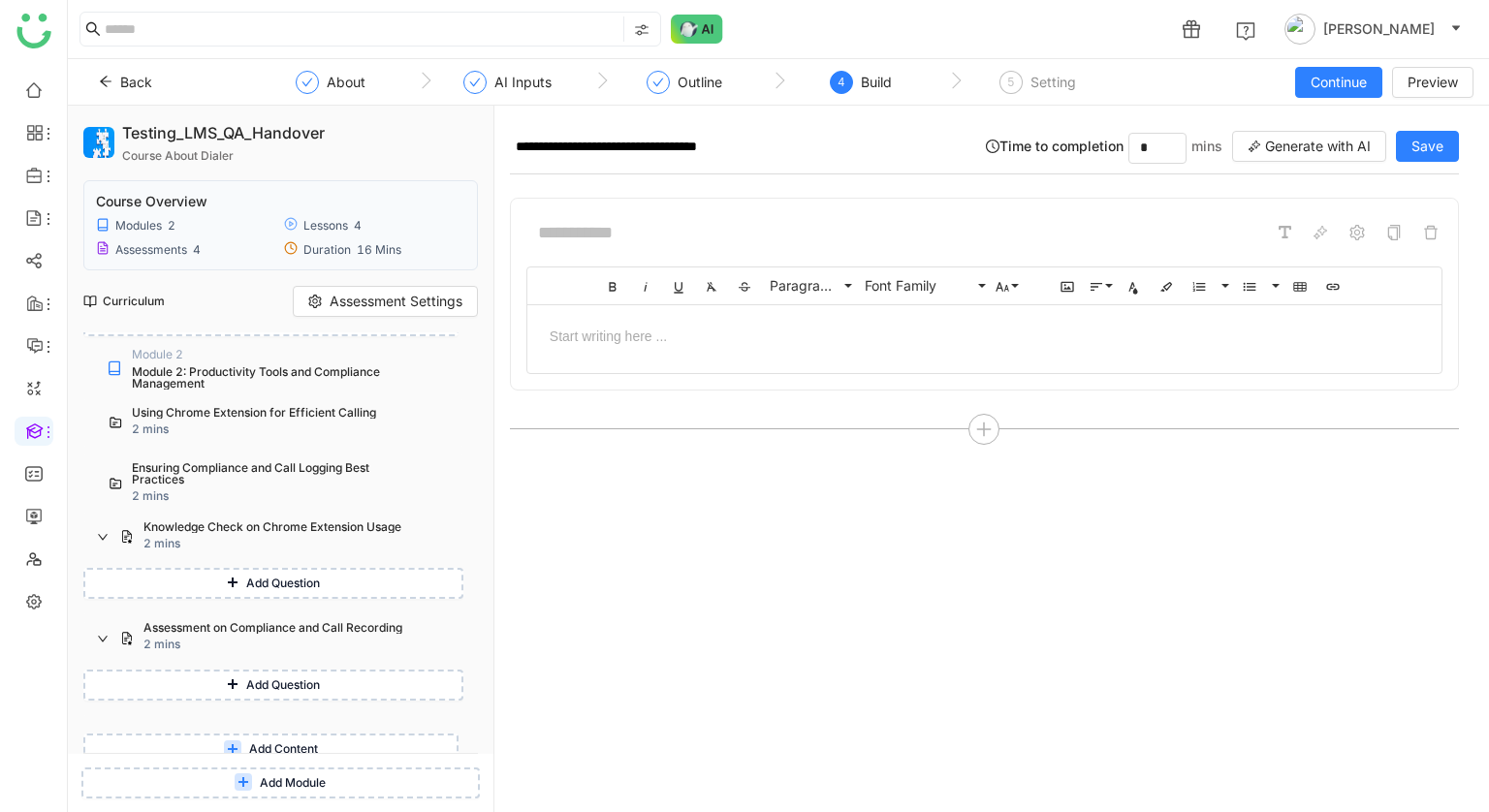 click on "Add Module" at bounding box center [293, 783] 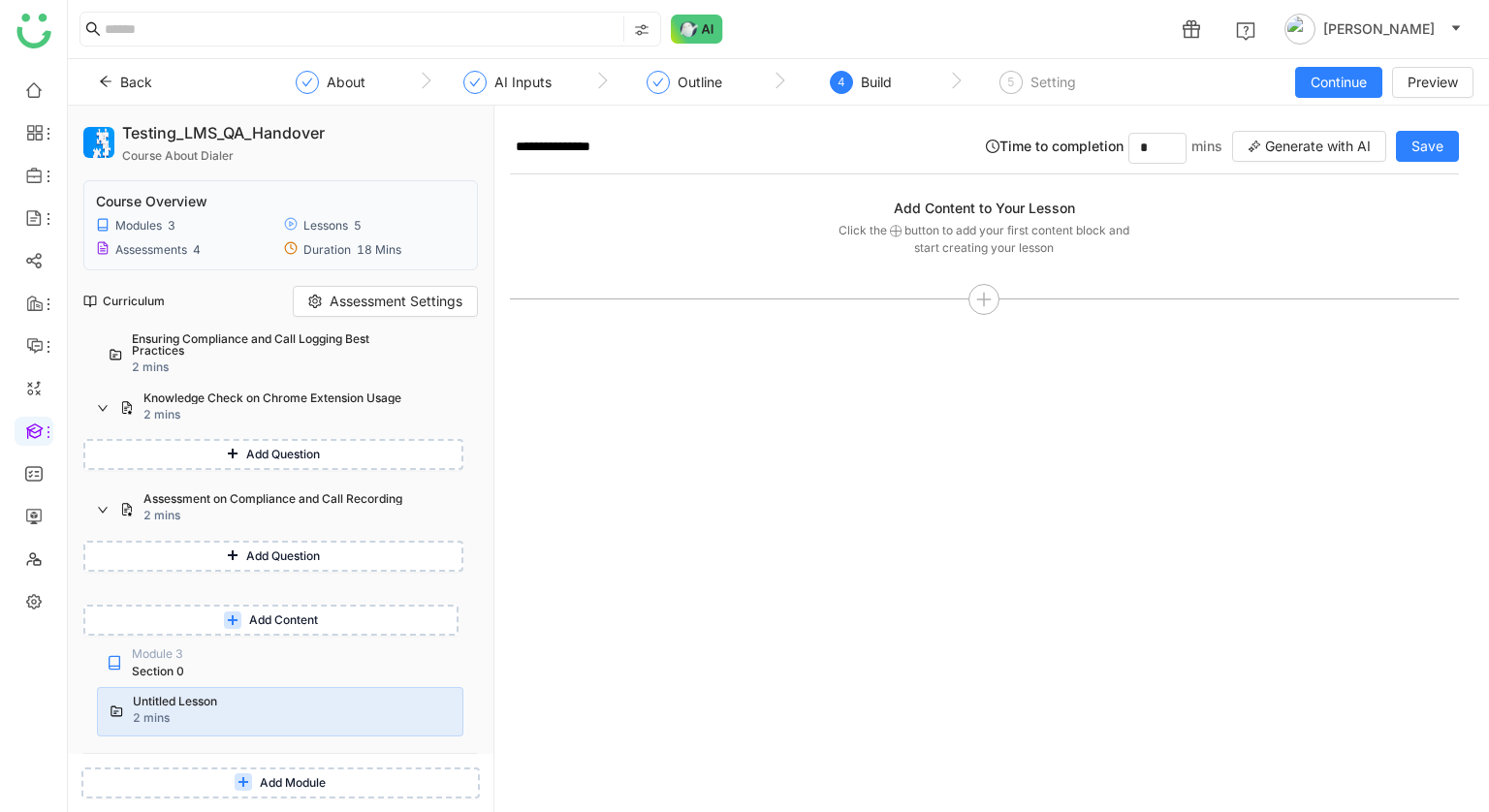 scroll, scrollTop: 564, scrollLeft: 0, axis: vertical 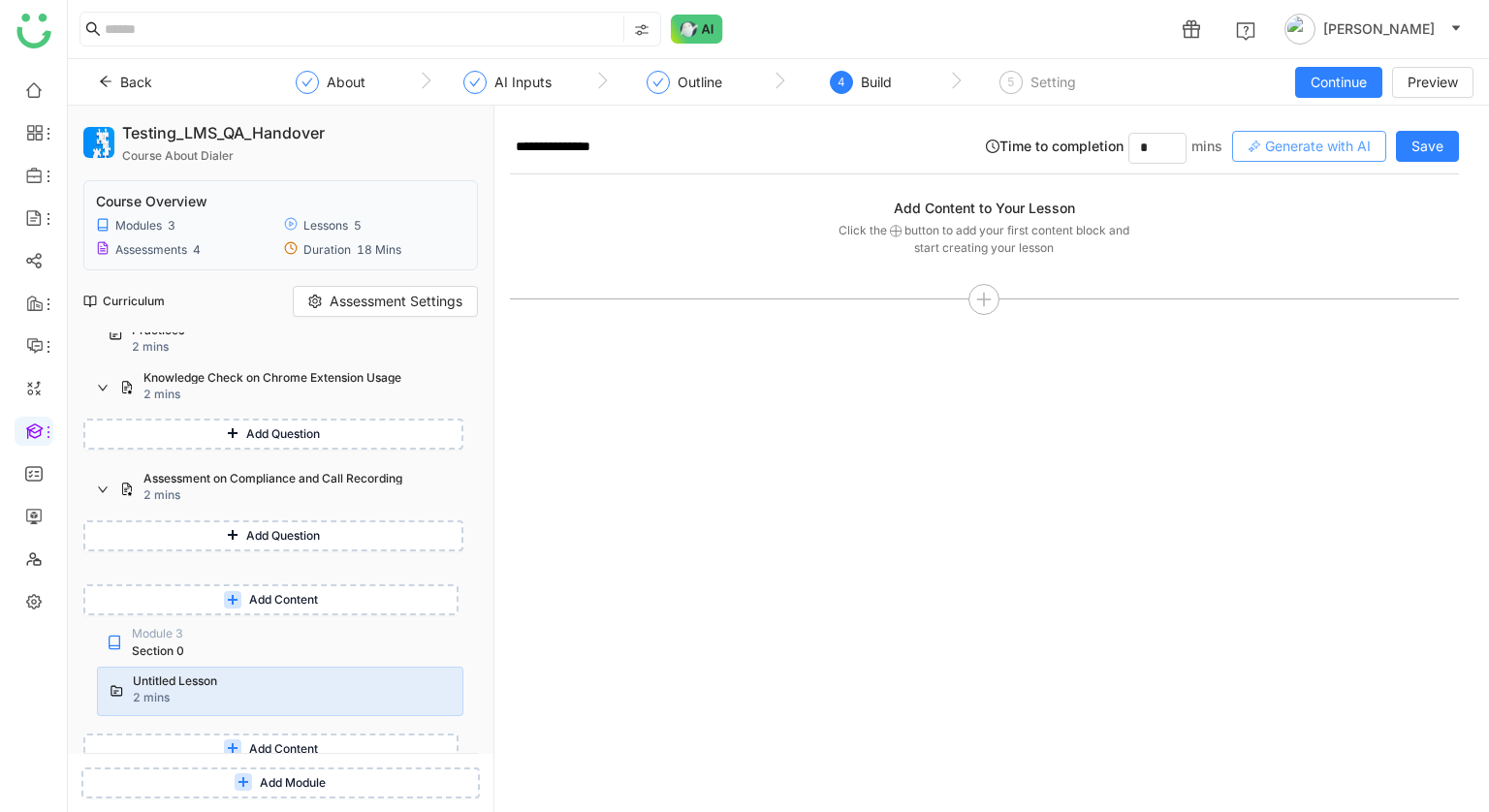 click on "Generate with AI" 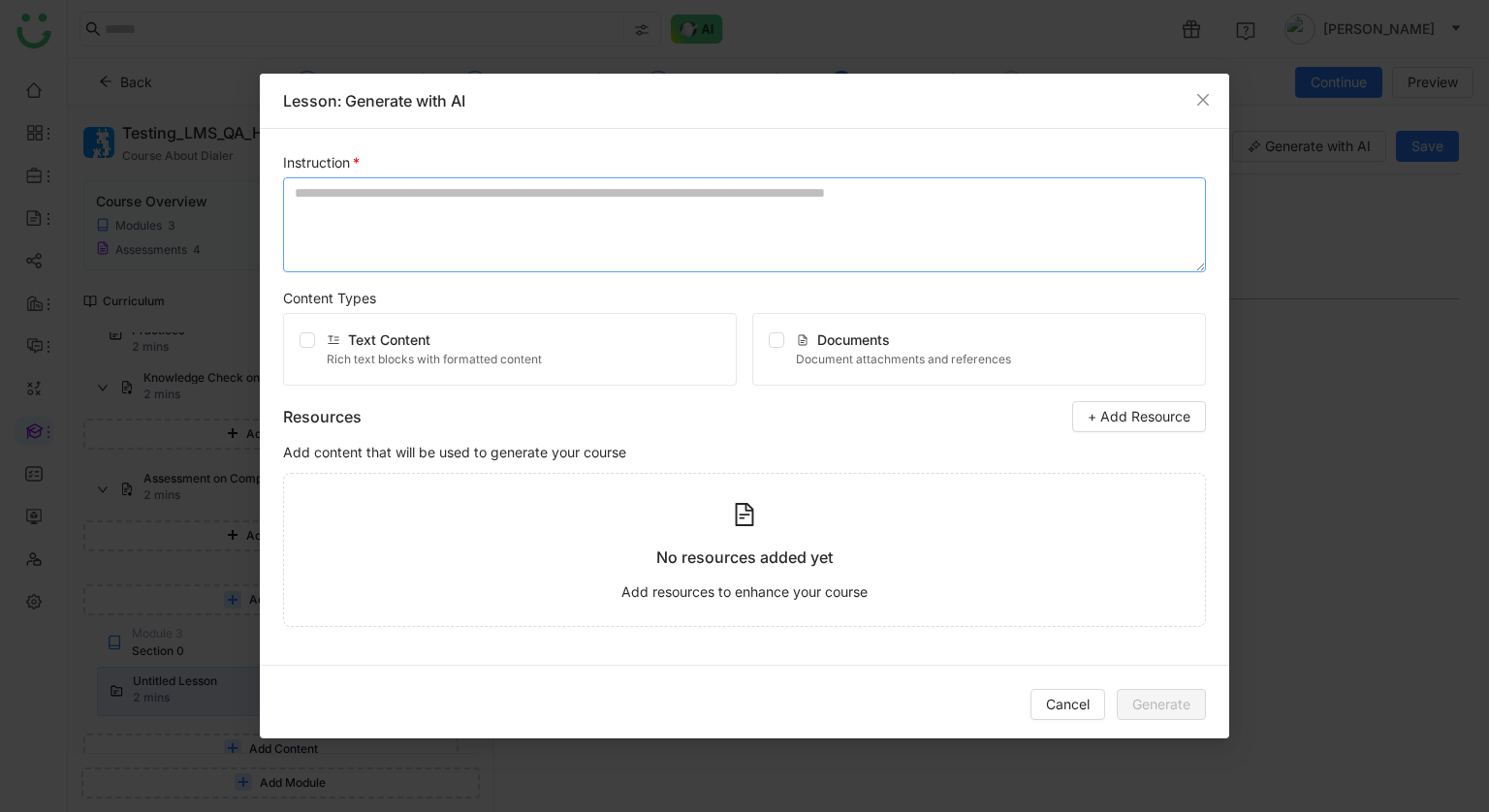 click at bounding box center (744, 225) 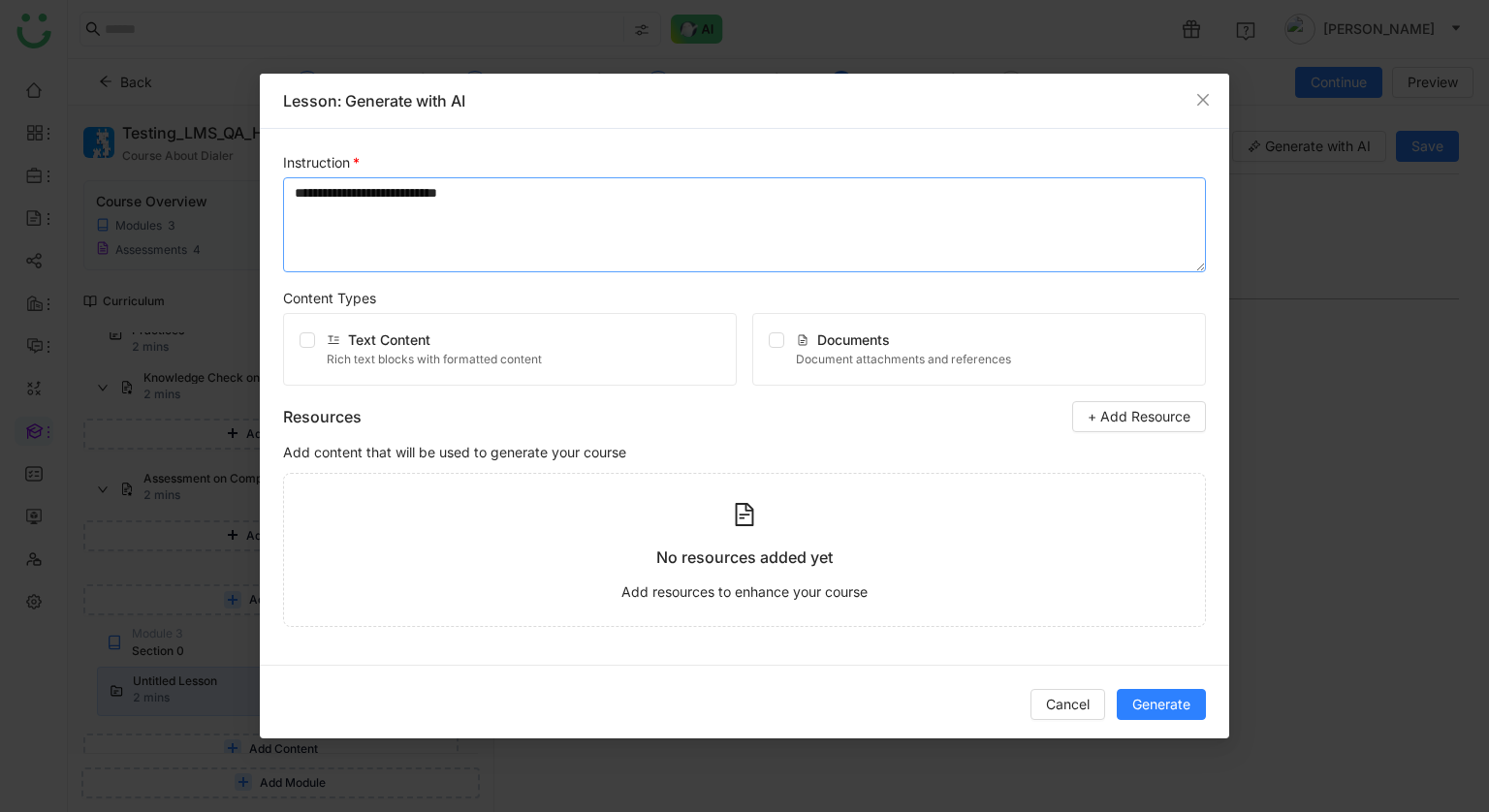 type on "**********" 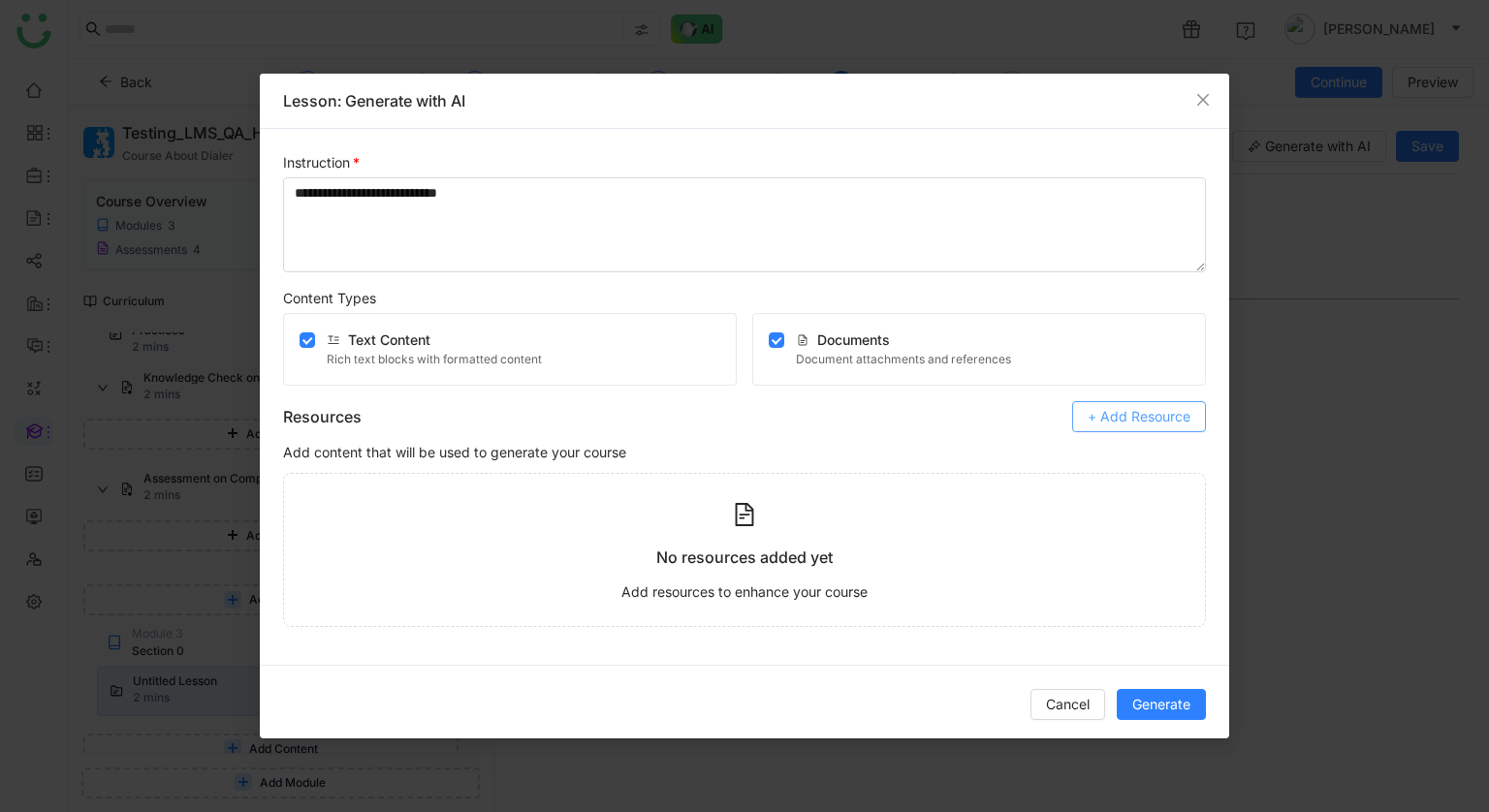 click on "+ Add Resource" at bounding box center [1139, 417] 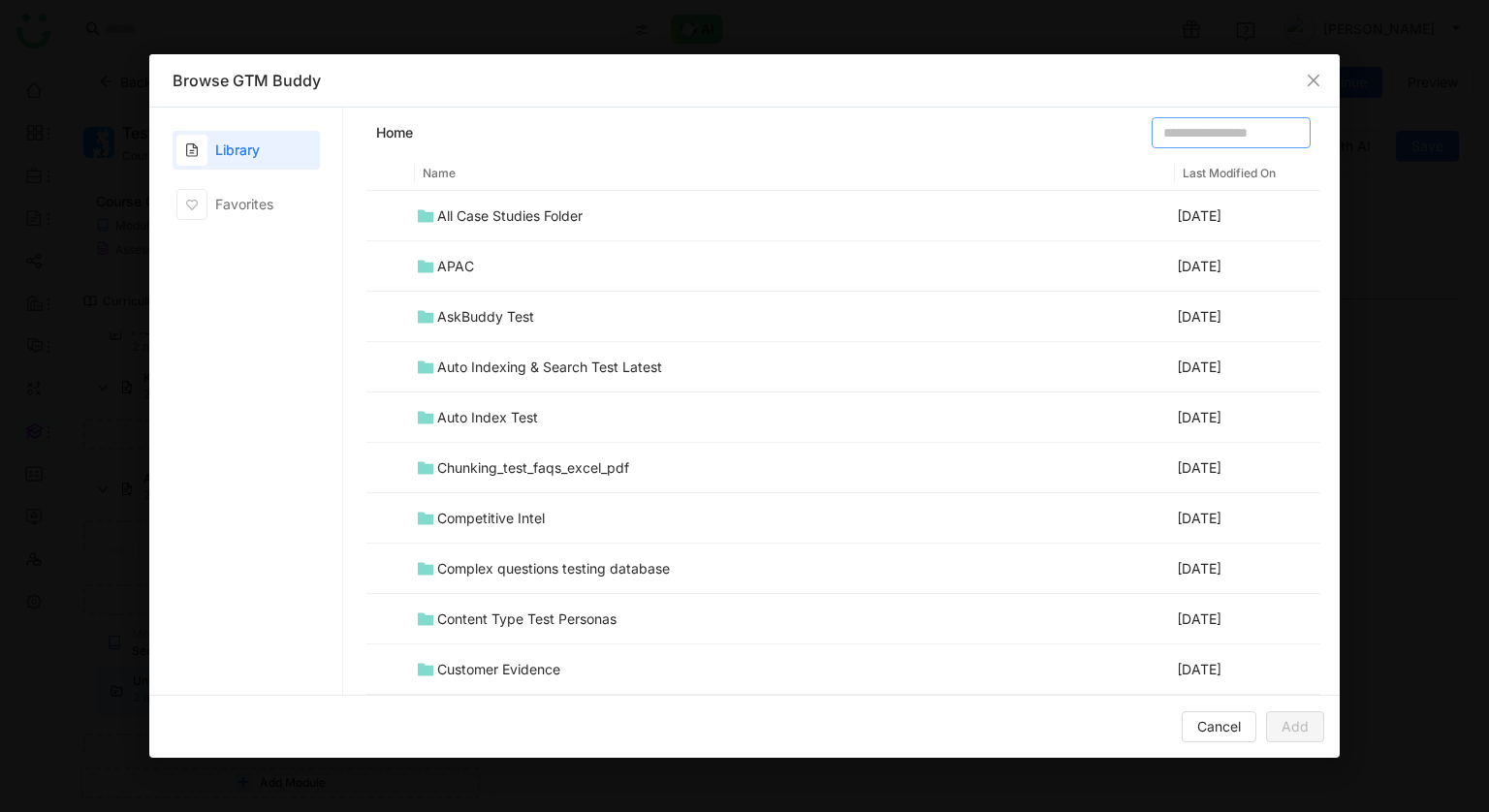 click at bounding box center (1231, 133) 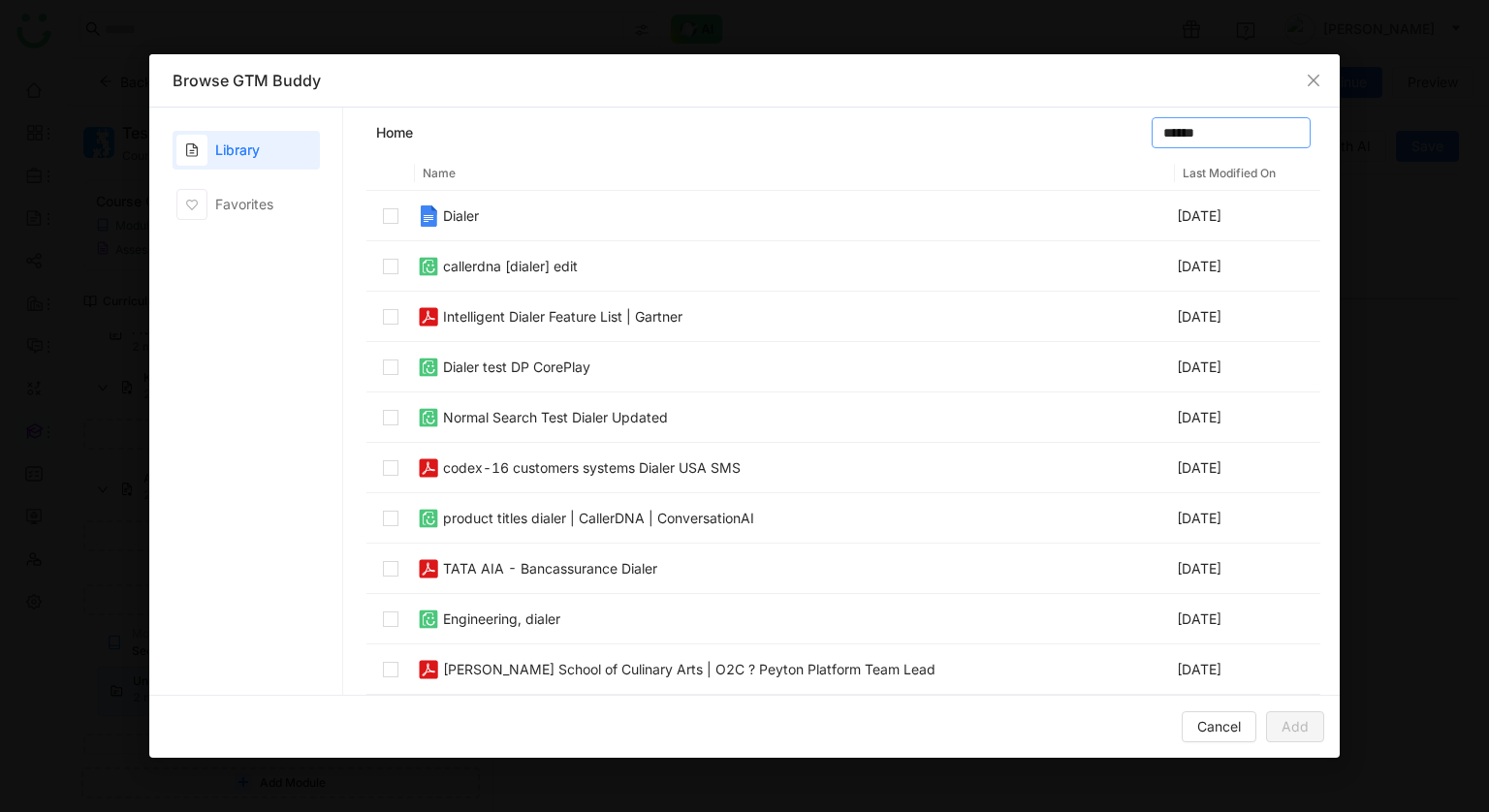 type on "******" 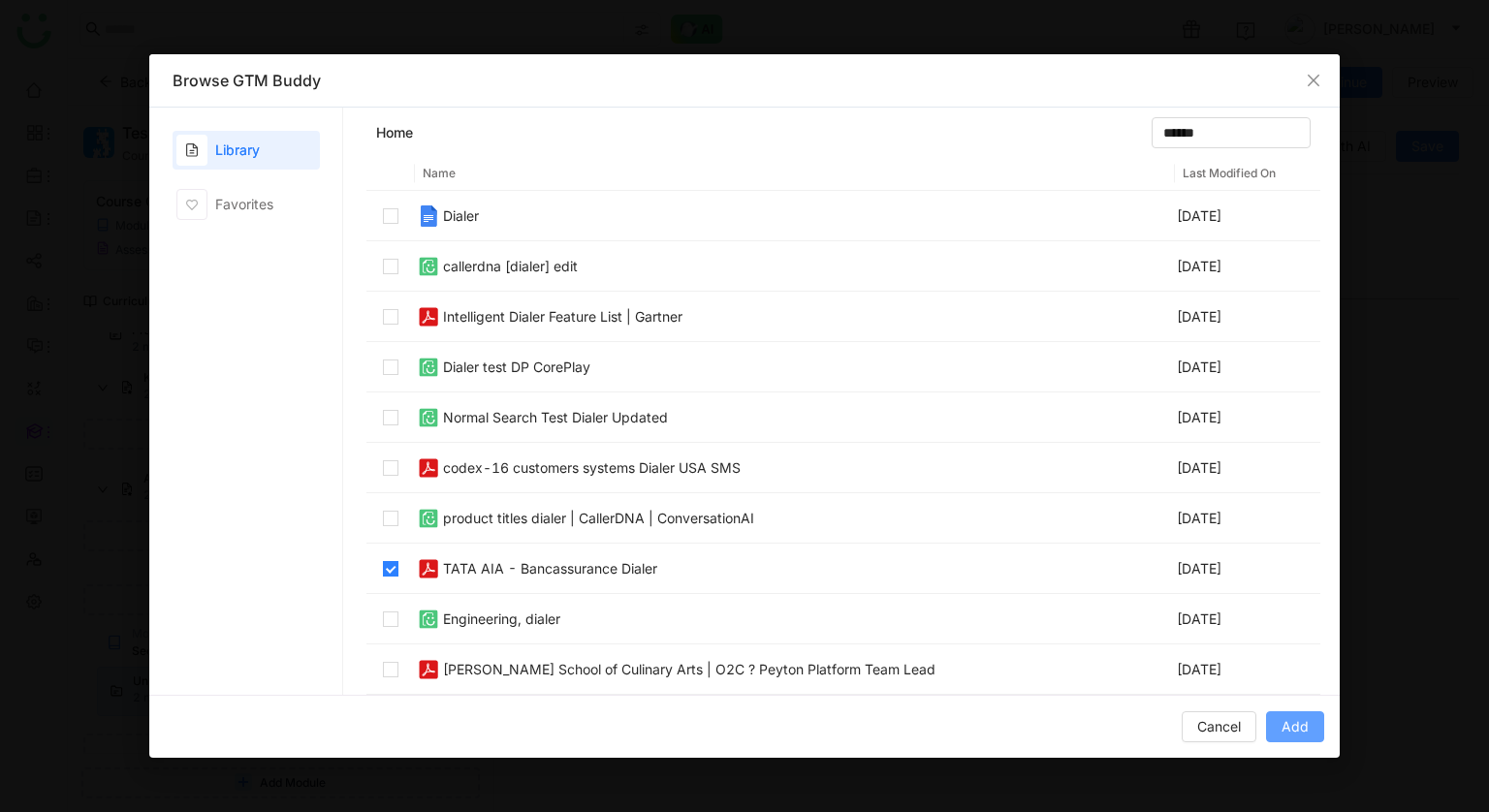 click on "Add" at bounding box center [1295, 727] 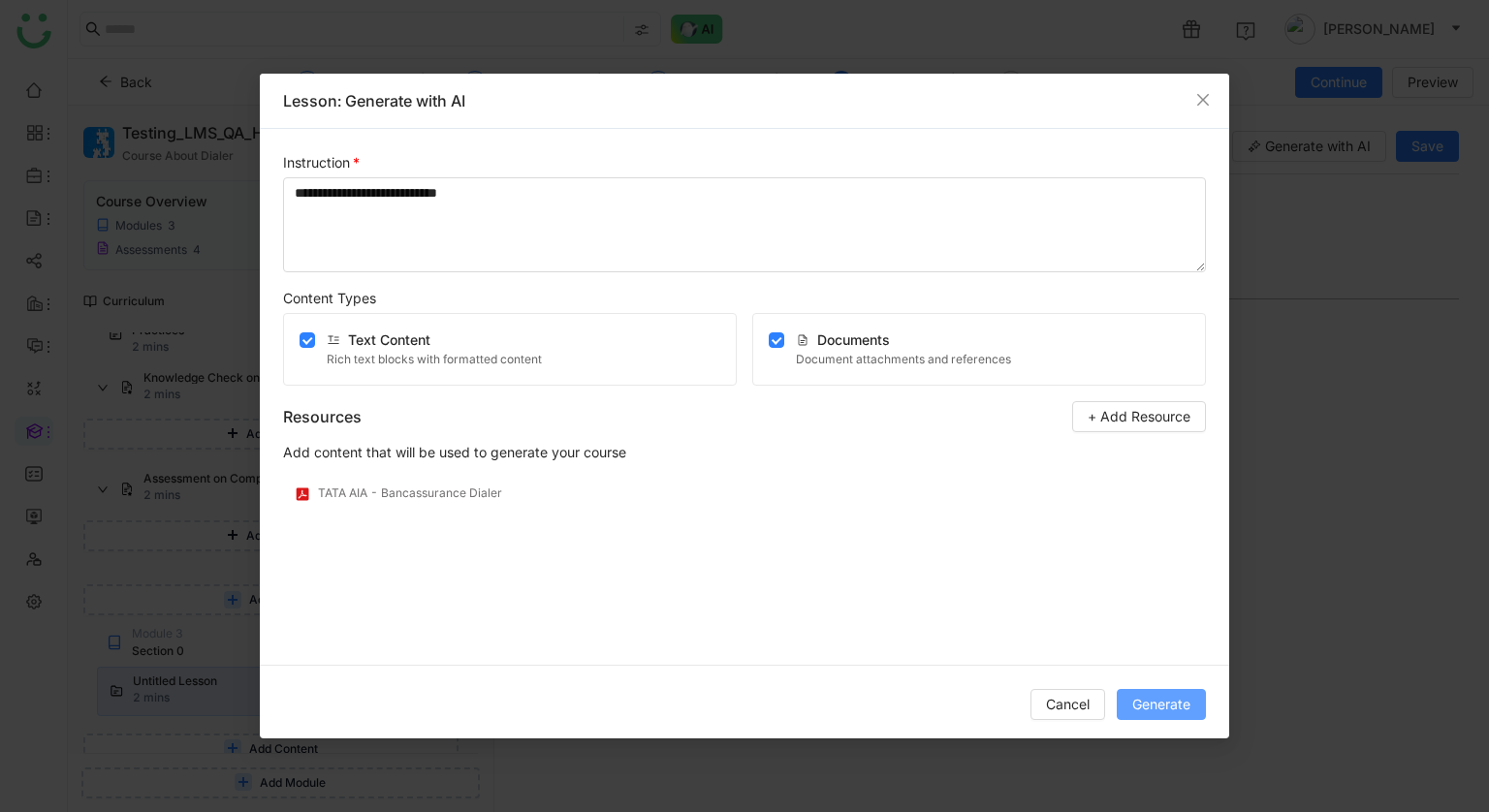 click on "Generate" at bounding box center (1161, 704) 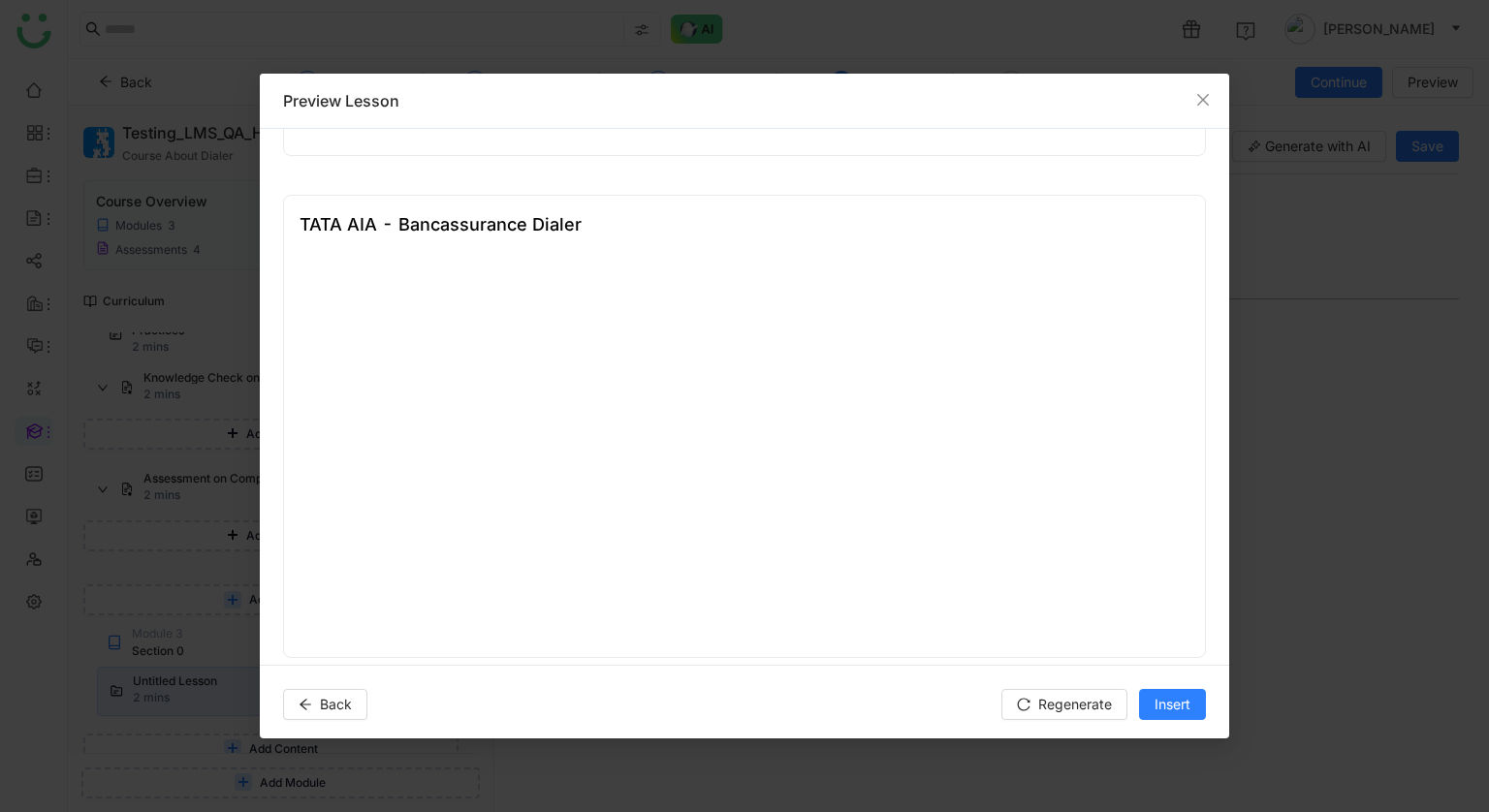 scroll, scrollTop: 581, scrollLeft: 0, axis: vertical 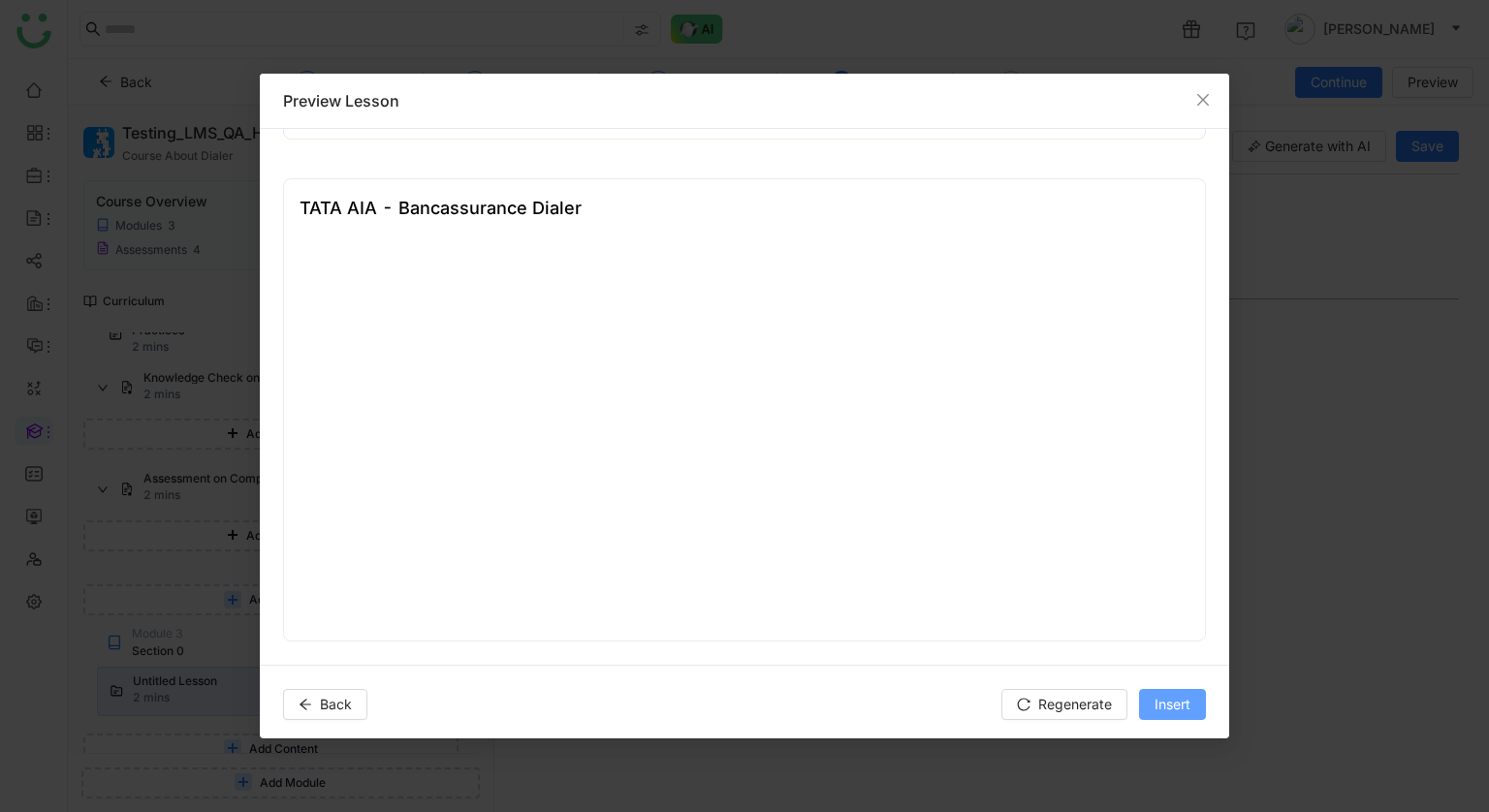 click on "Insert" at bounding box center [1172, 704] 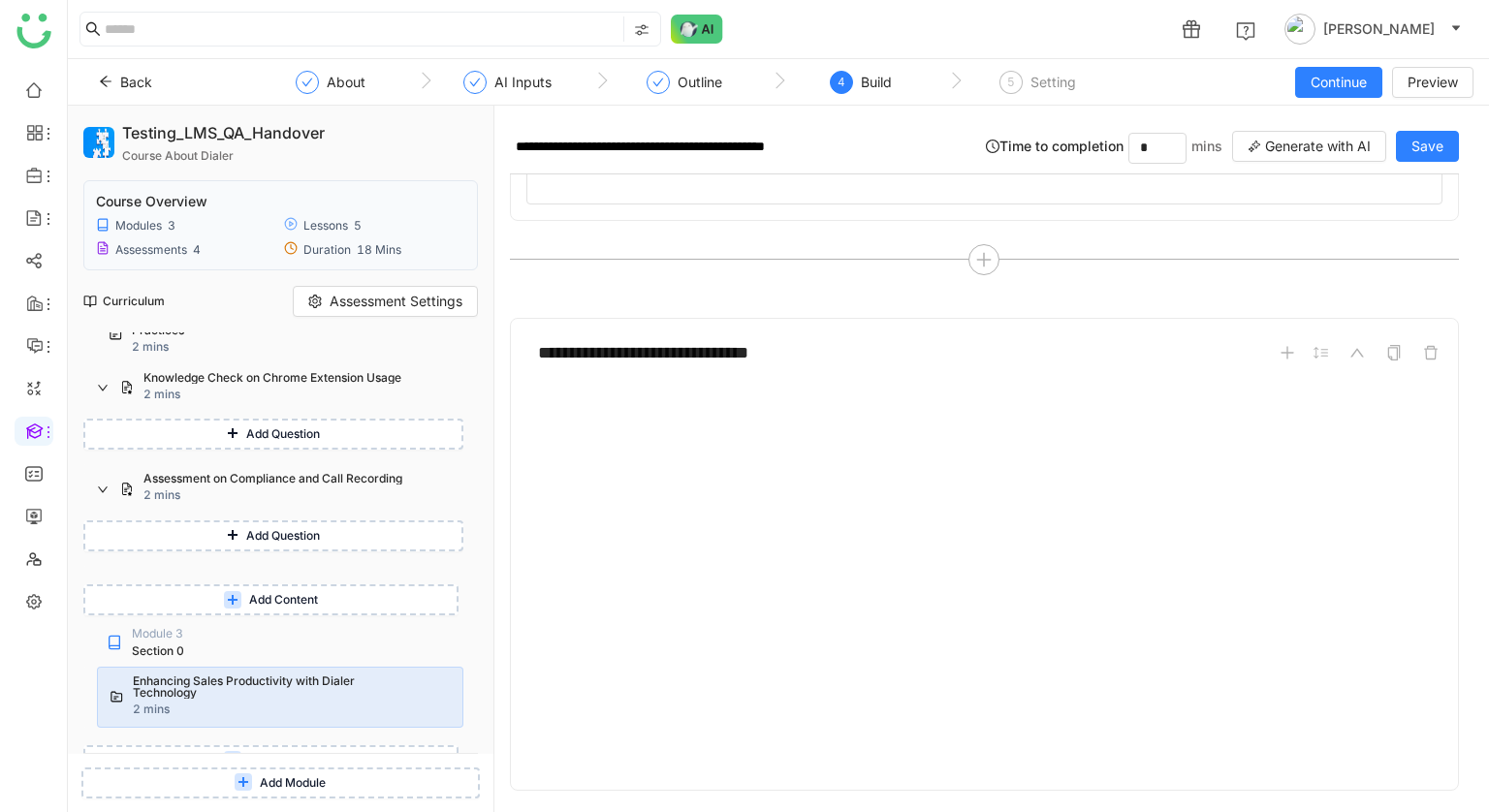 scroll, scrollTop: 1220, scrollLeft: 0, axis: vertical 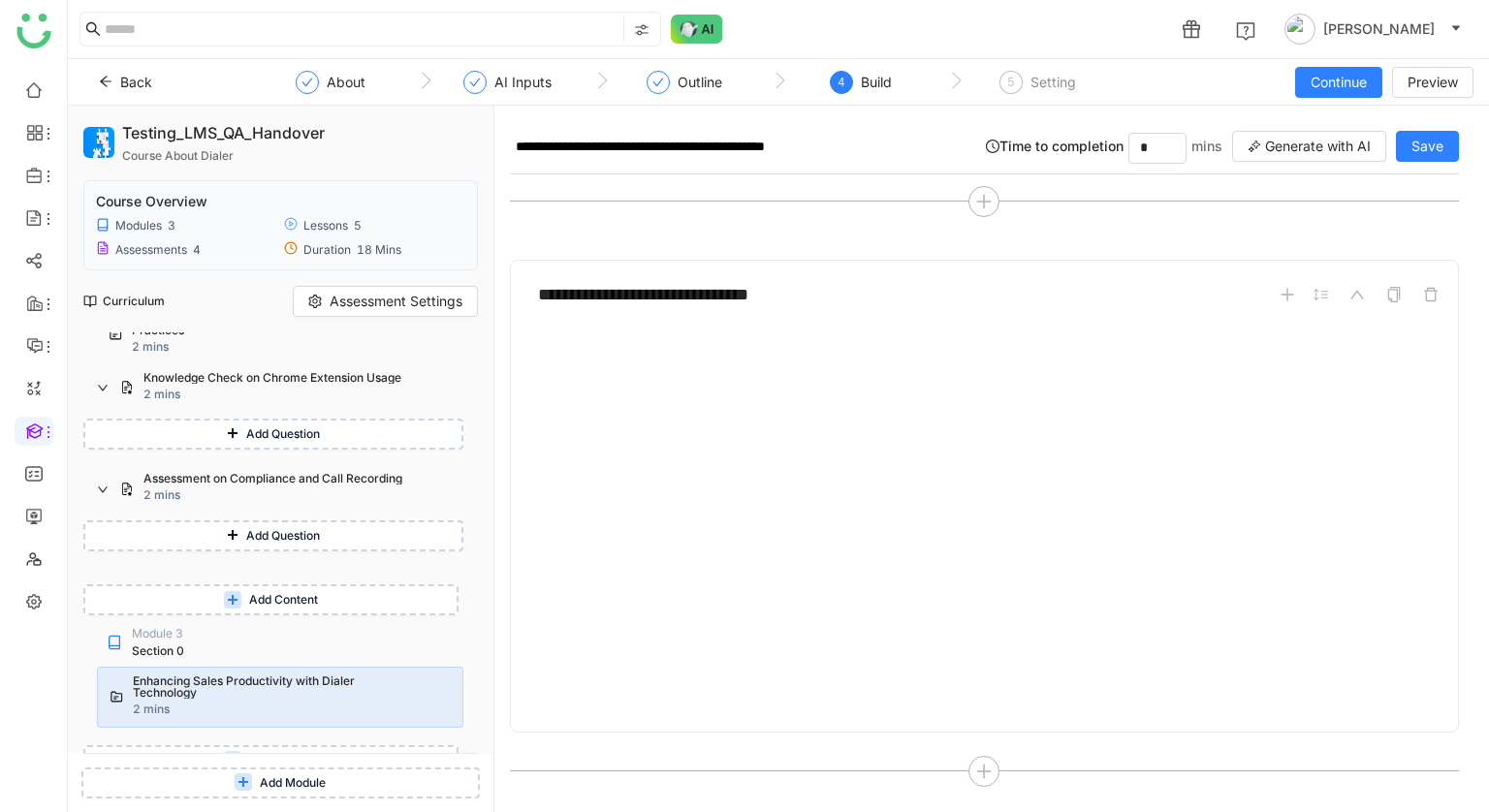 click on "Add Content" at bounding box center [283, 761] 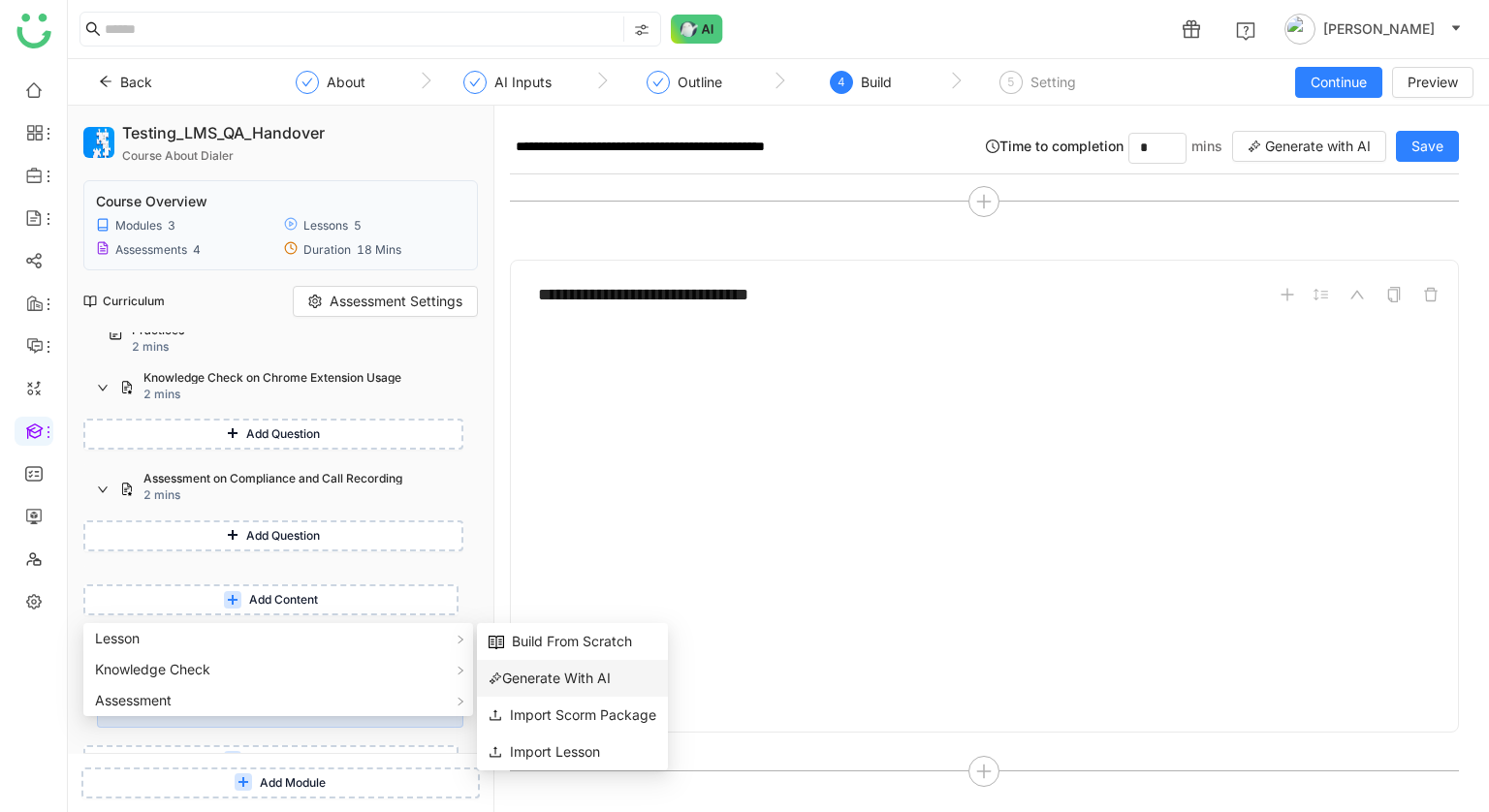 click on "Generate With AI" at bounding box center [550, 678] 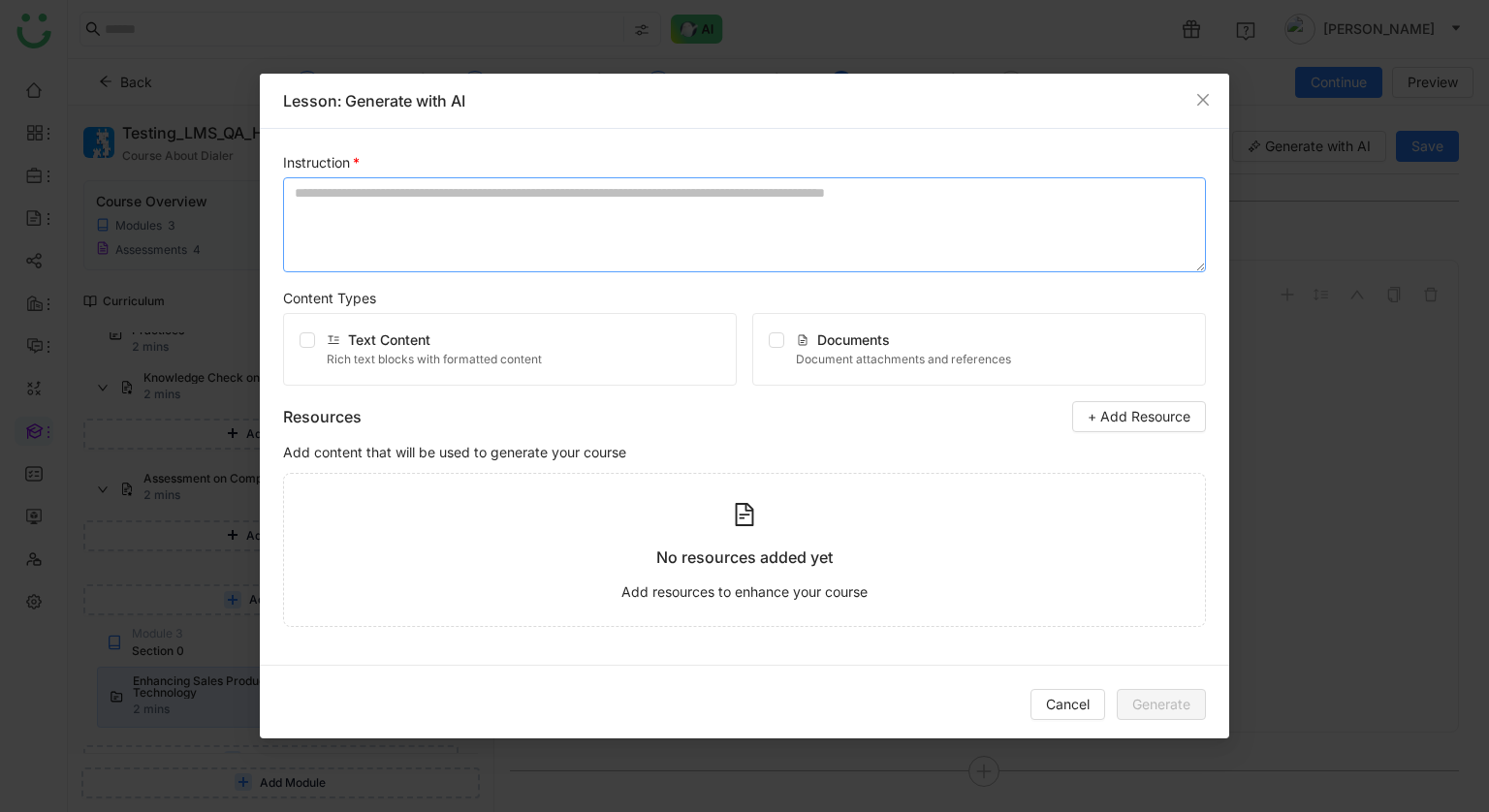 click at bounding box center [744, 225] 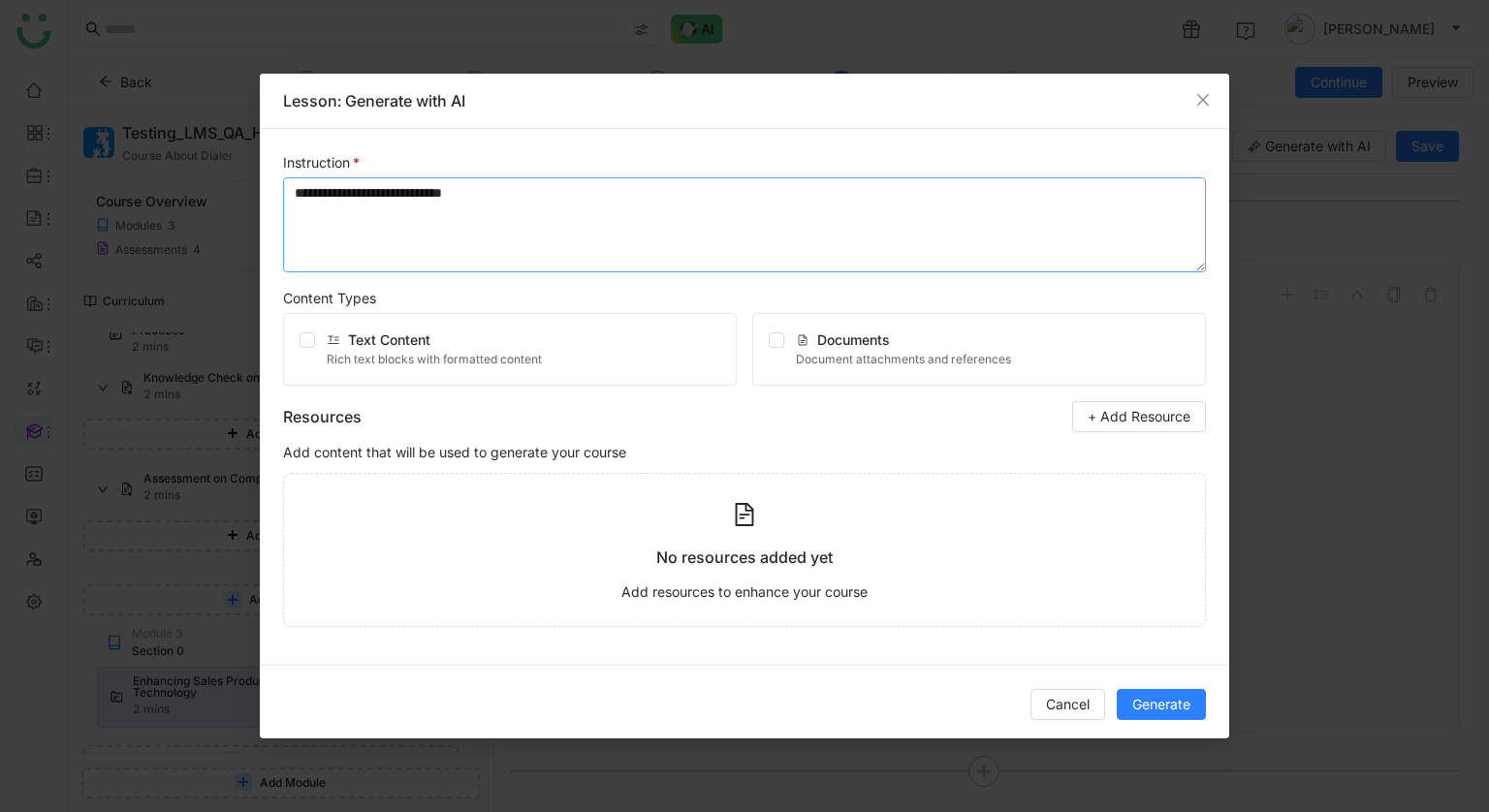 type on "**********" 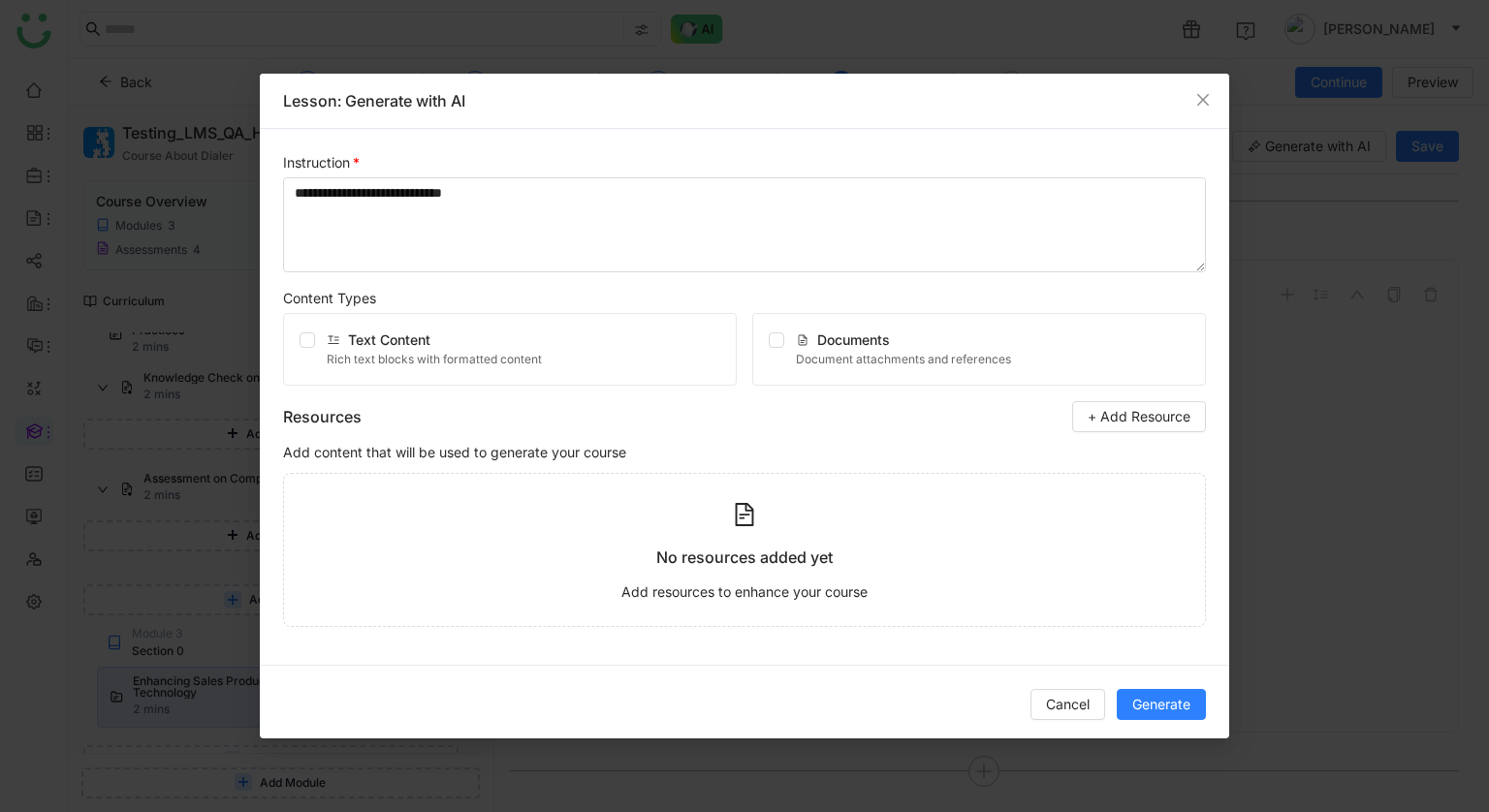 click on "Text Content  Rich text blocks with formatted content" at bounding box center (510, 349) 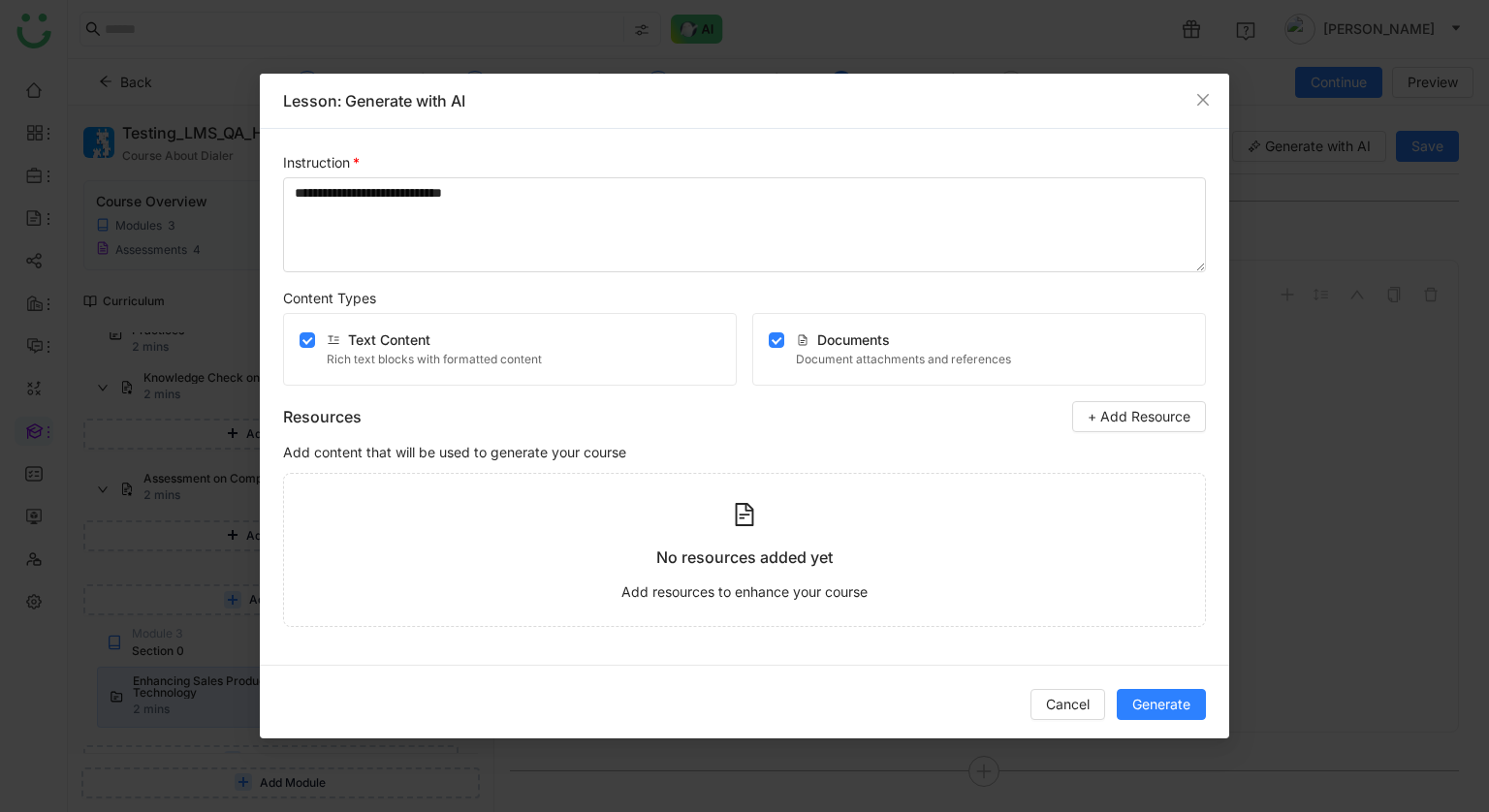 click on "No resources added yet   Add resources to enhance your course" at bounding box center [744, 549] 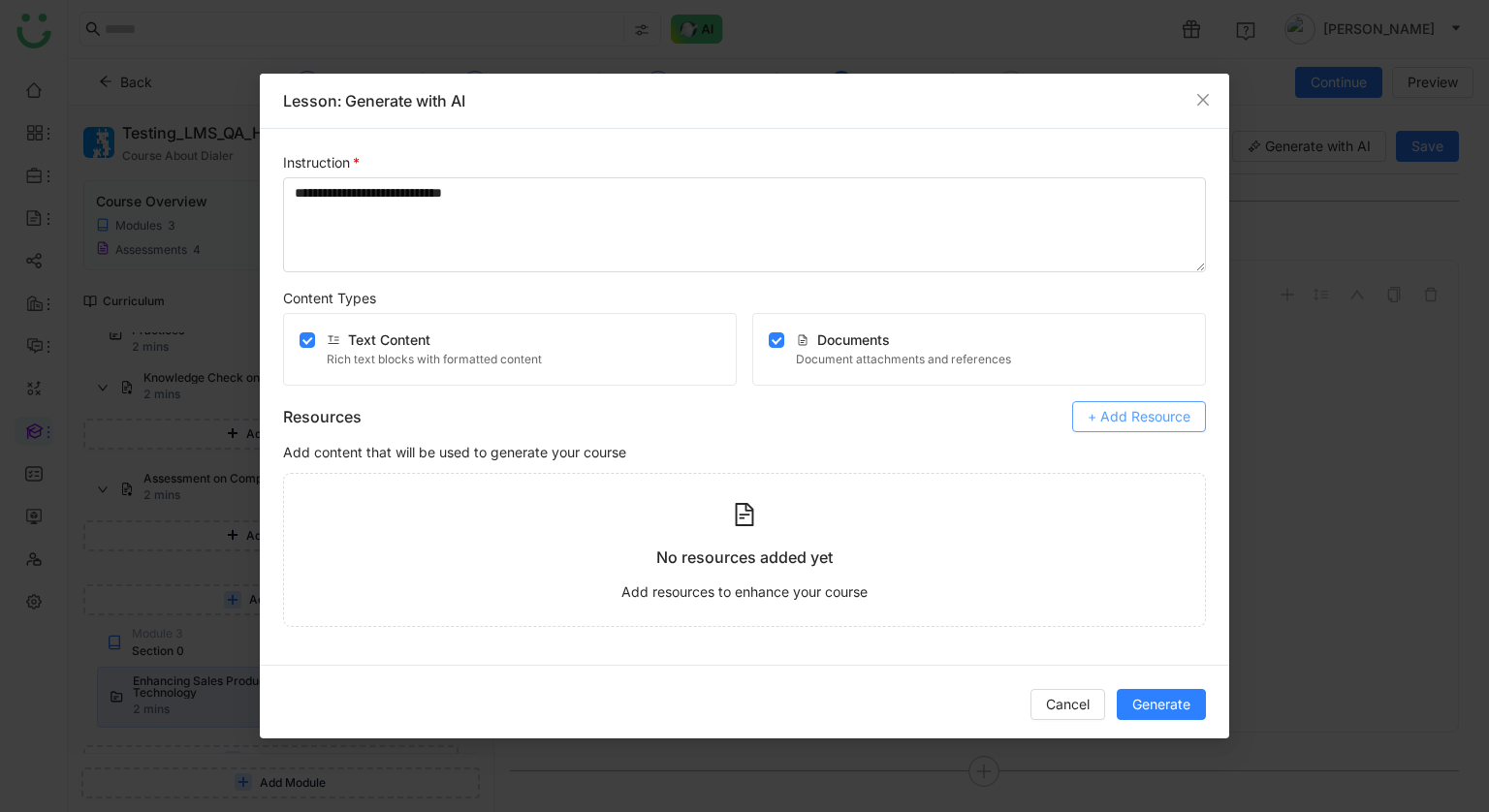 click on "+ Add Resource" at bounding box center (1139, 417) 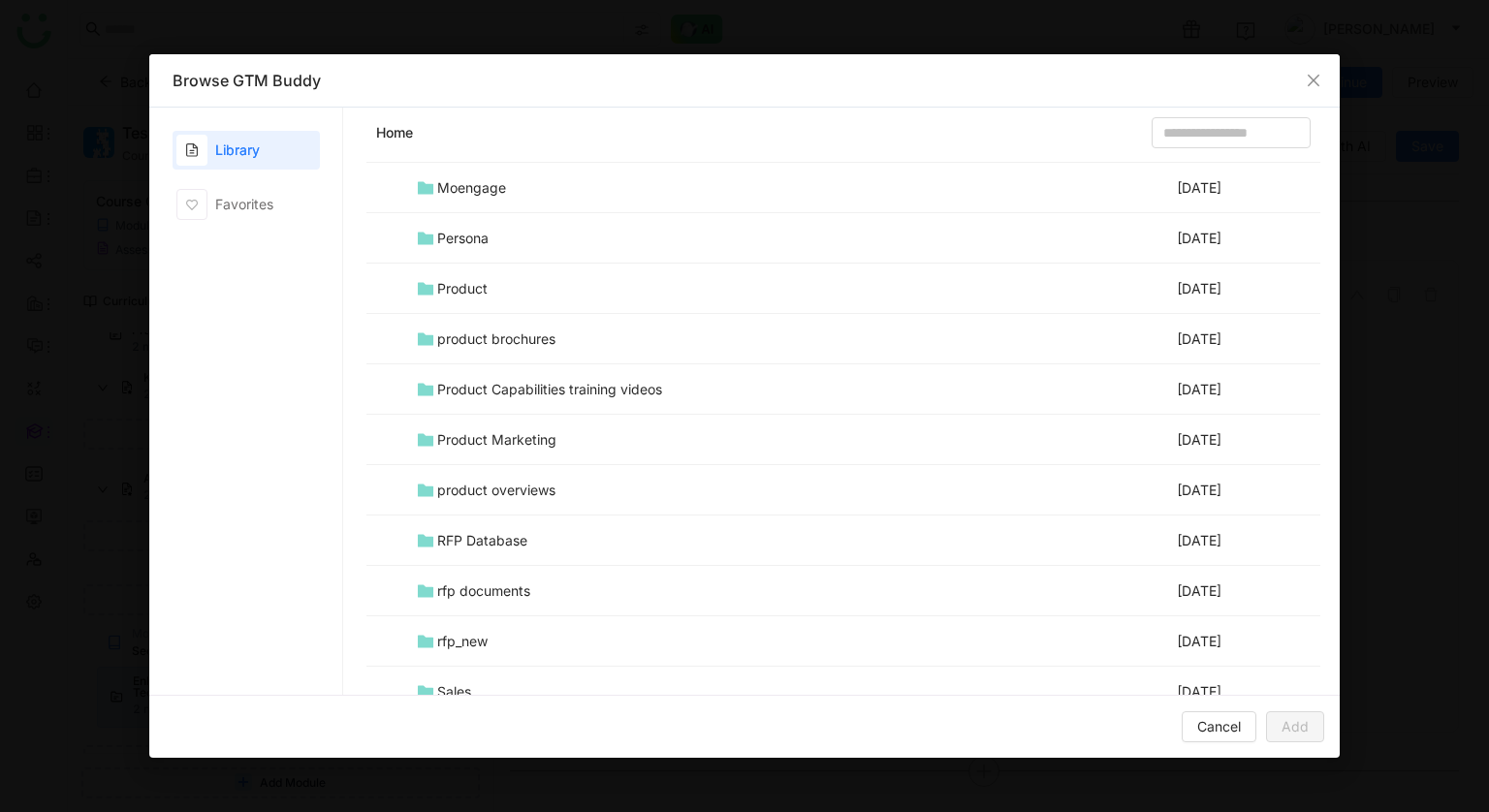 scroll, scrollTop: 1905, scrollLeft: 0, axis: vertical 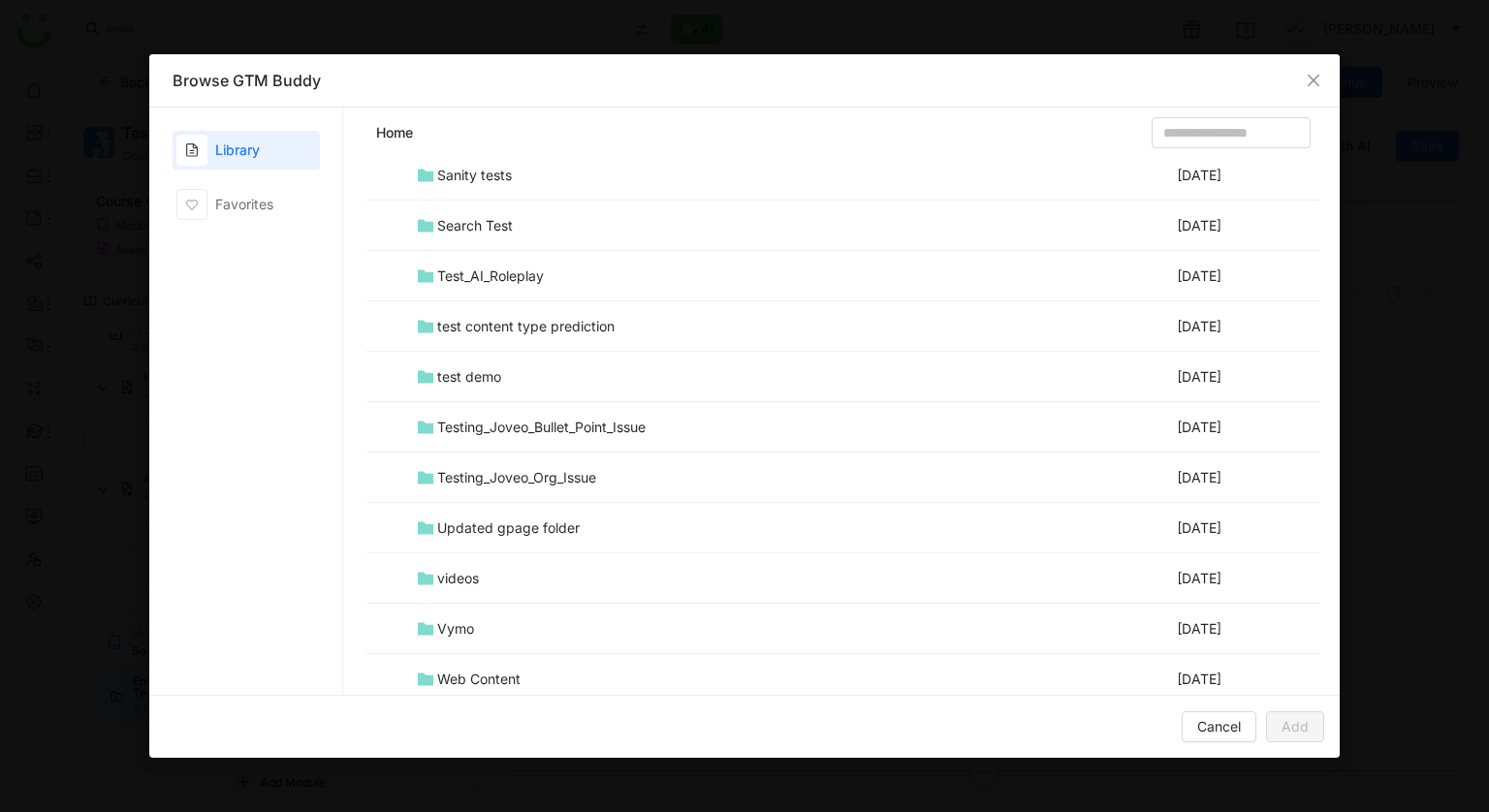 click on "Home   Name Last Modified On    All Case Studies Folder Nov 28, 2024    APAC Dec 10, 2024    AskBuddy Test Jan 17, 2025    Auto Indexing & Search Test Latest Apr 7, 2025    Auto Index Test Feb 25, 2025    Chunking_test_faqs_excel_pdf Jun 11, 2025    Competitive Intel Oct 21, 2021    Complex questions testing database Jan 3, 2025    Content Type Test Personas Mar 27, 2025    Customer Evidence Oct 21, 2021    Customer Stories (PDFs) May 14, 2025    Dialer Mar 22, 2022    discovery Apr 1, 2025    DS Contextual Bug Jun 25, 2025    ds sravs folder Jun 24, 2025    Ebooks Nov 28, 2024    Excel Askbuddy Testing Nov 28, 2024    Excel experiment Feb 13, 2025    Full Text Search Dec 4, 2024    Gdrive Export Test Dec 5, 2024    google upload test Jul 26, 2022    Gpage folder Aug 6, 2024    Klue Jul 3, 2025    Klue - Embedding Jul 4, 2025    Leandata web content testing Apr 16, 2024    Master RFP Knowledge Dec 4, 2024    Moengage Apr 4, 2025    Persona Oct 21, 2021" at bounding box center (841, 400) 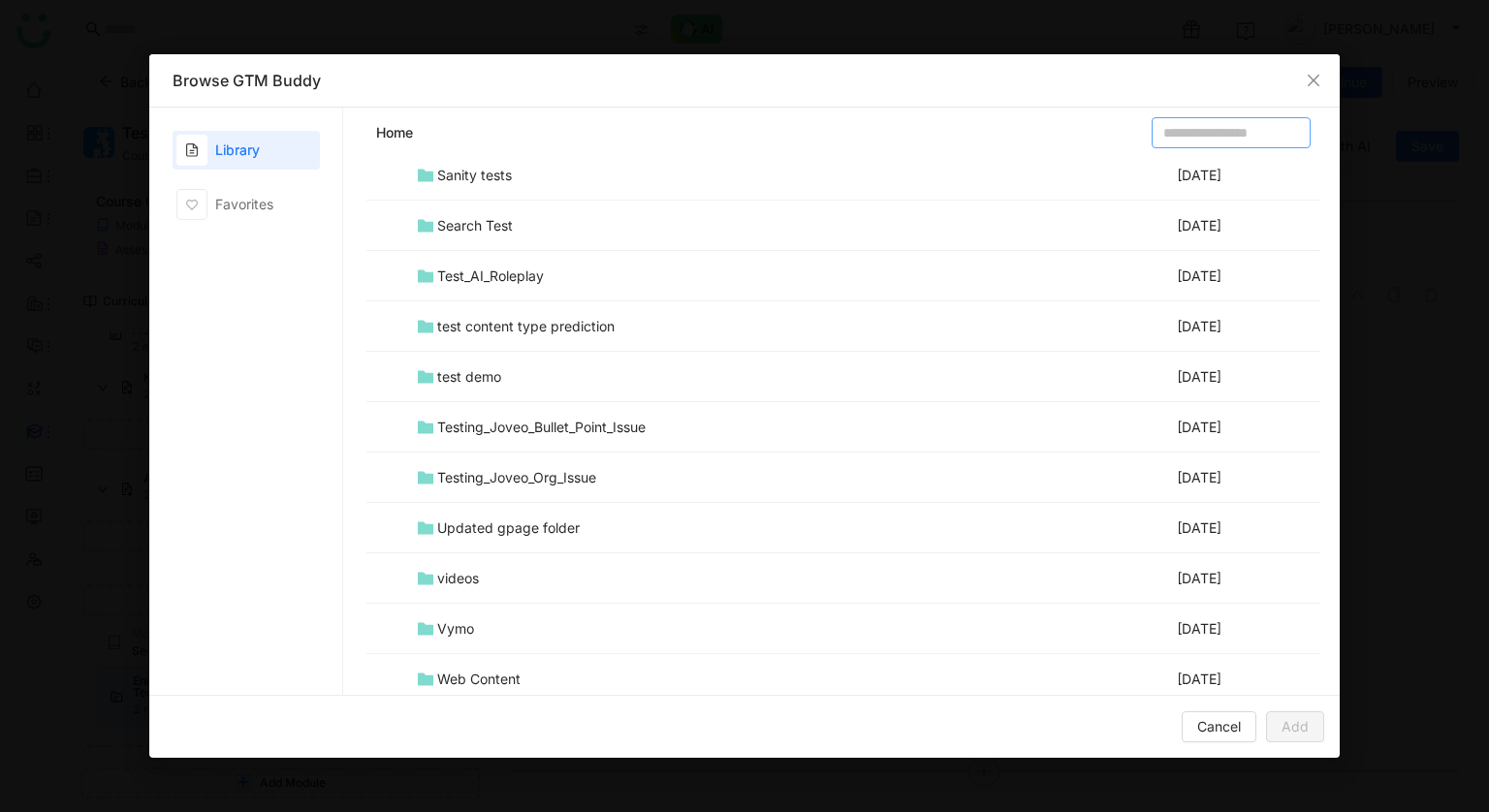 click at bounding box center [1231, 133] 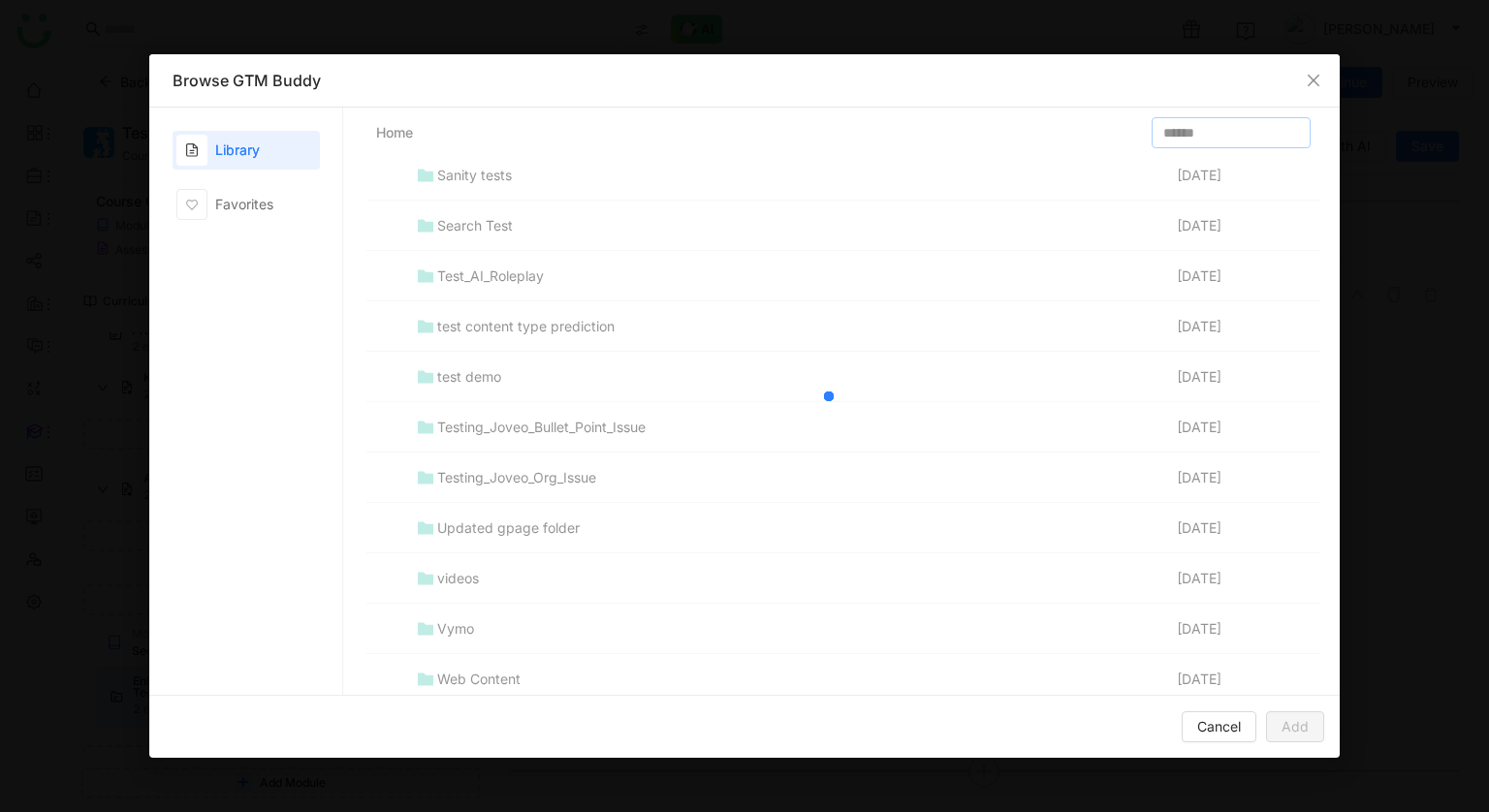 type on "******" 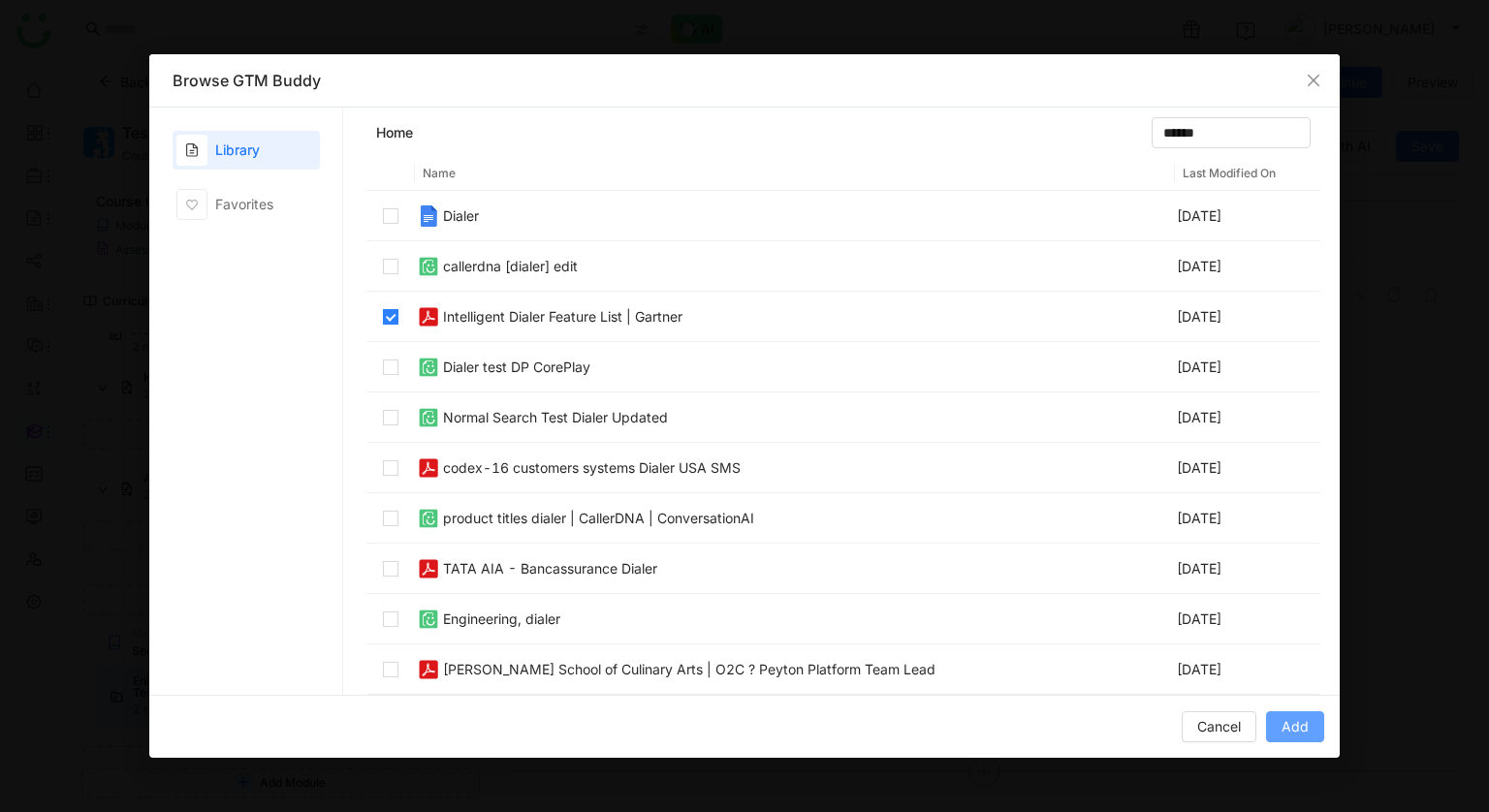 click on "Add" at bounding box center [1295, 727] 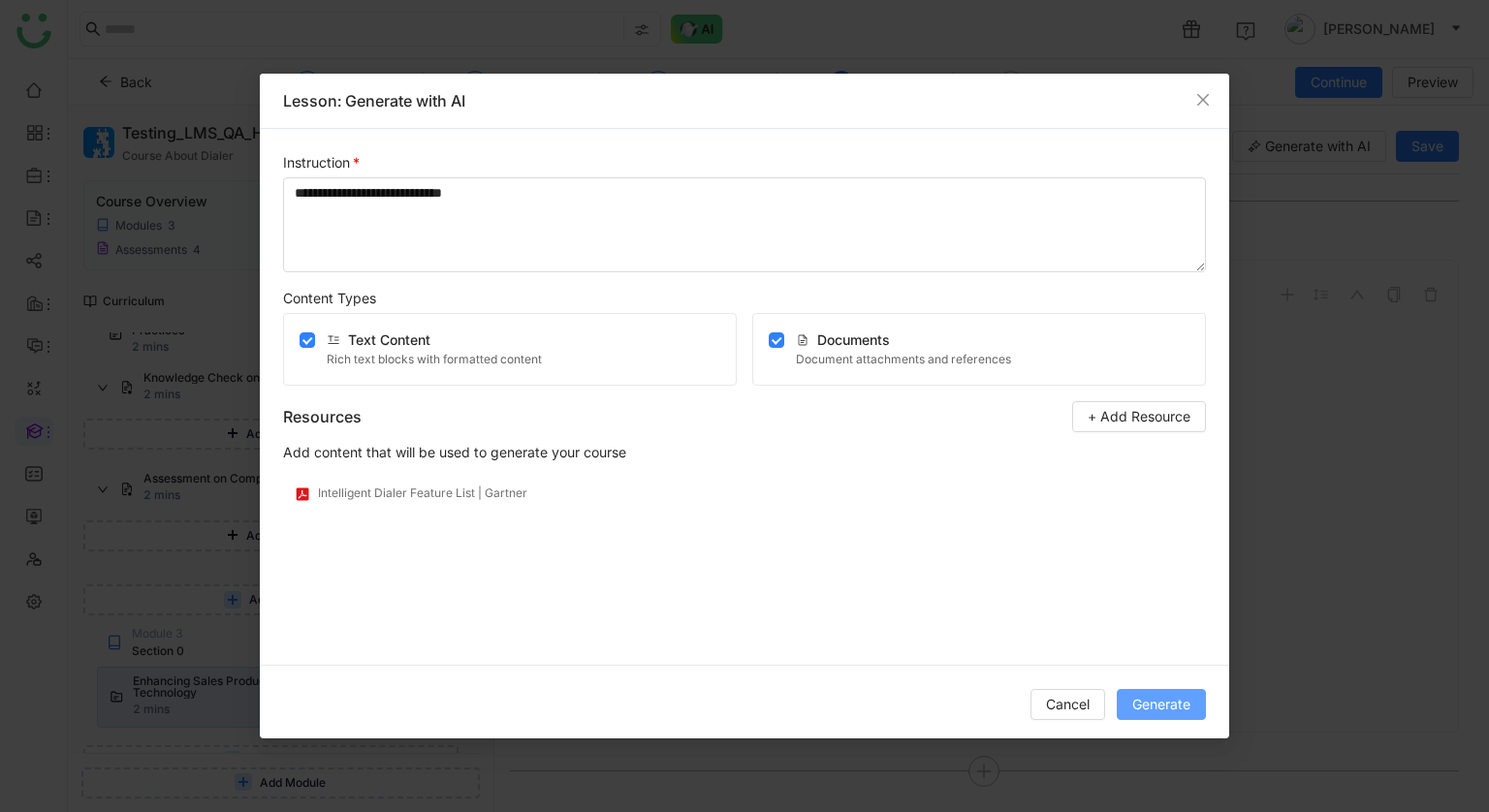 click on "Generate" at bounding box center (1161, 704) 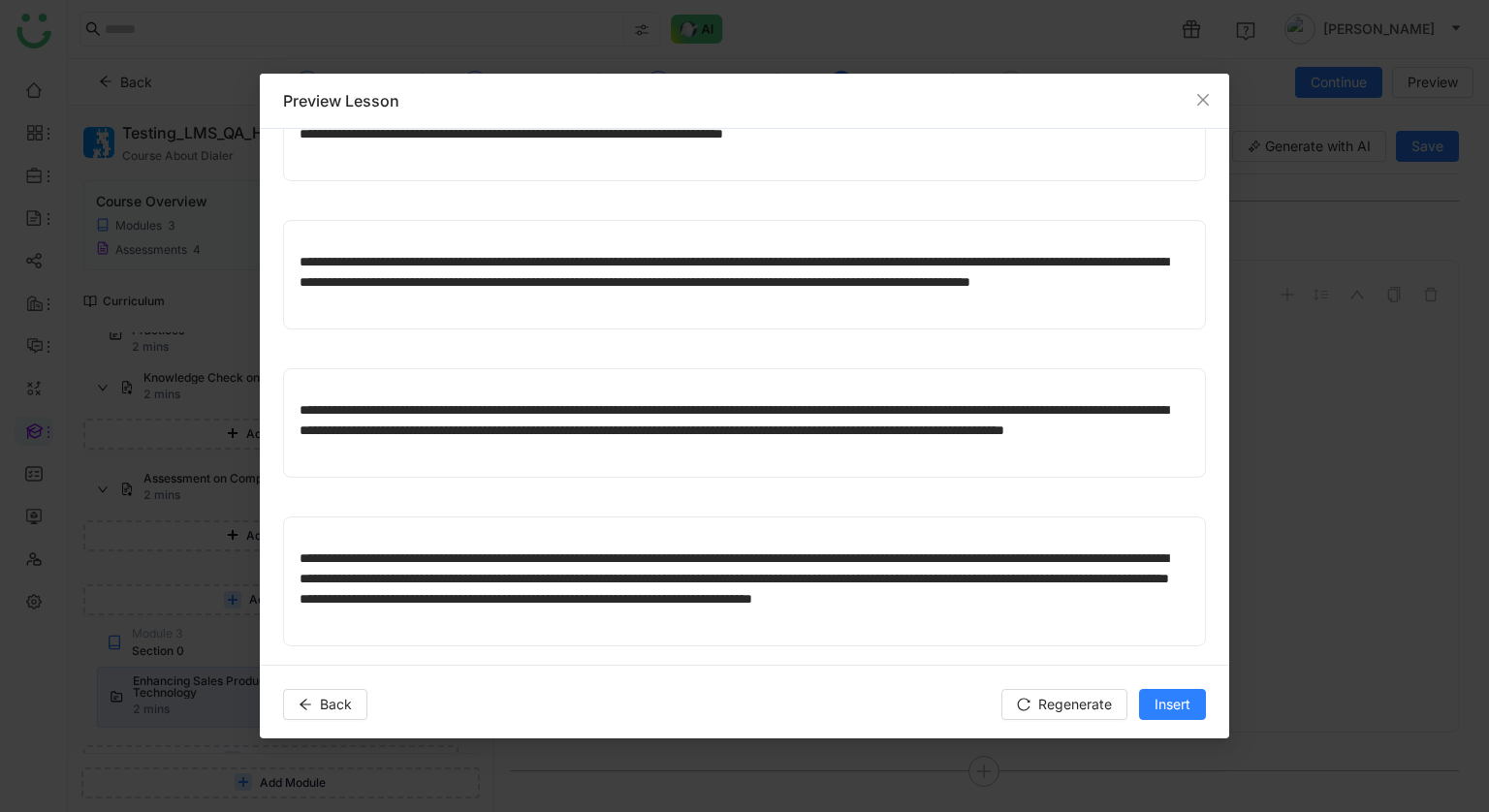 scroll, scrollTop: 636, scrollLeft: 0, axis: vertical 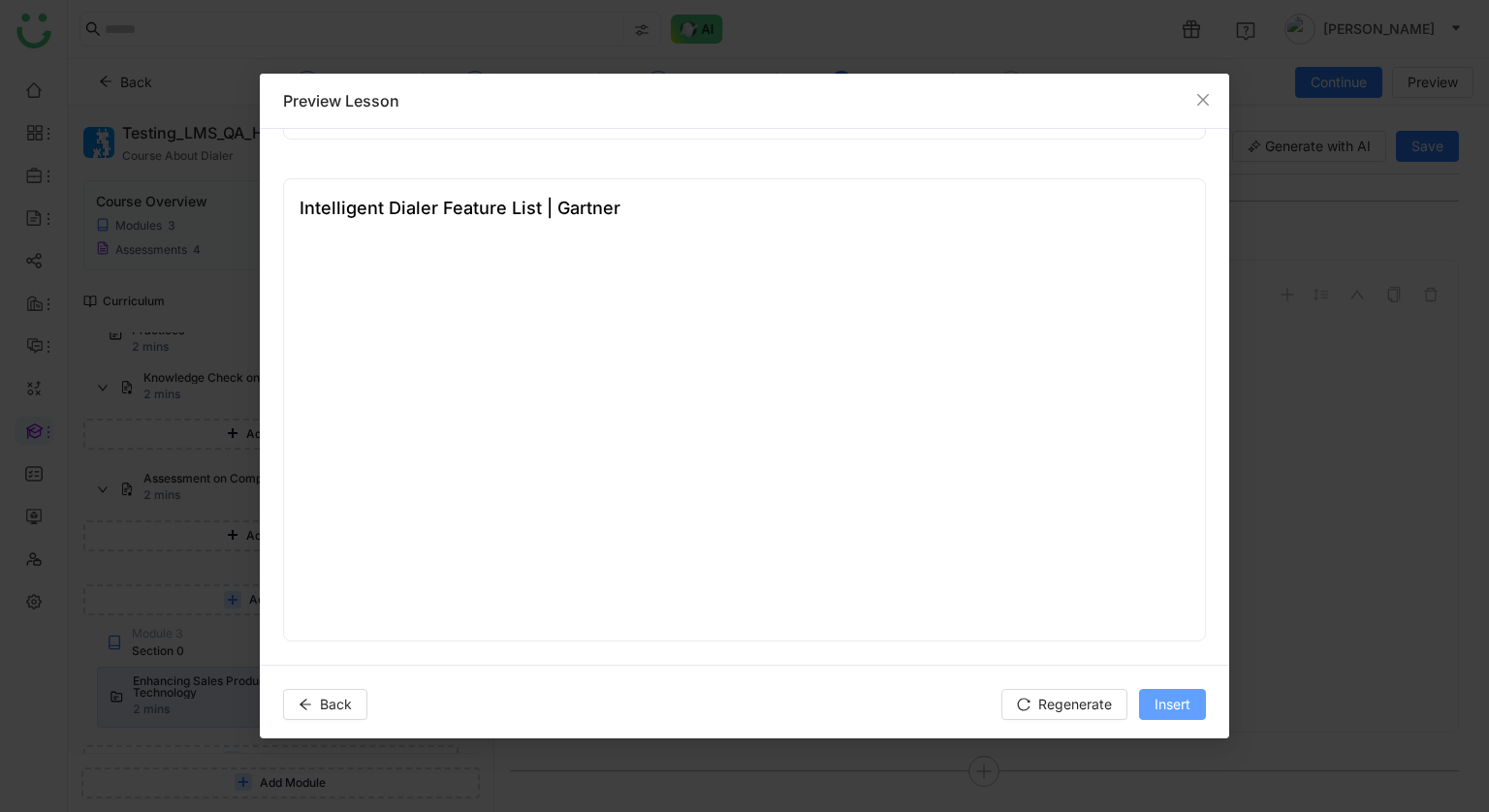 click on "Insert" at bounding box center (1172, 704) 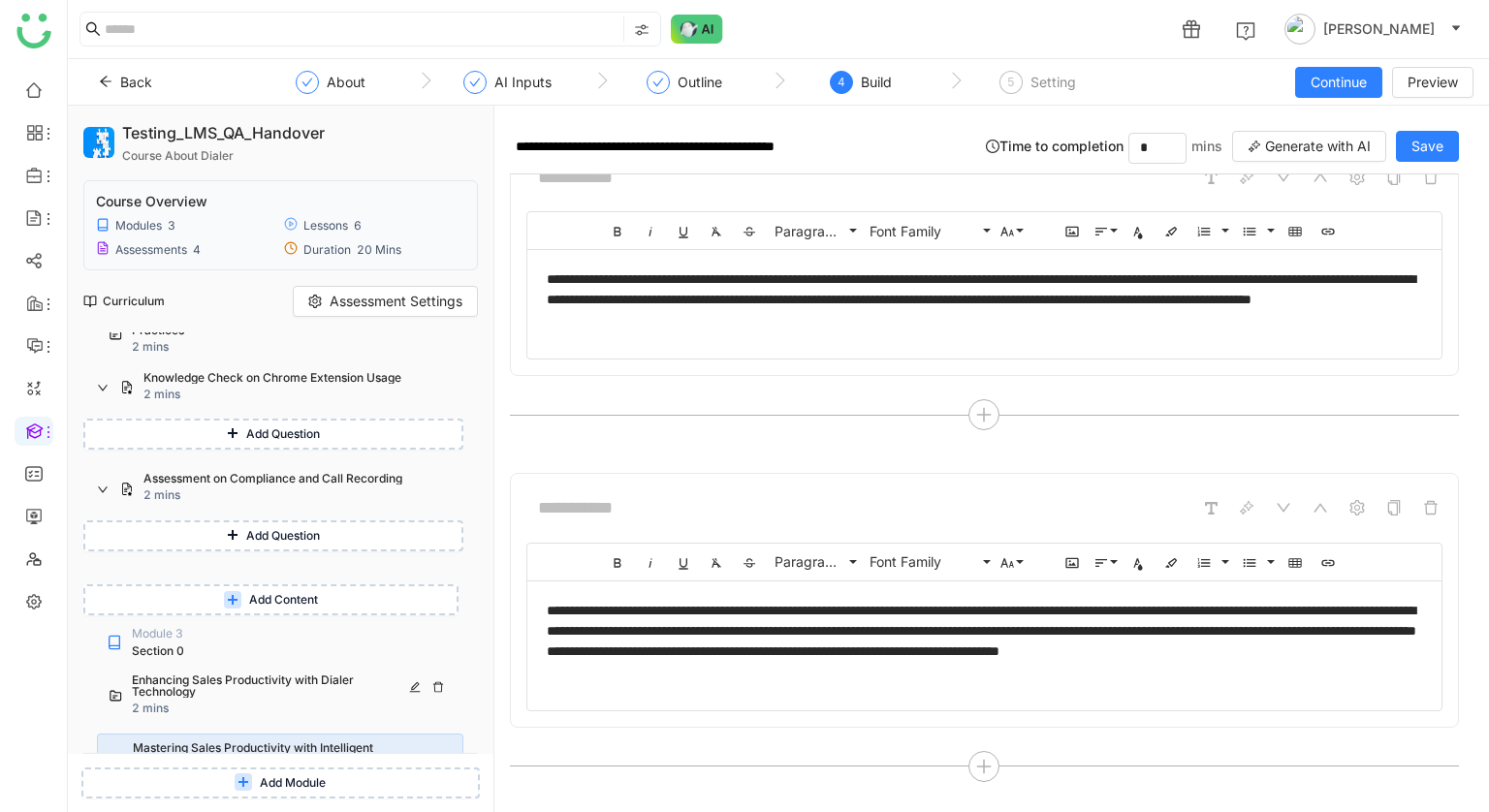 scroll, scrollTop: 1258, scrollLeft: 0, axis: vertical 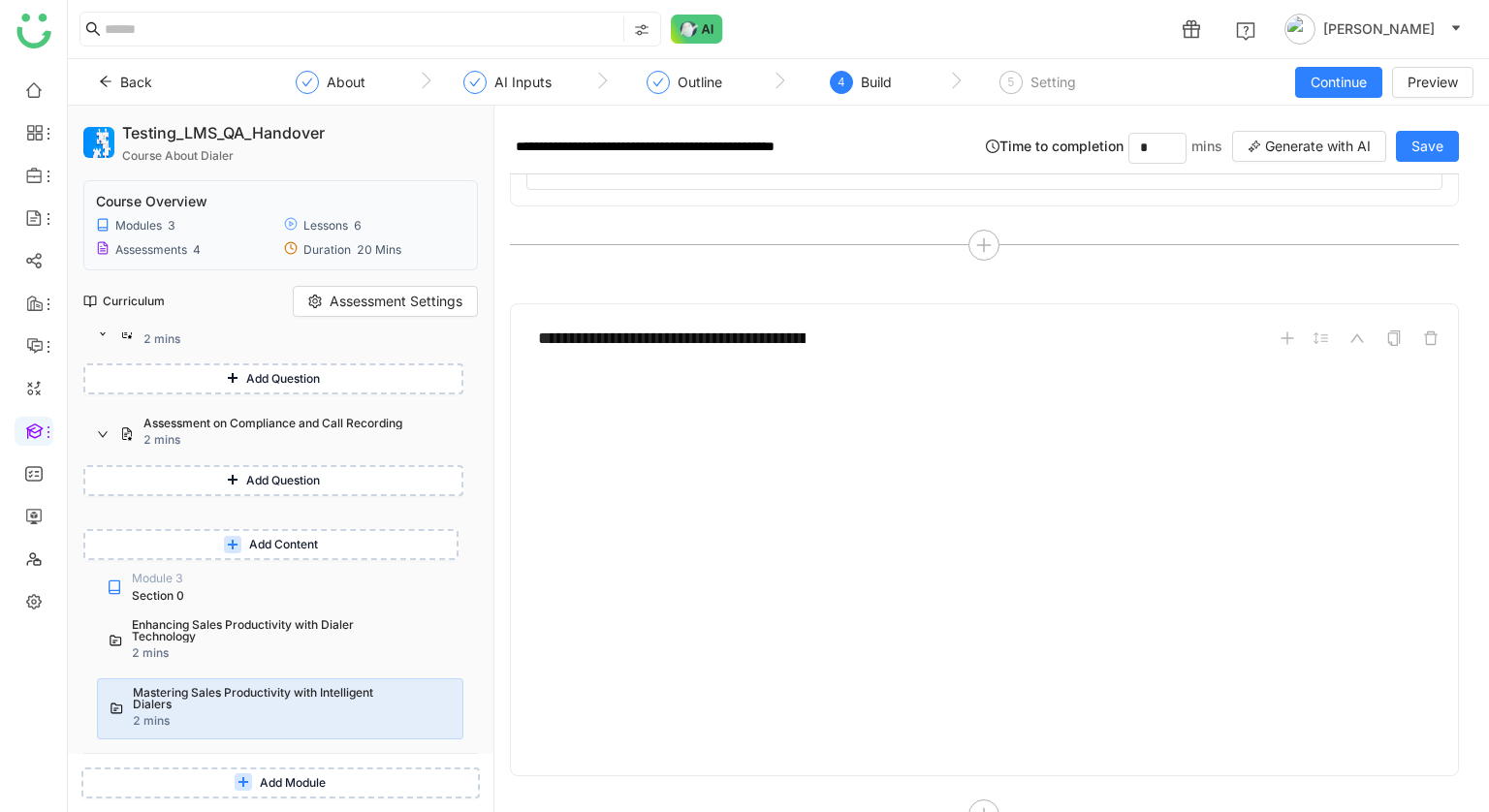 click at bounding box center (233, 771) 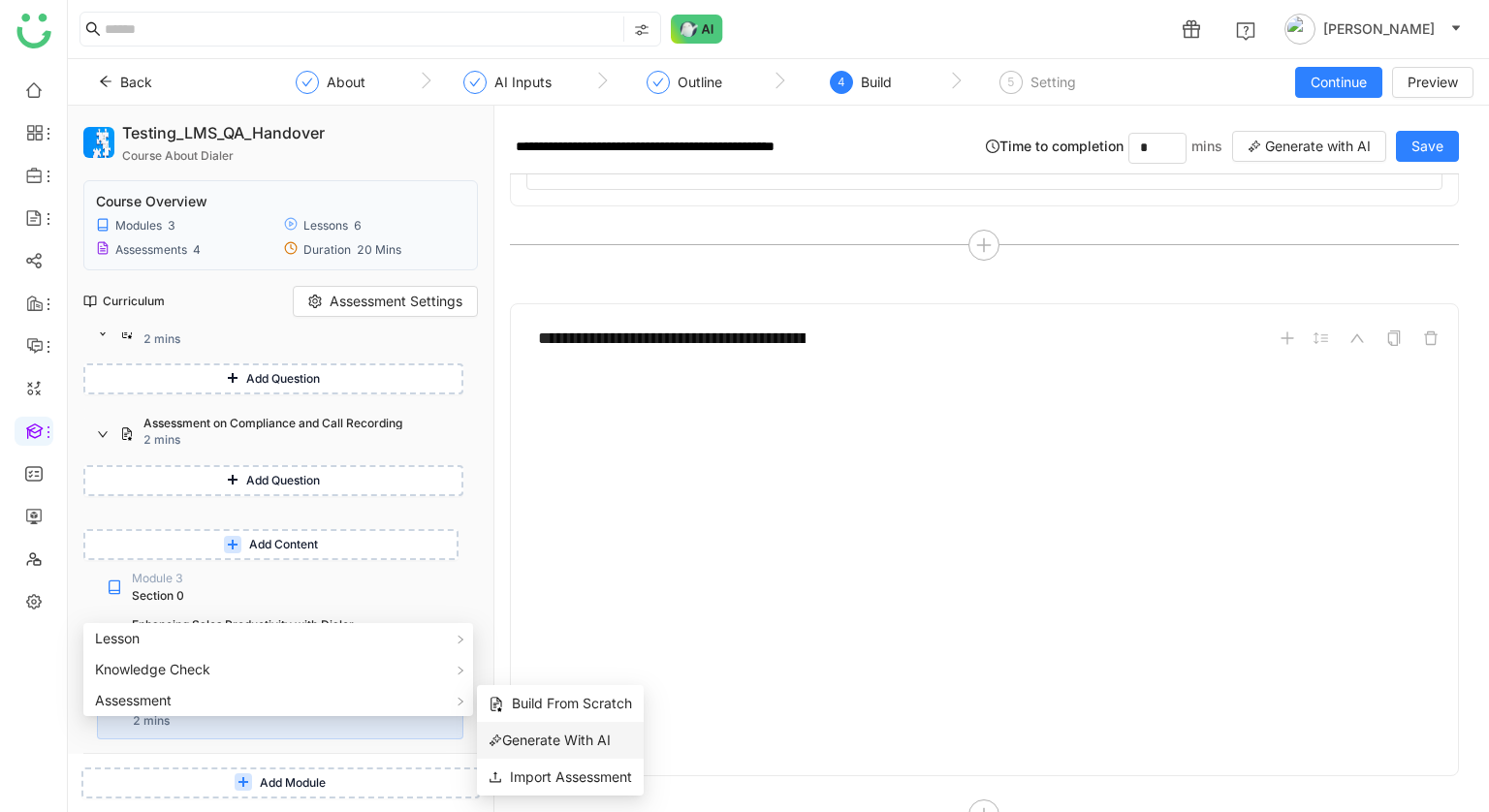 click on "Generate With AI" at bounding box center [550, 740] 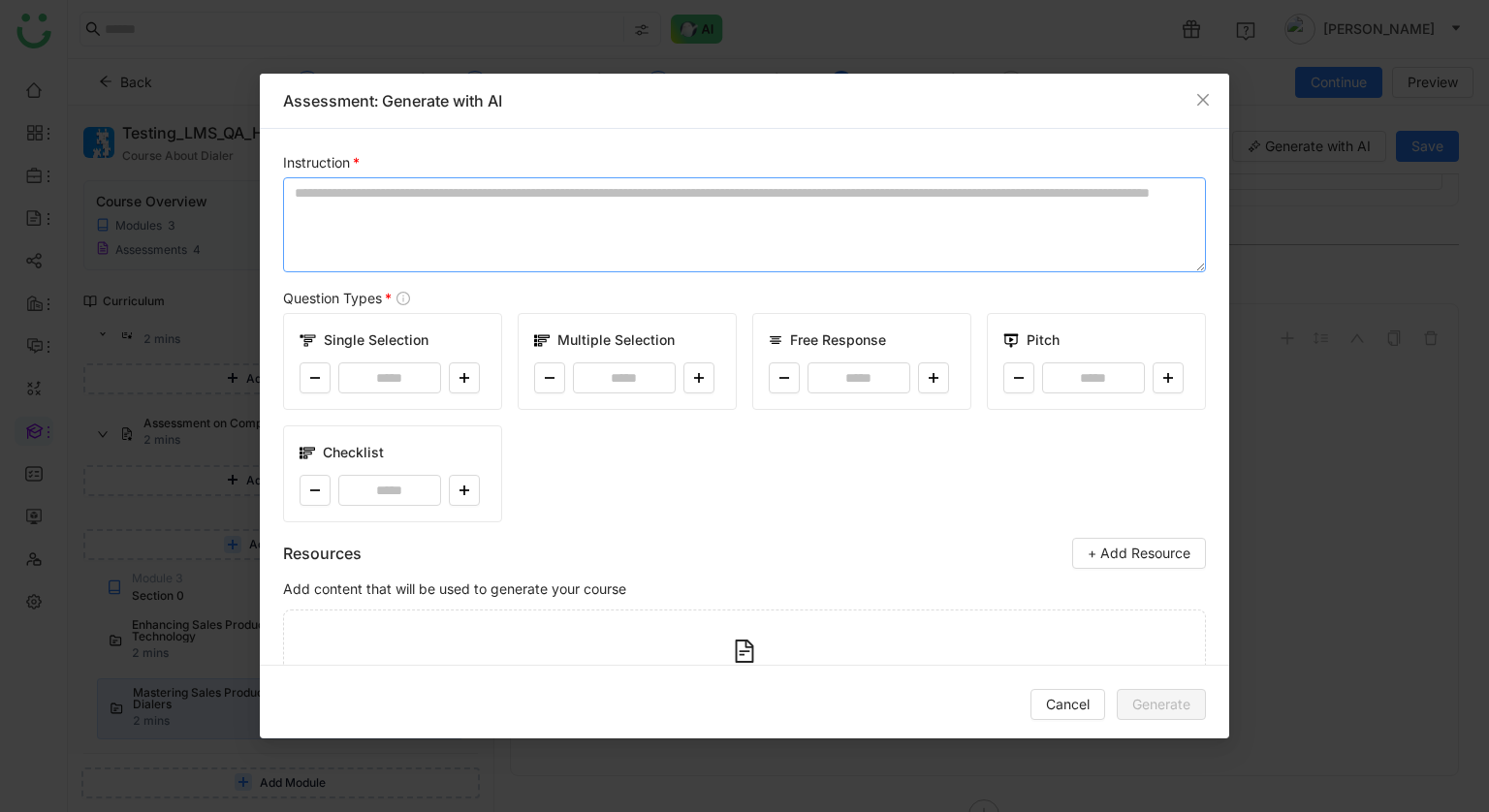 click at bounding box center [744, 225] 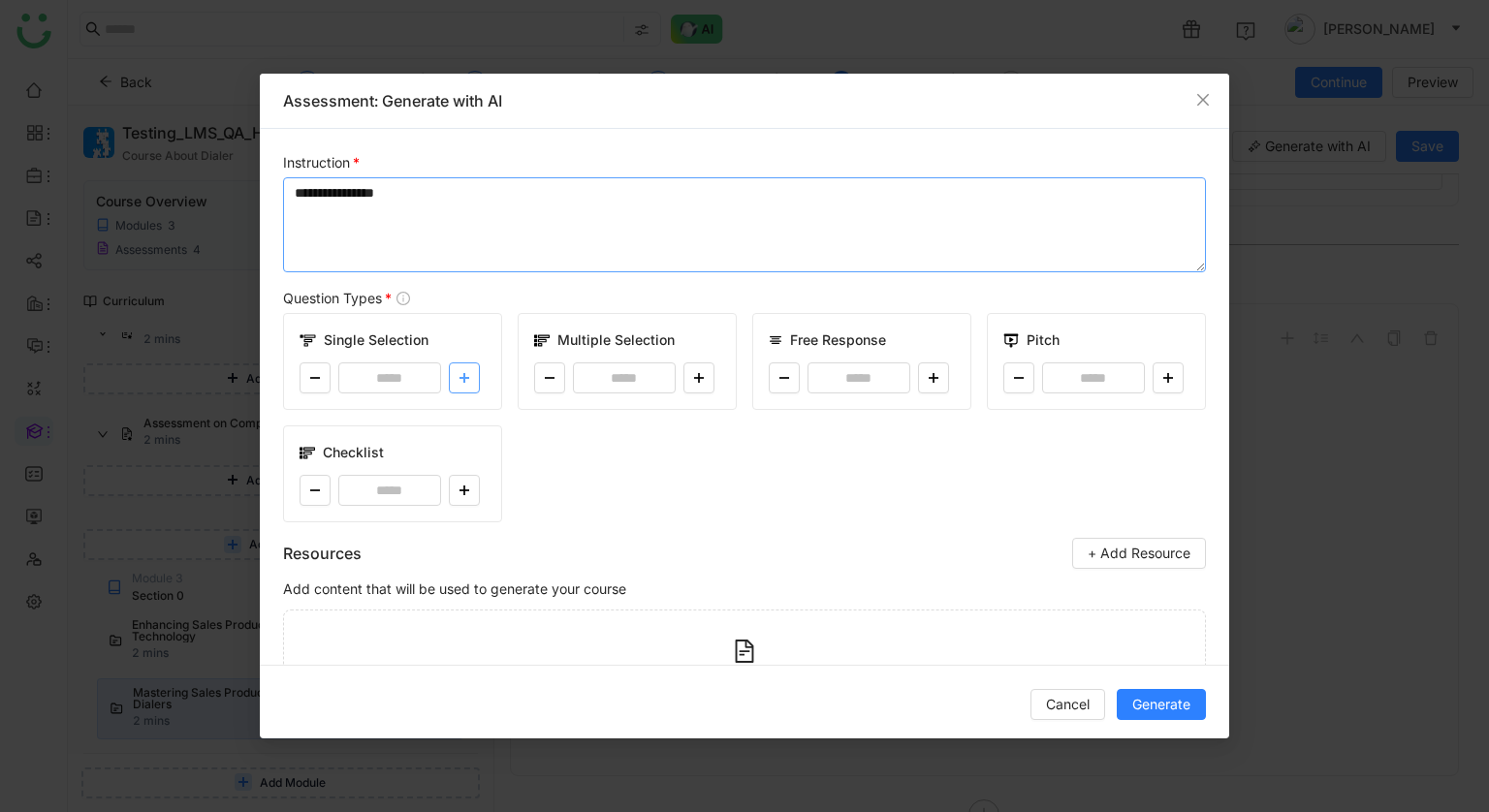 type on "**********" 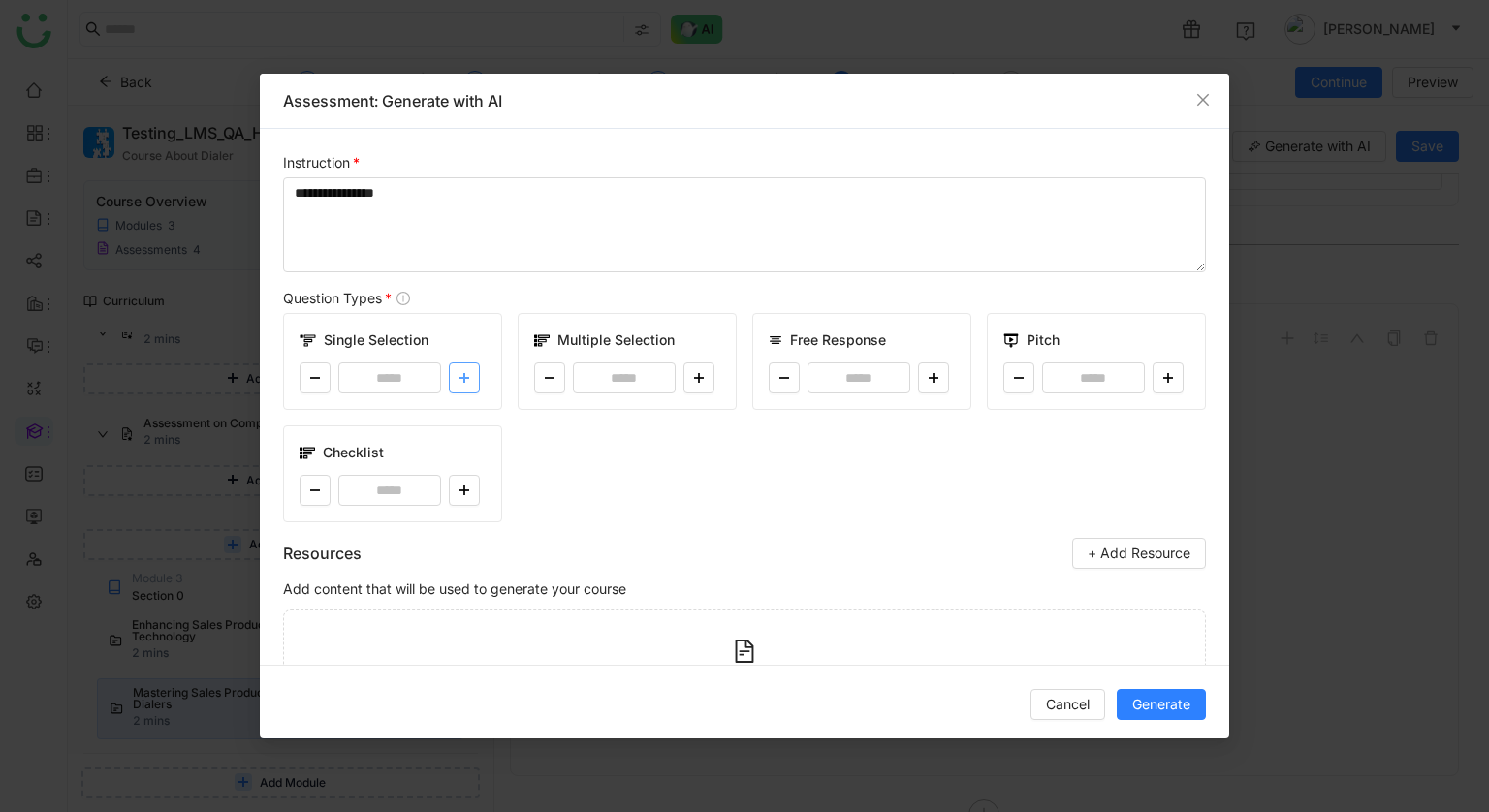 click 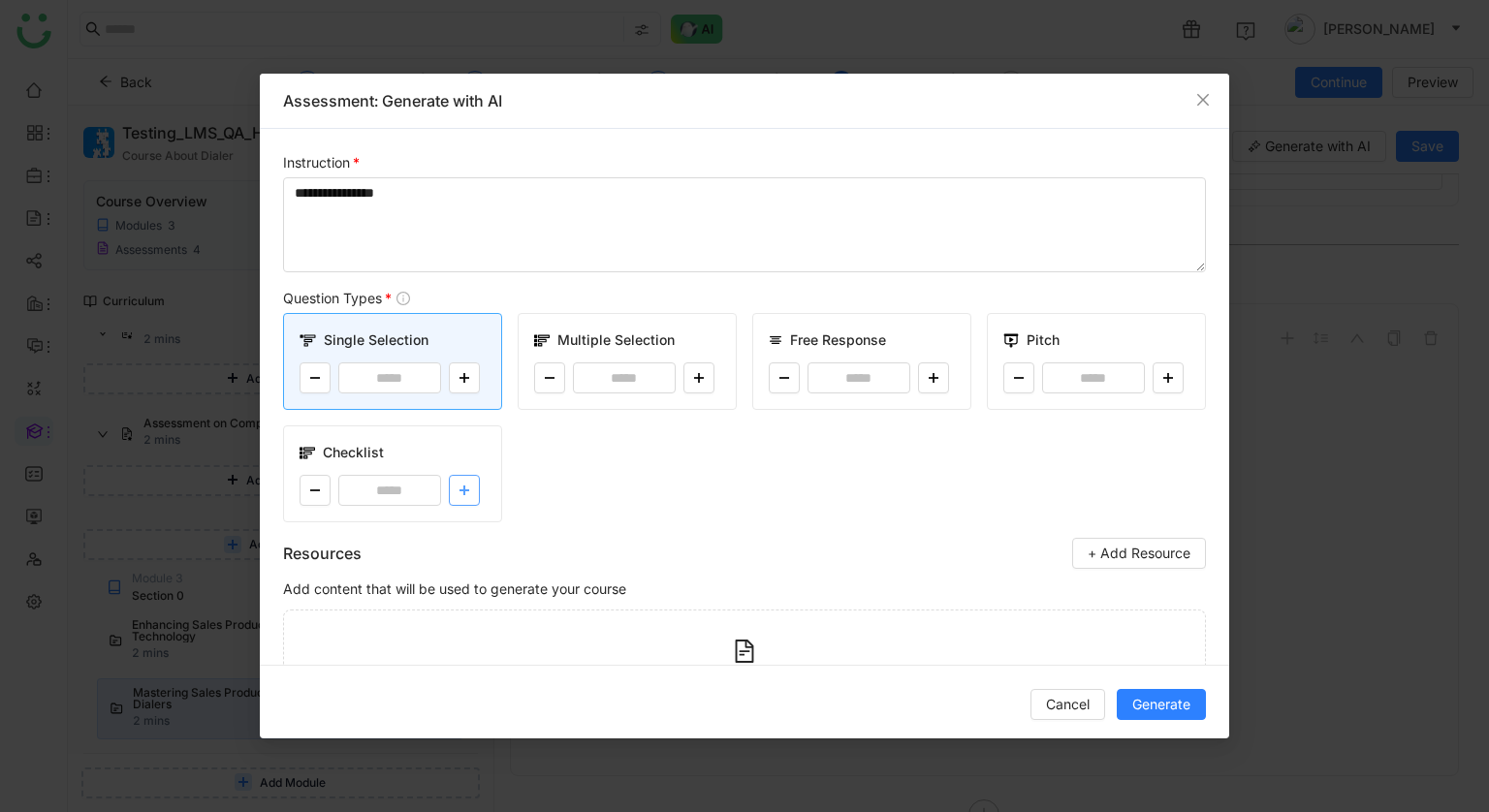 click at bounding box center (464, 490) 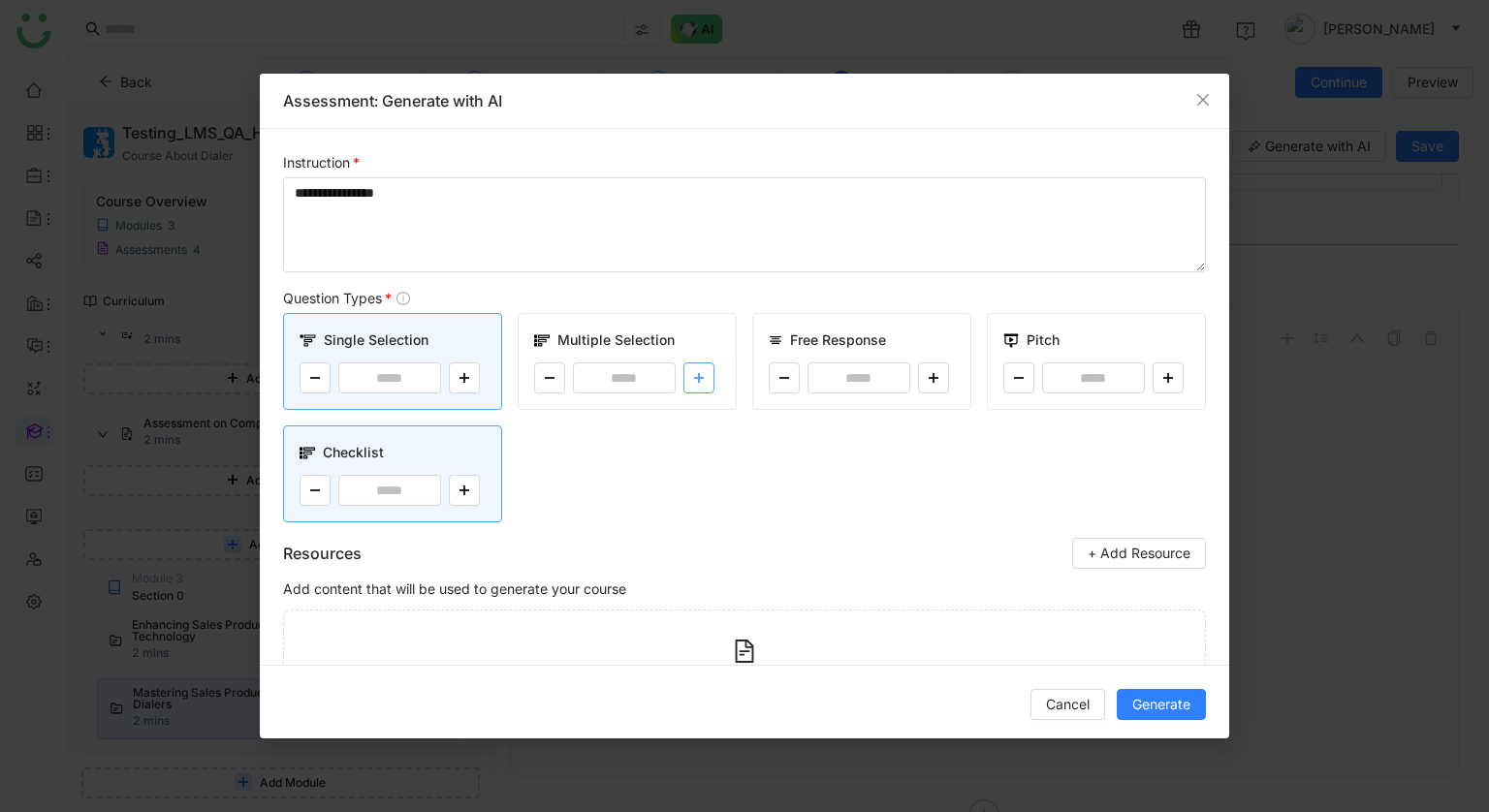 click 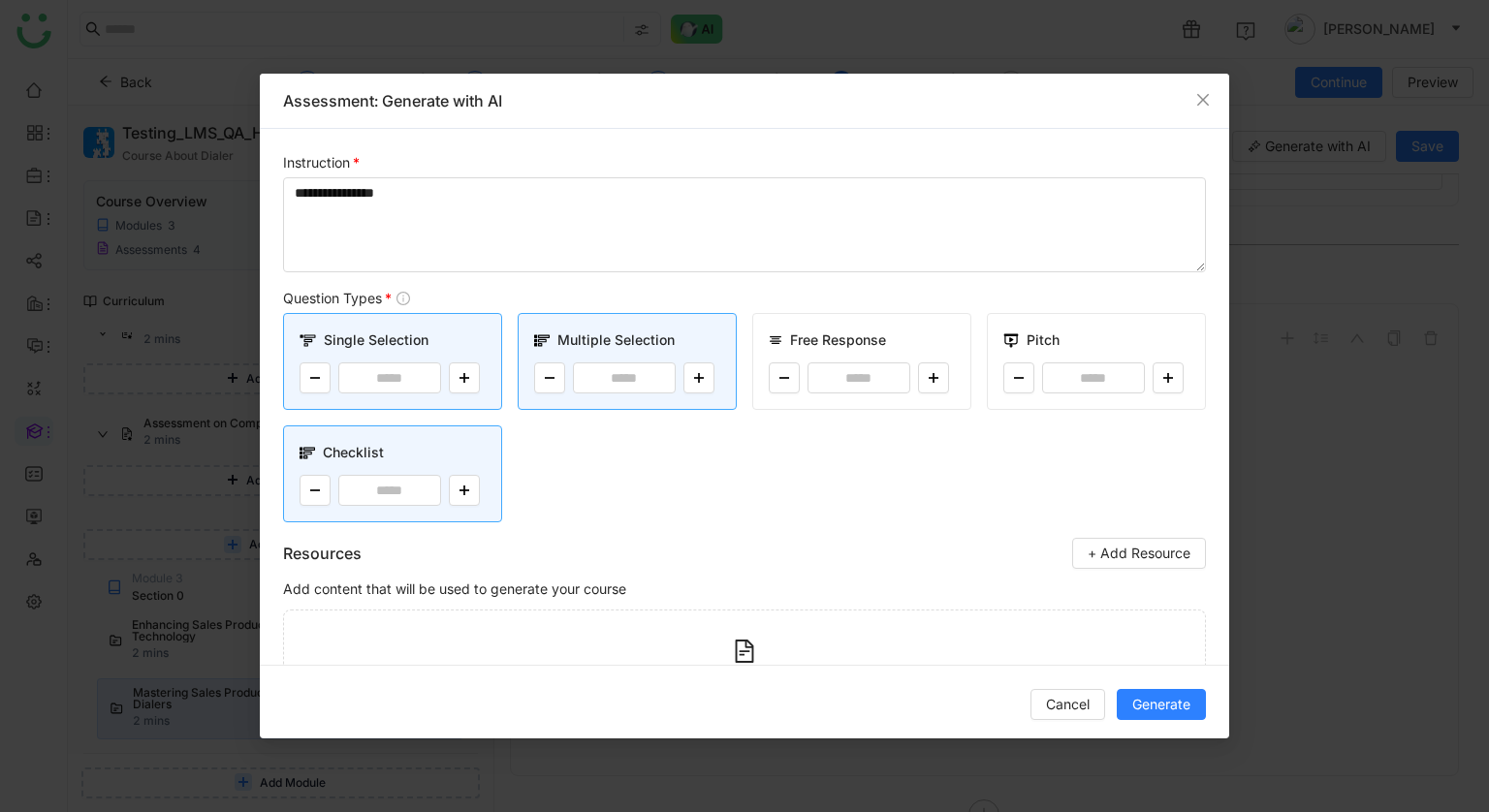 click on "*" at bounding box center [862, 378] 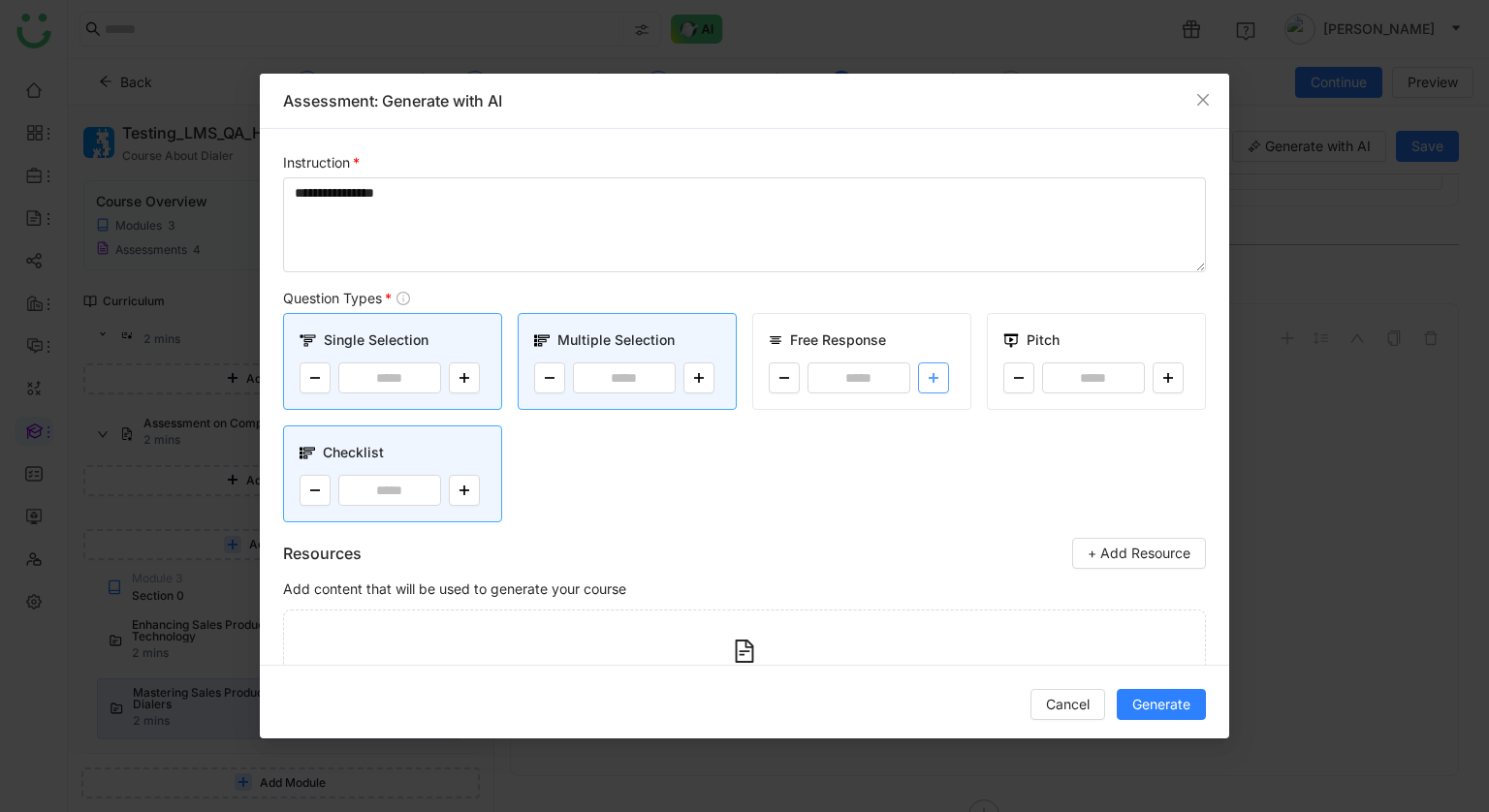click at bounding box center [934, 378] 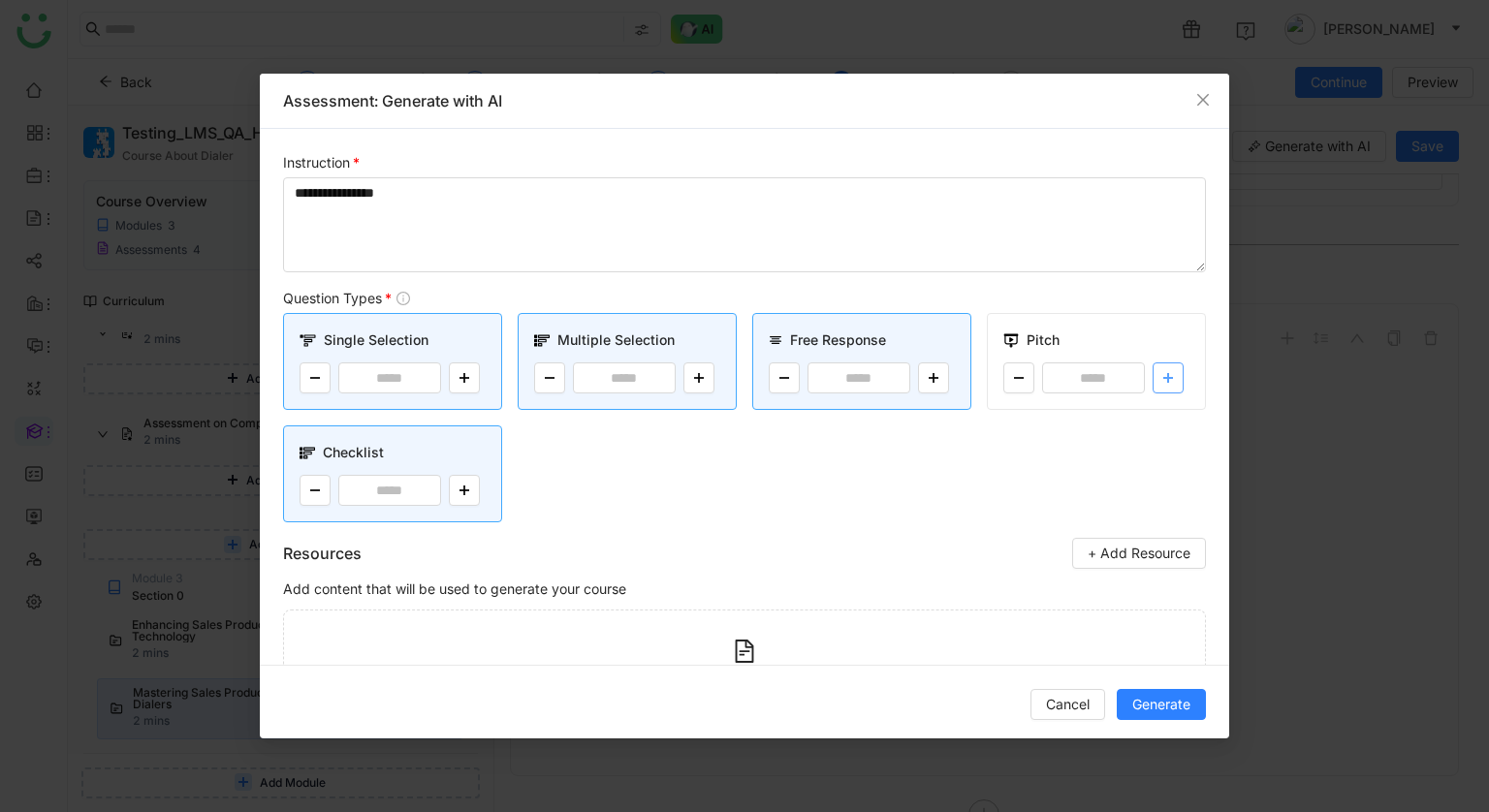 click 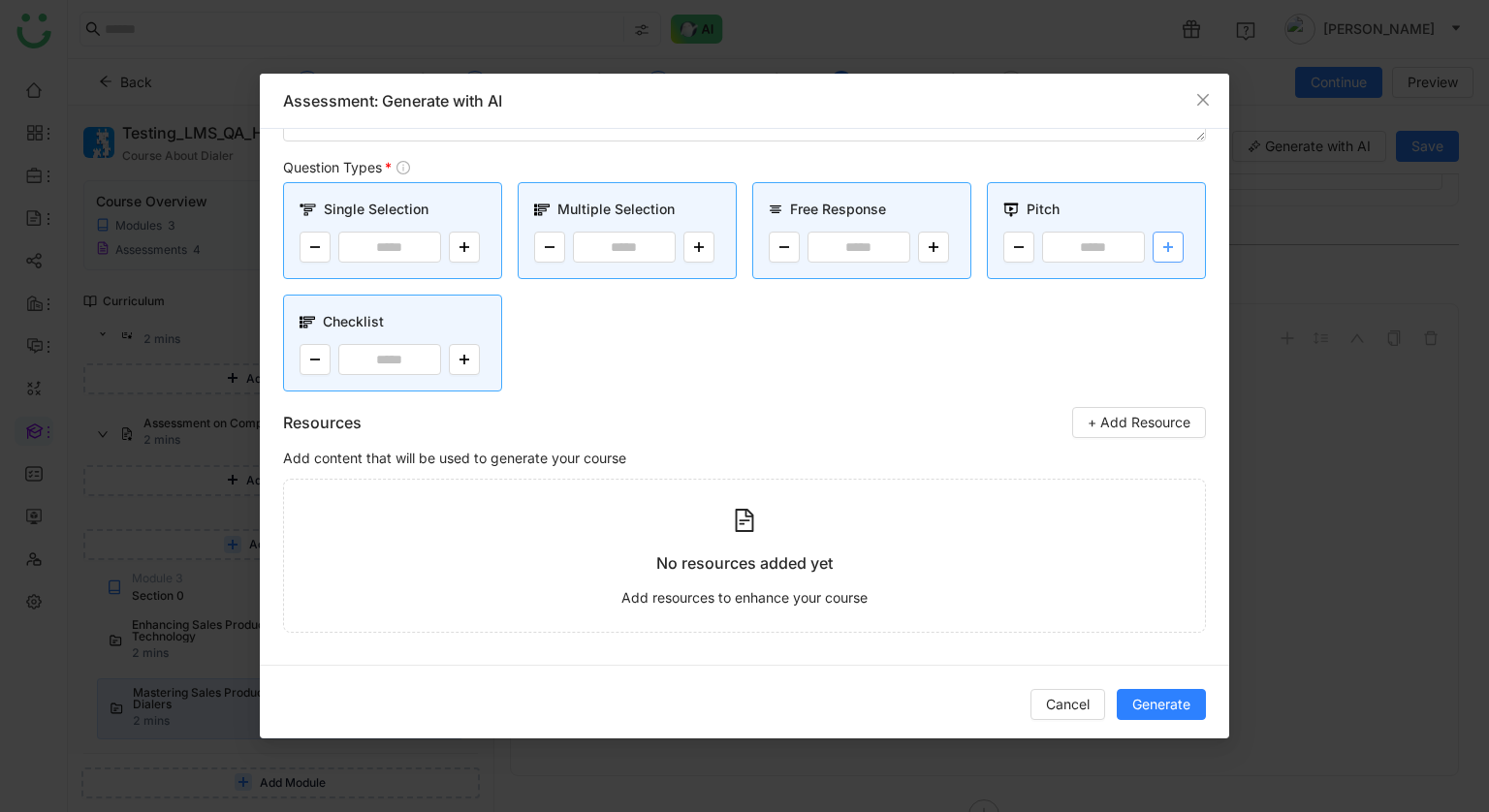 scroll, scrollTop: 141, scrollLeft: 0, axis: vertical 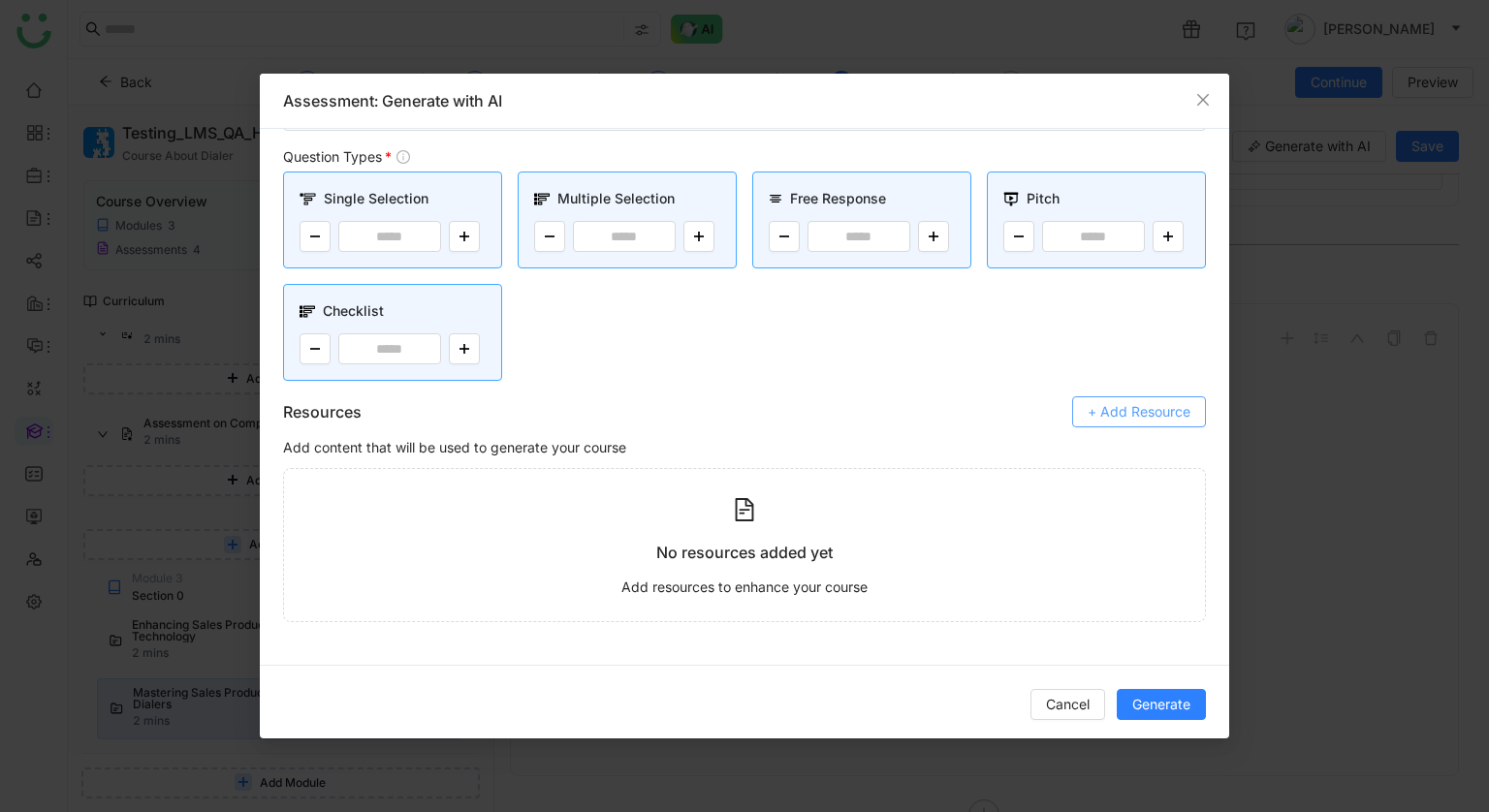 click on "+ Add Resource" at bounding box center (1139, 412) 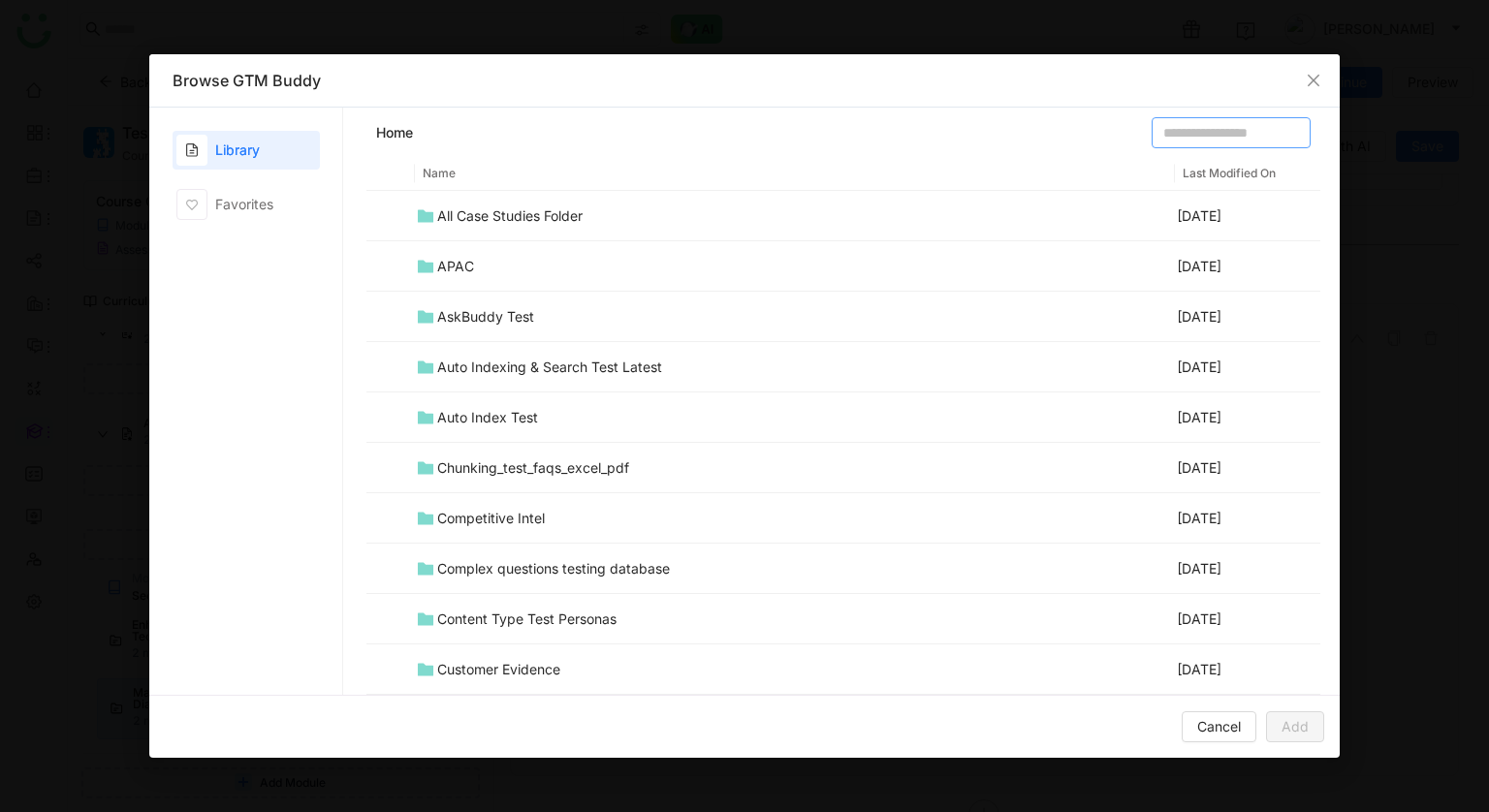 click at bounding box center [1231, 133] 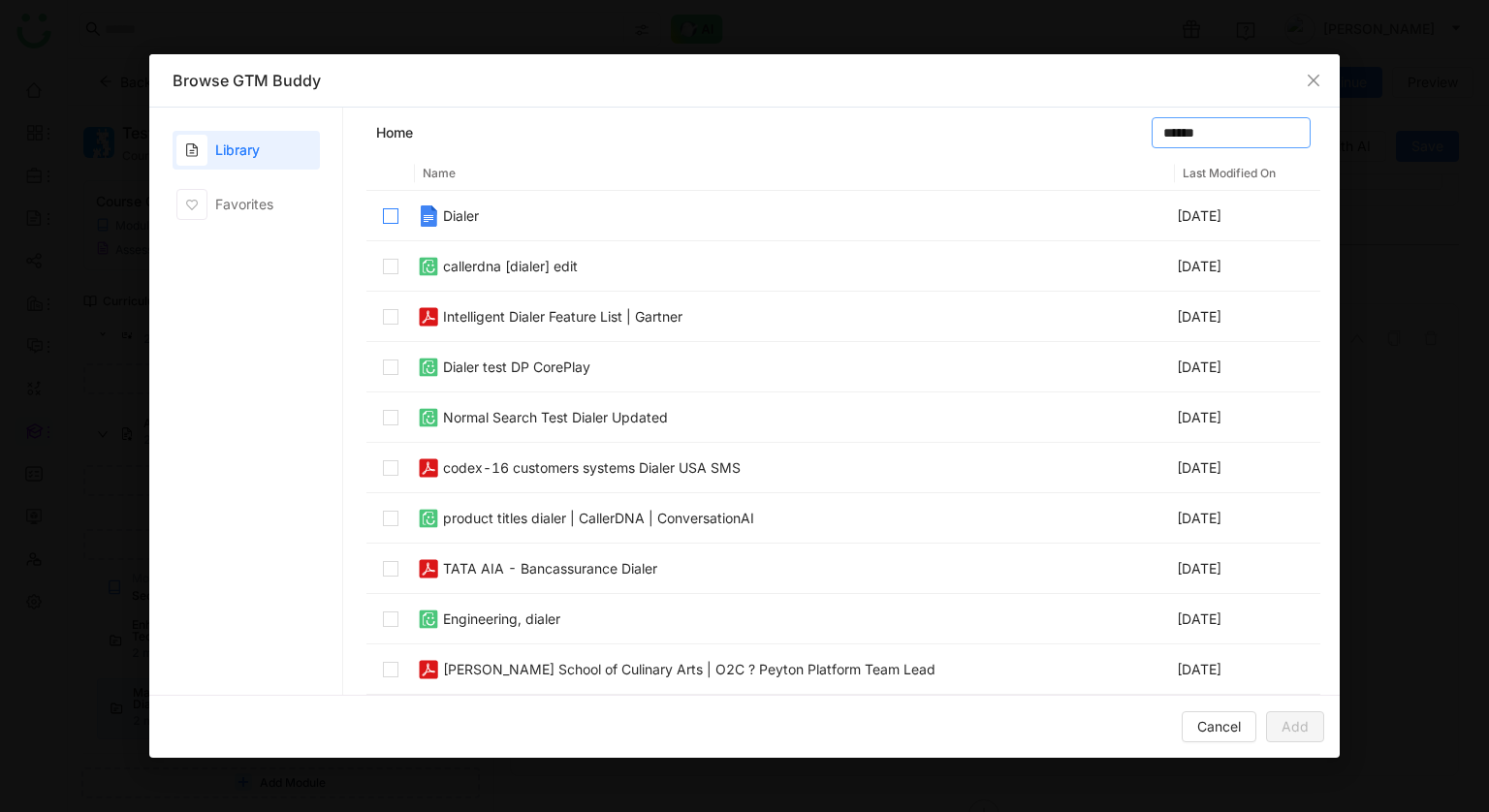 type on "******" 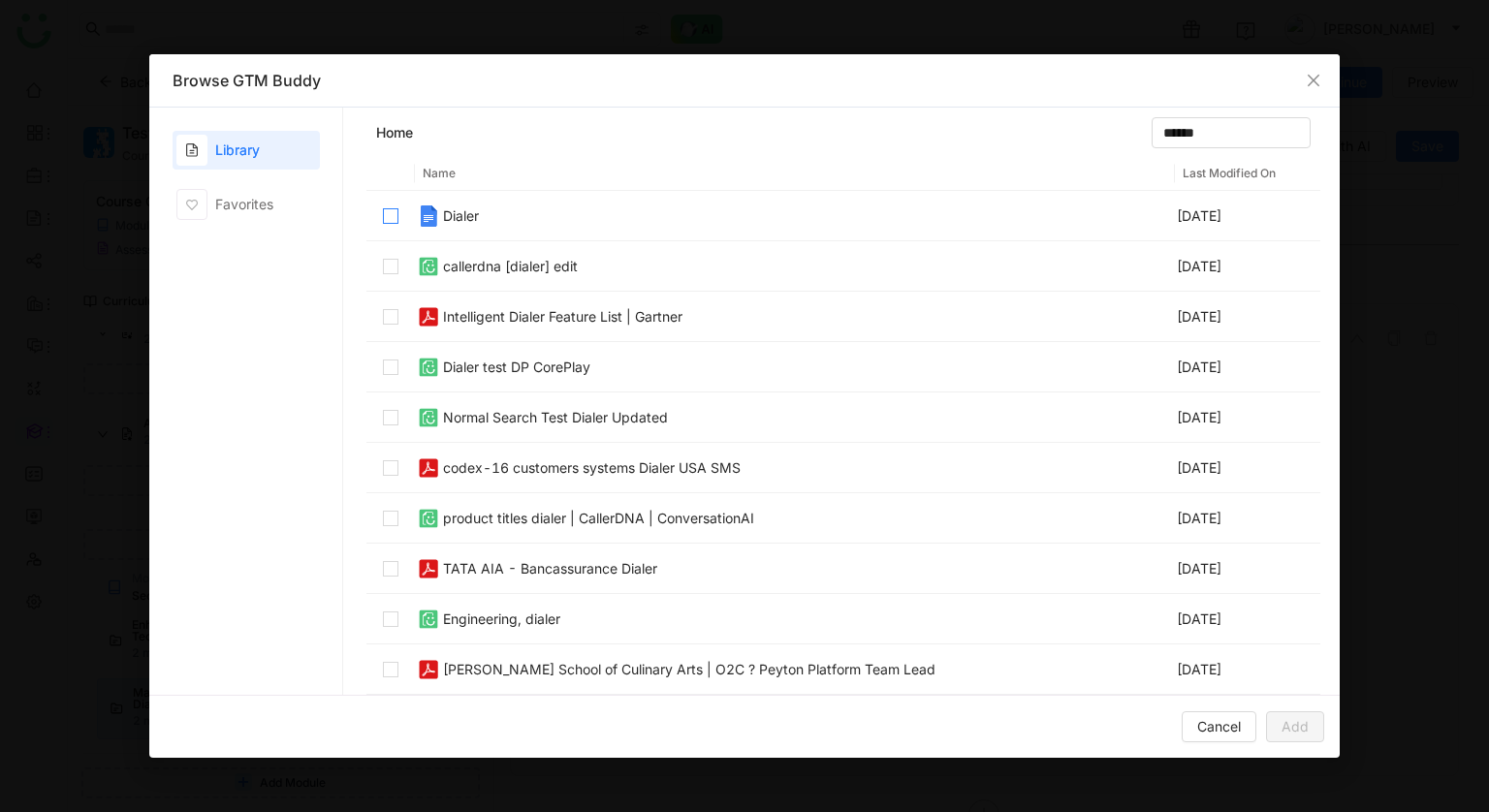click at bounding box center (391, 216) 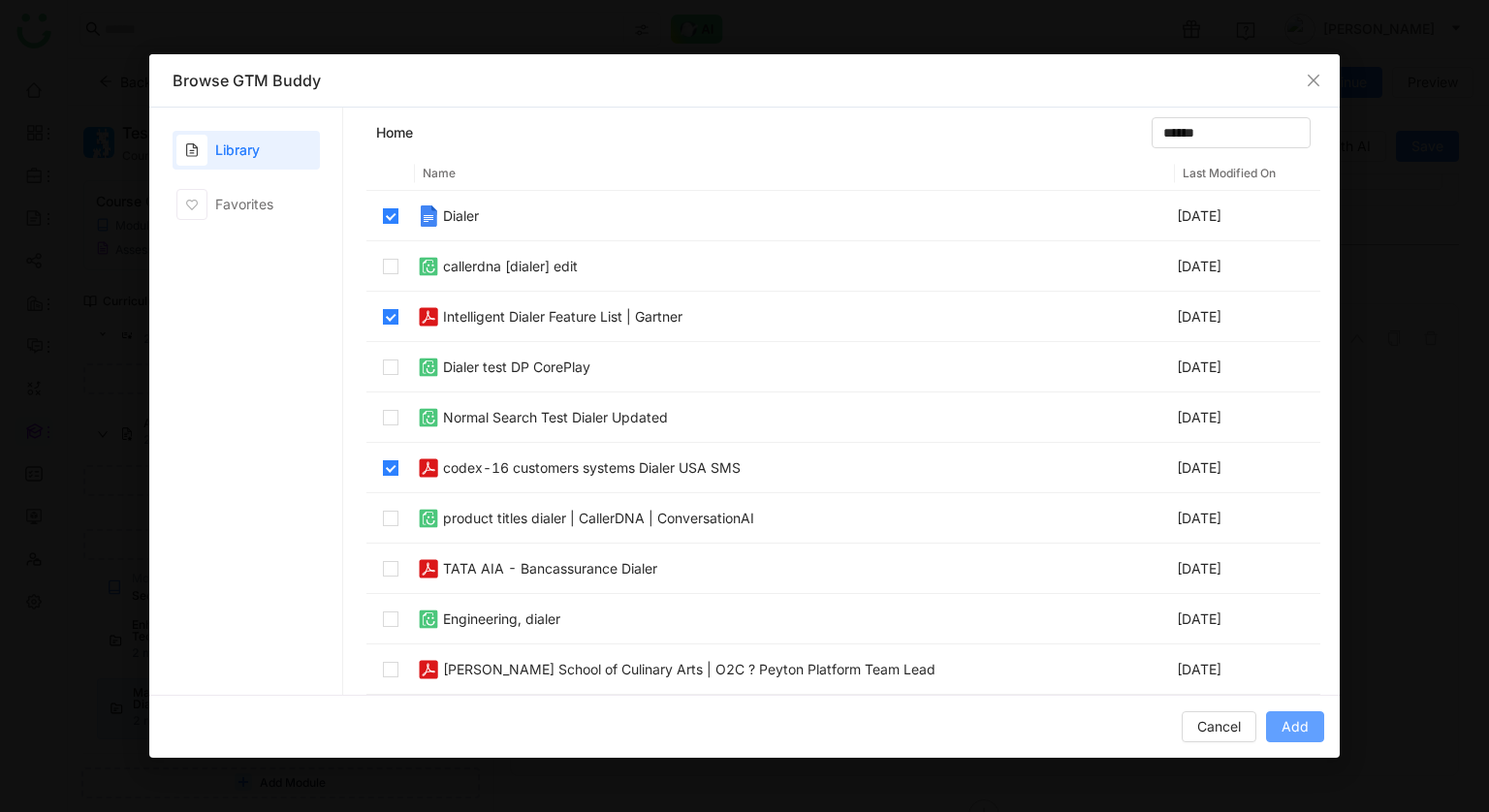 click on "Add" at bounding box center (1295, 727) 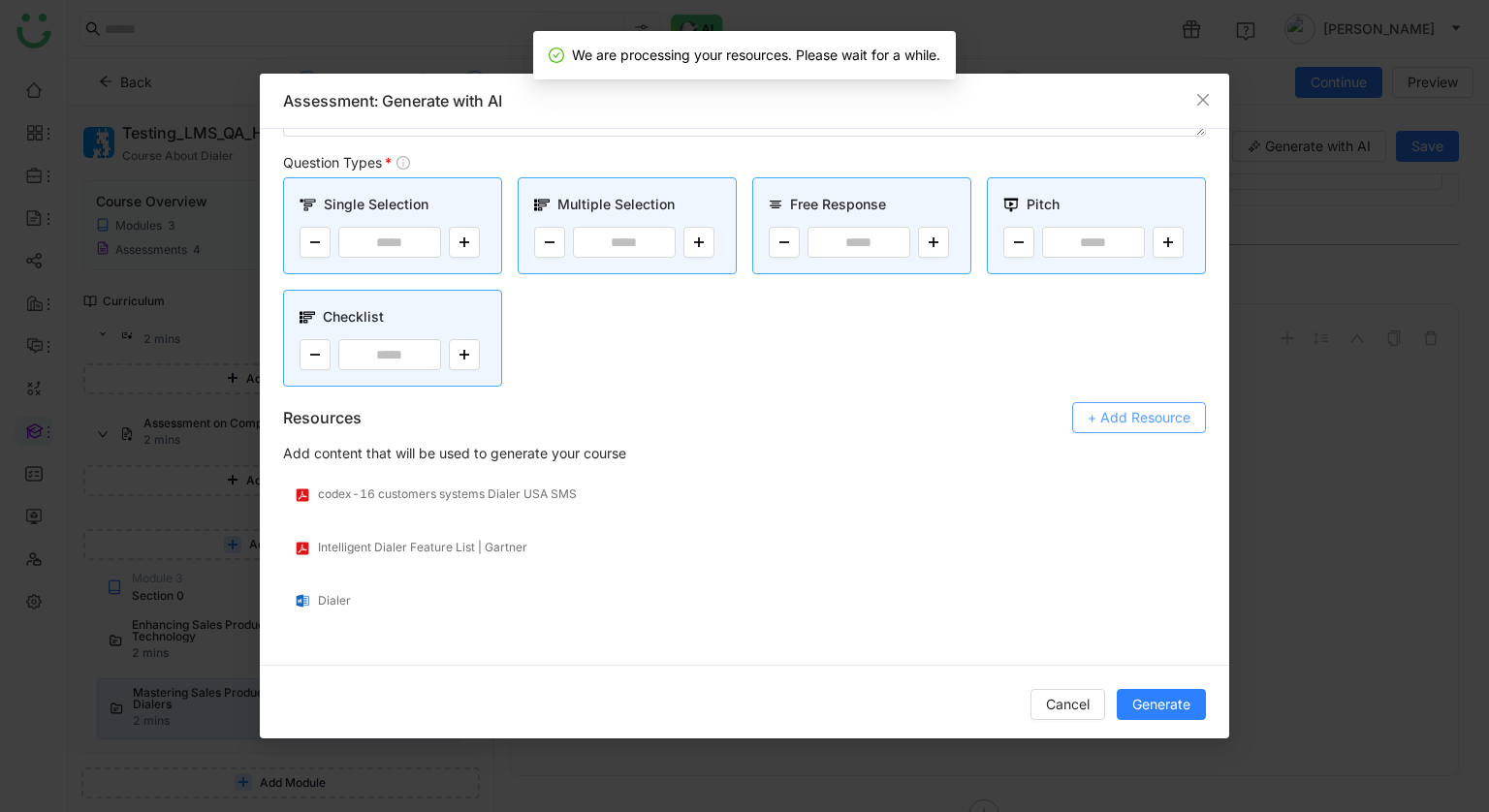 scroll, scrollTop: 136, scrollLeft: 0, axis: vertical 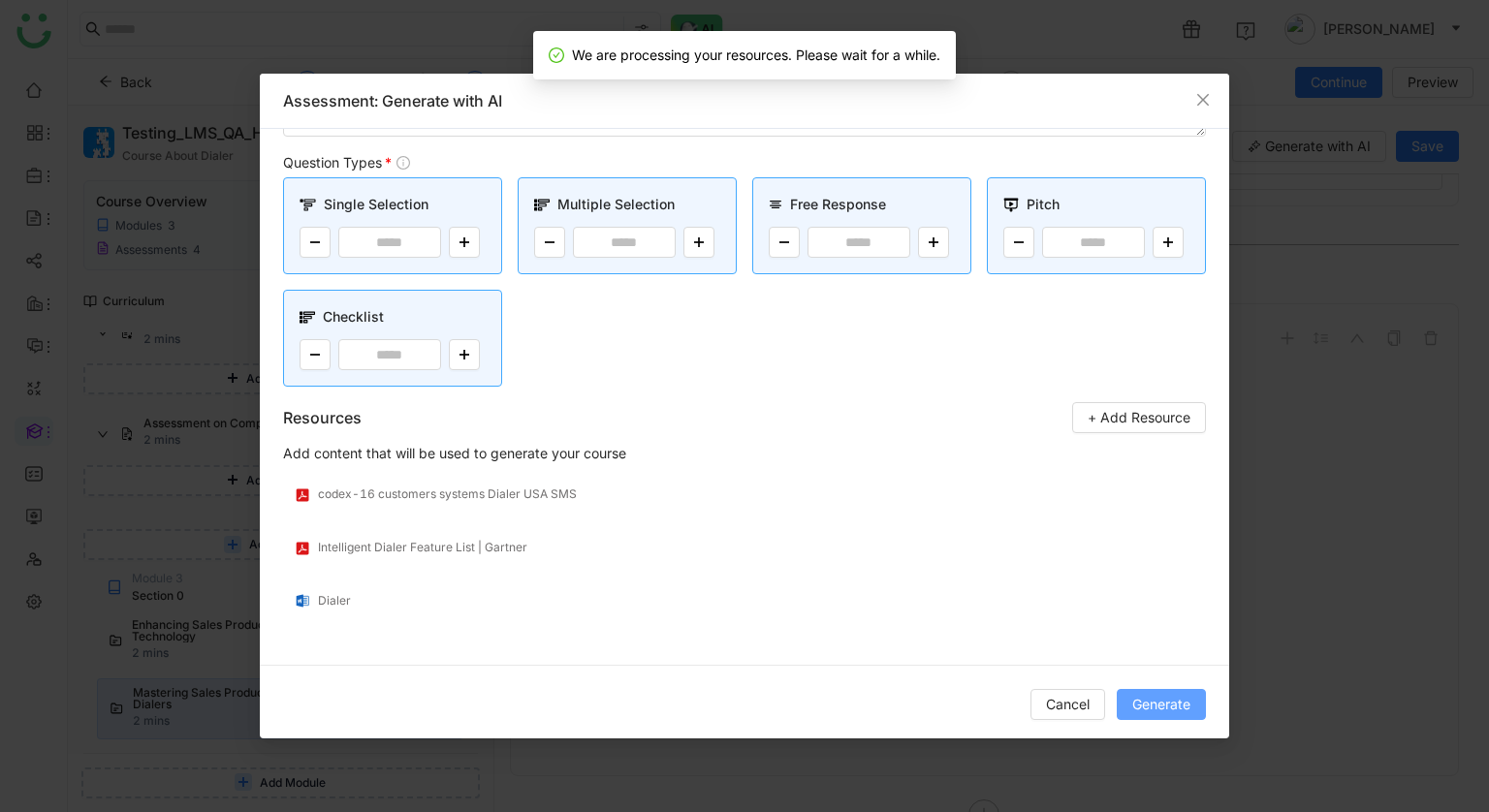 click on "Generate" at bounding box center [1161, 704] 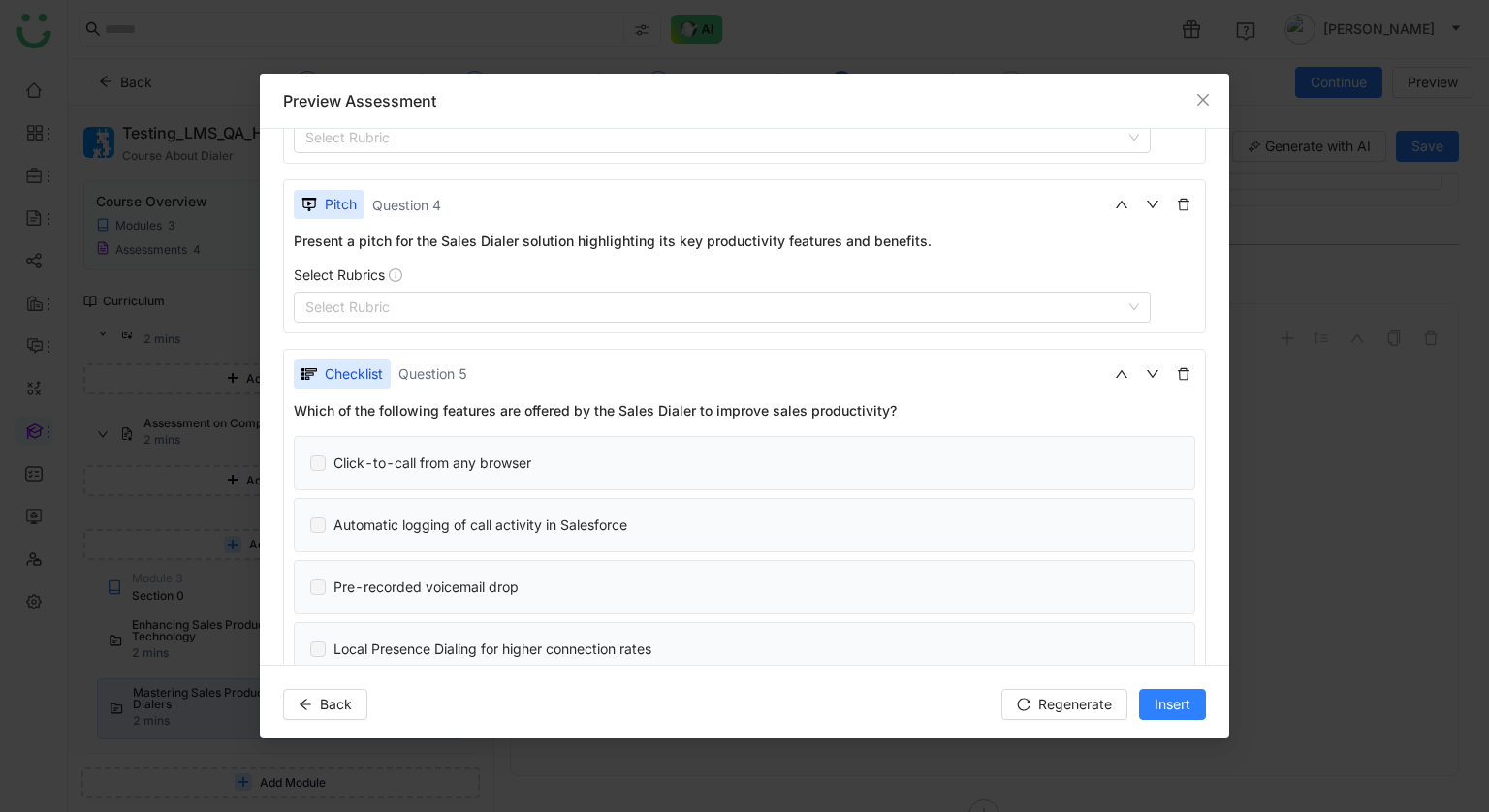 scroll, scrollTop: 1080, scrollLeft: 0, axis: vertical 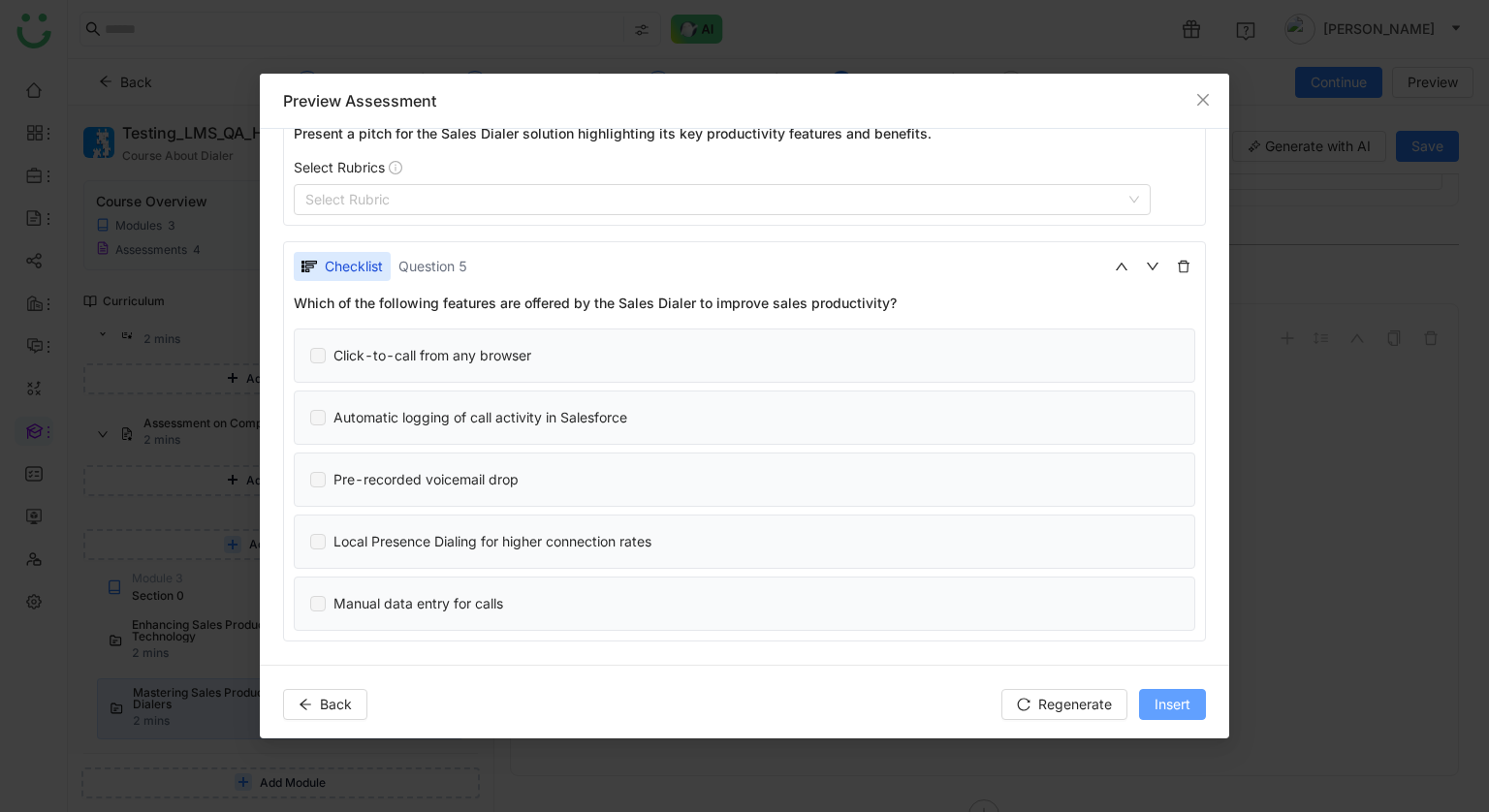 click on "Insert" at bounding box center [1172, 704] 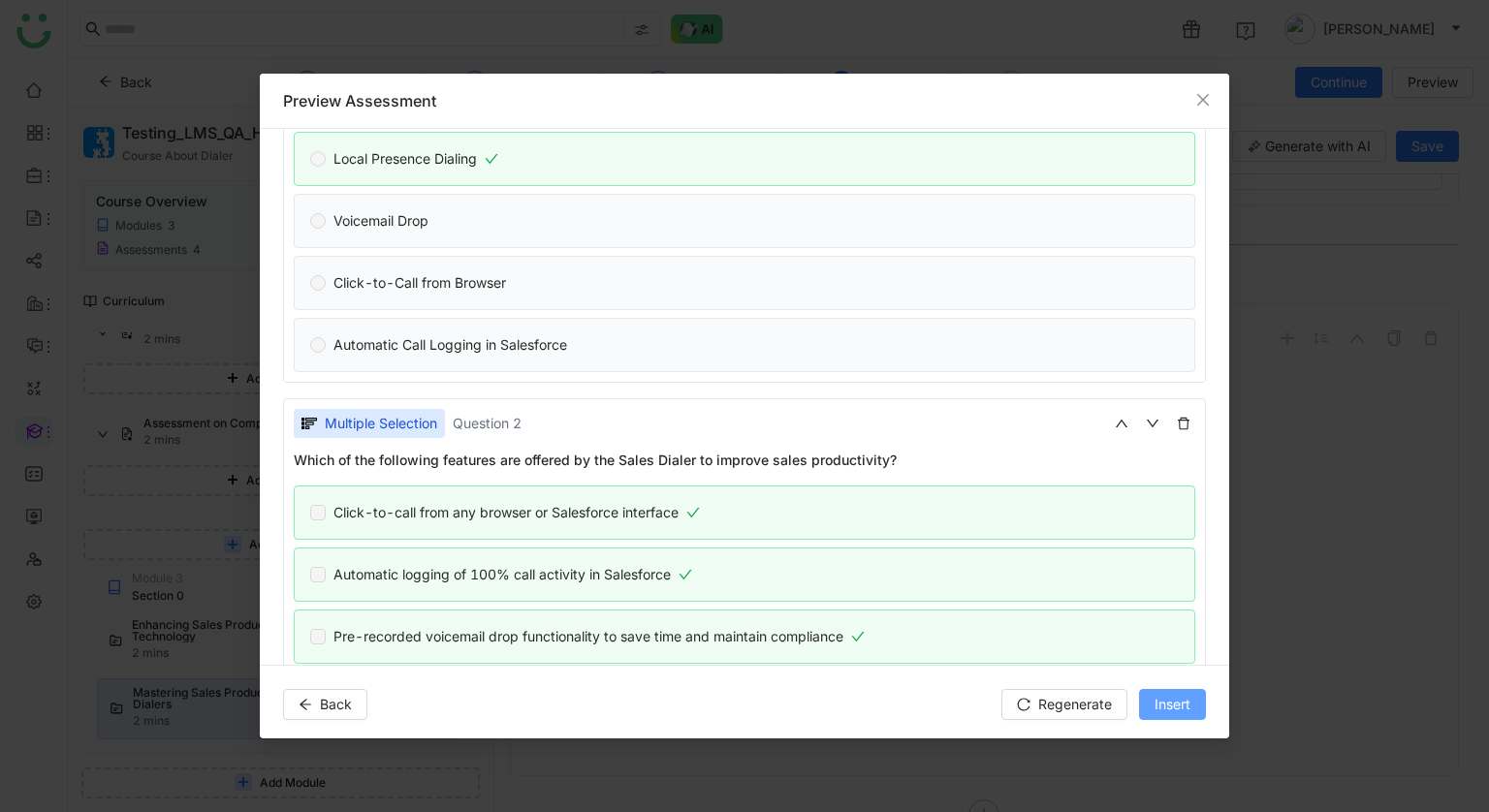 scroll, scrollTop: 0, scrollLeft: 0, axis: both 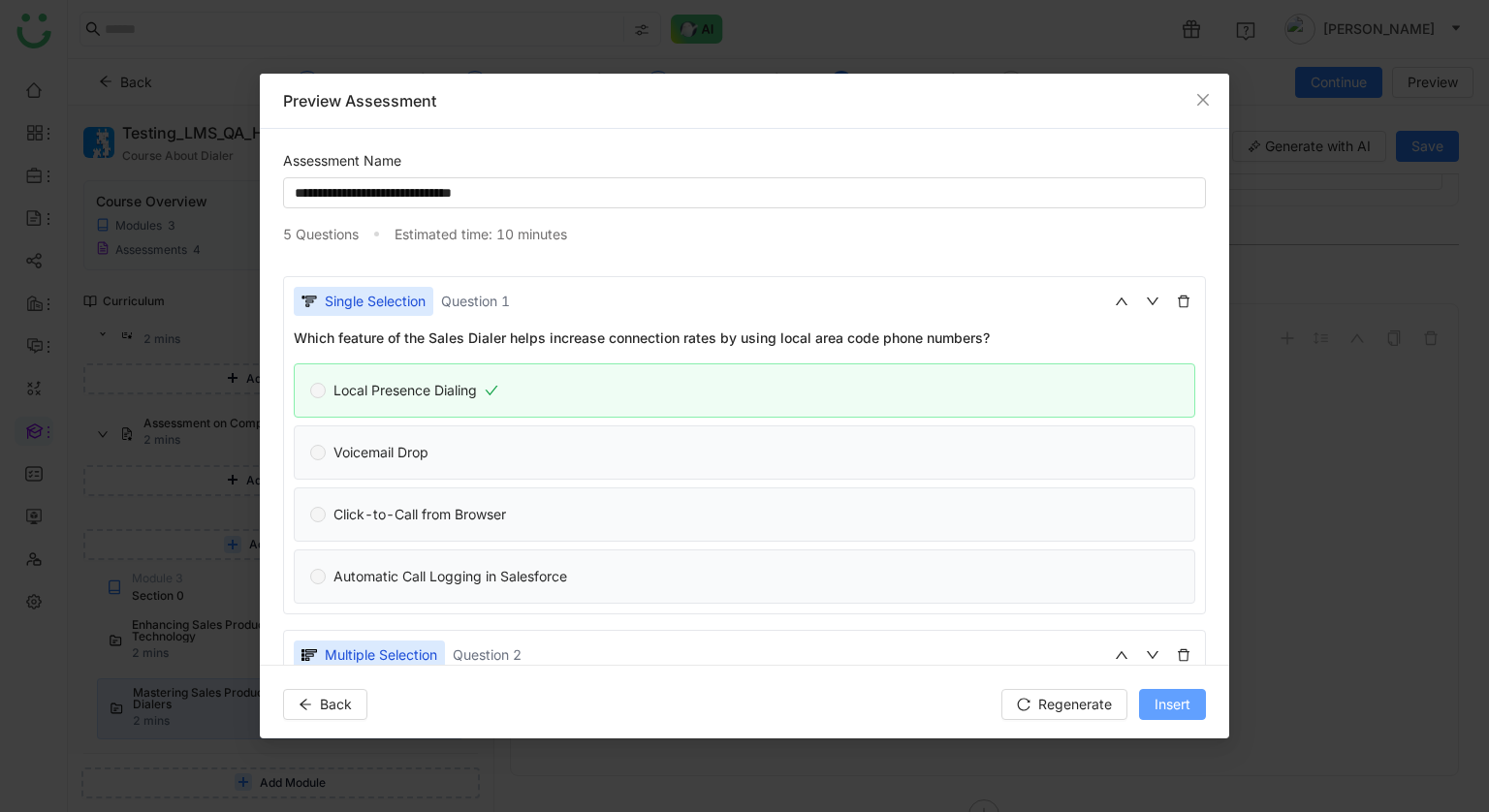 click on "Insert" at bounding box center (1172, 704) 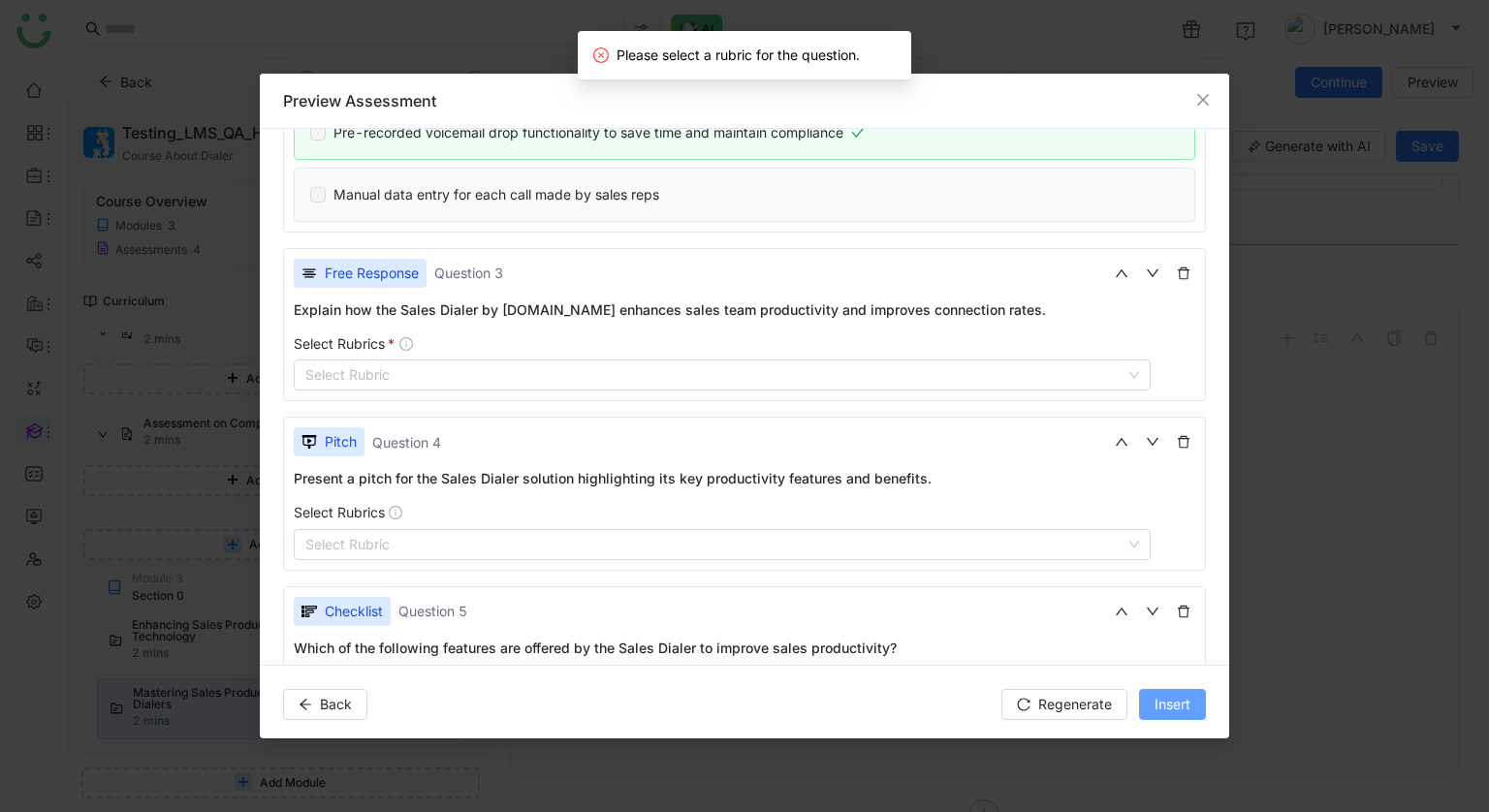 scroll, scrollTop: 854, scrollLeft: 0, axis: vertical 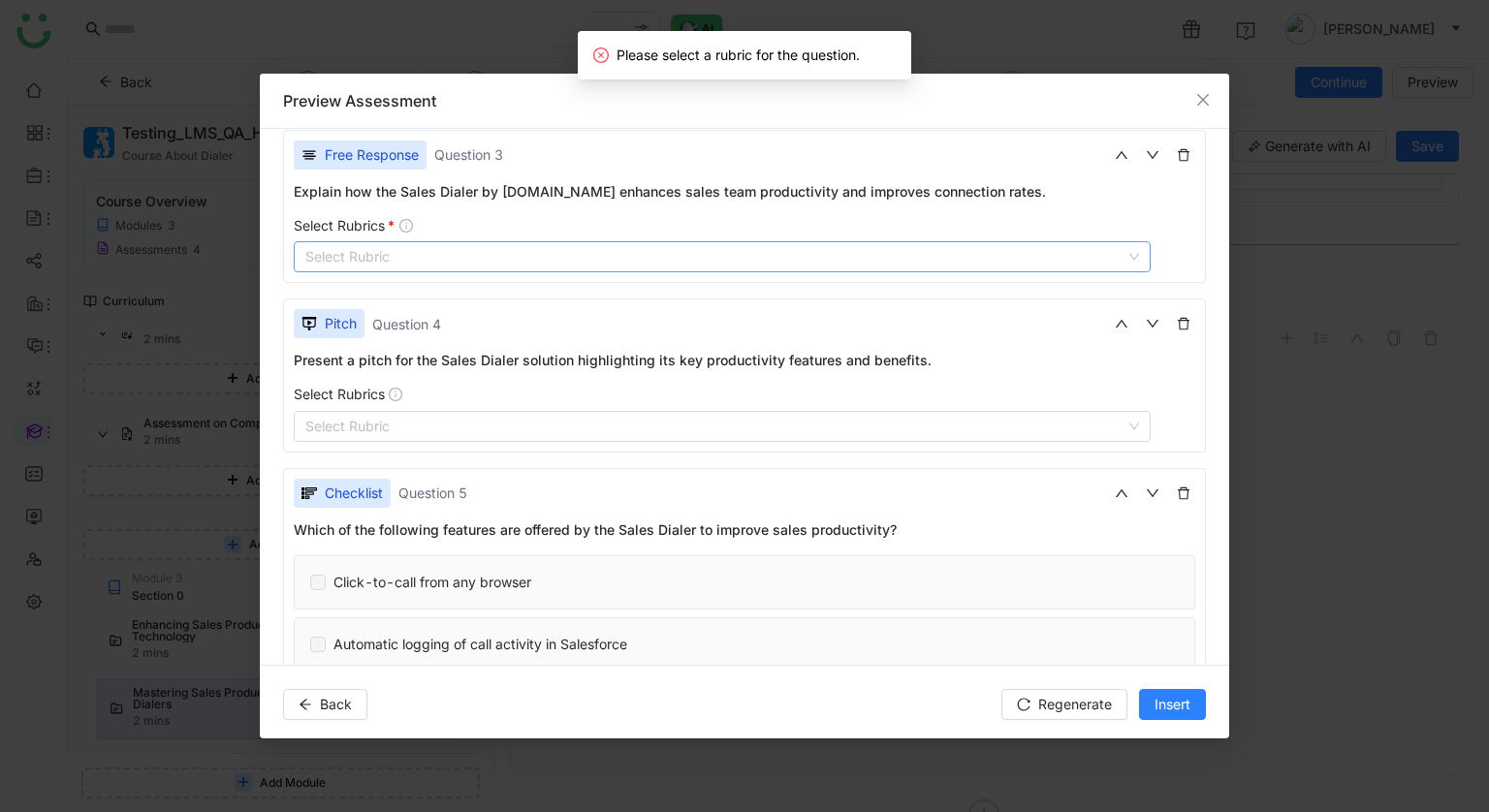 click on "Select Rubric" at bounding box center (722, 257) 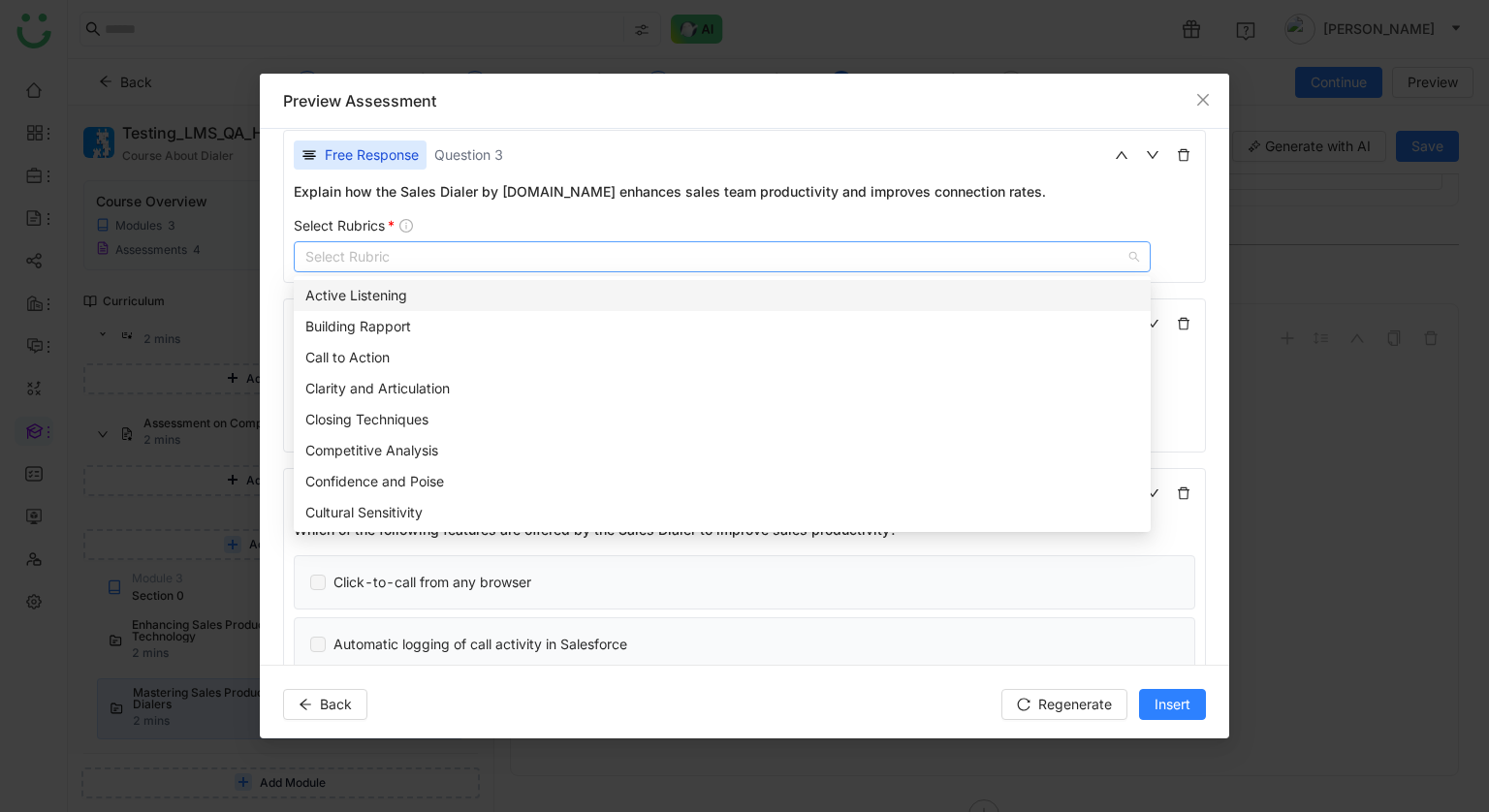 click on "Active Listening" at bounding box center [722, 296] 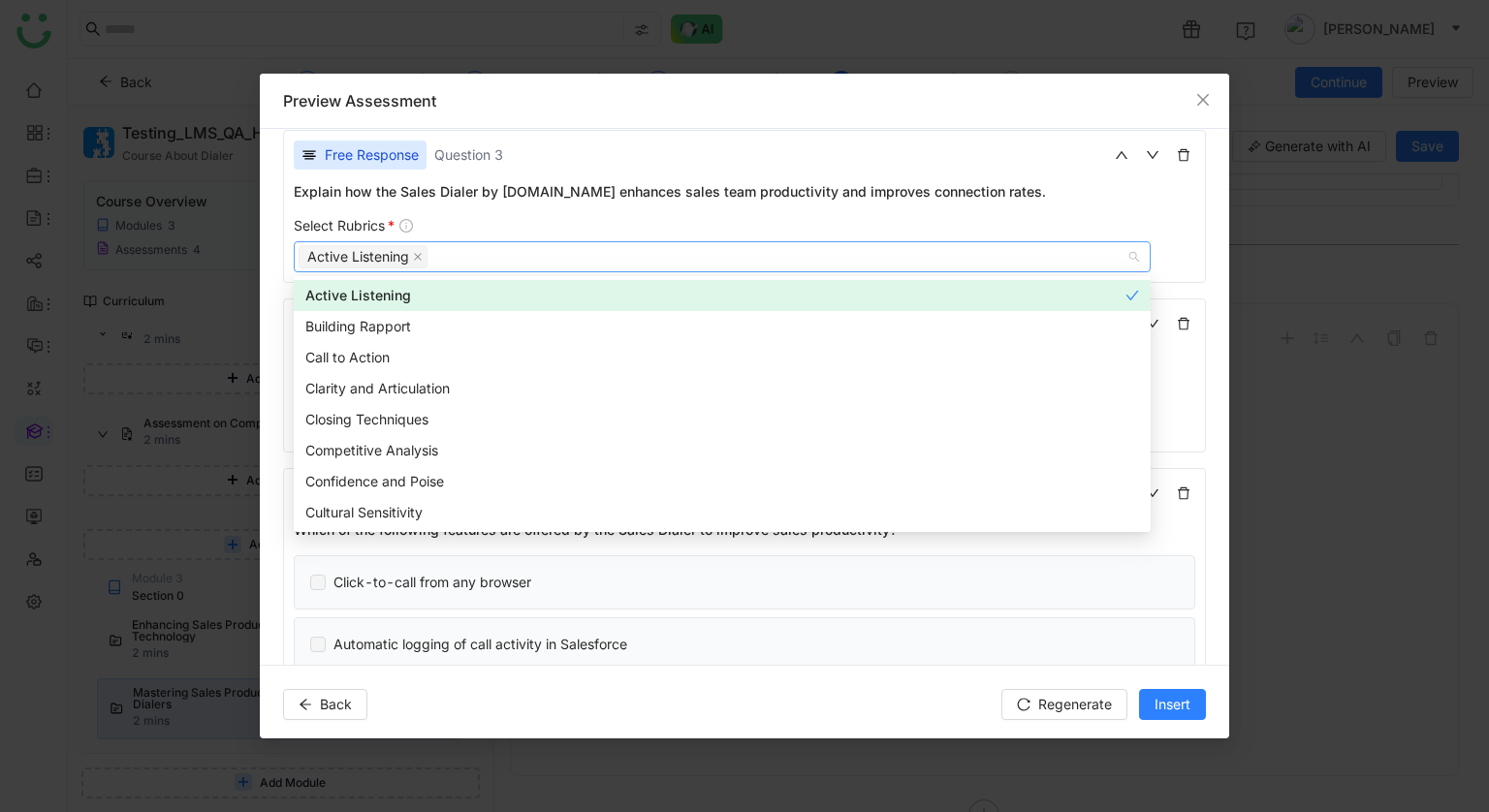 click on "Explain how the Sales Dialer by Revenue.io enhances sales team productivity and improves connection rates." at bounding box center (744, 191) 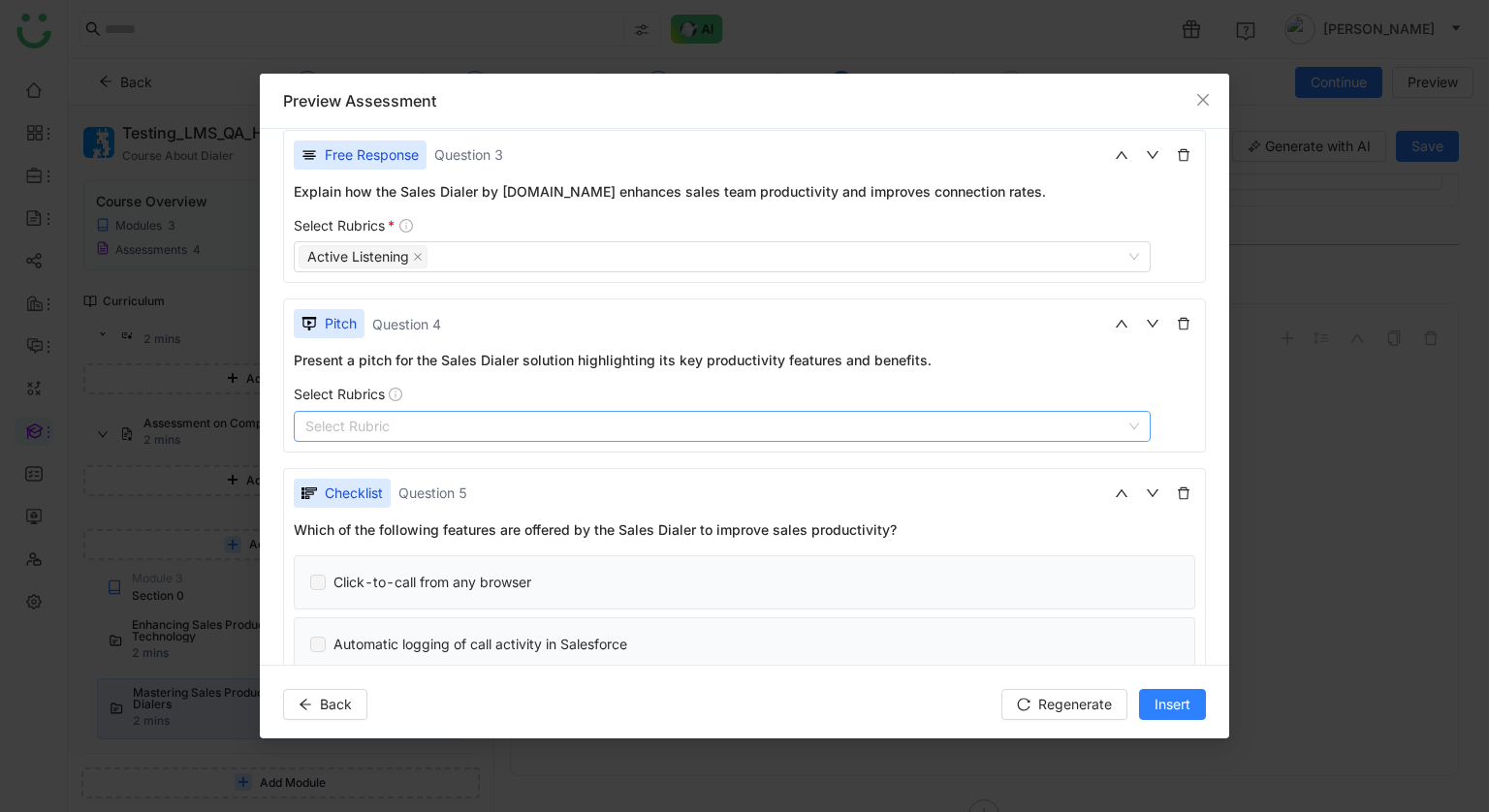 click on "Select Rubric" at bounding box center (722, 426) 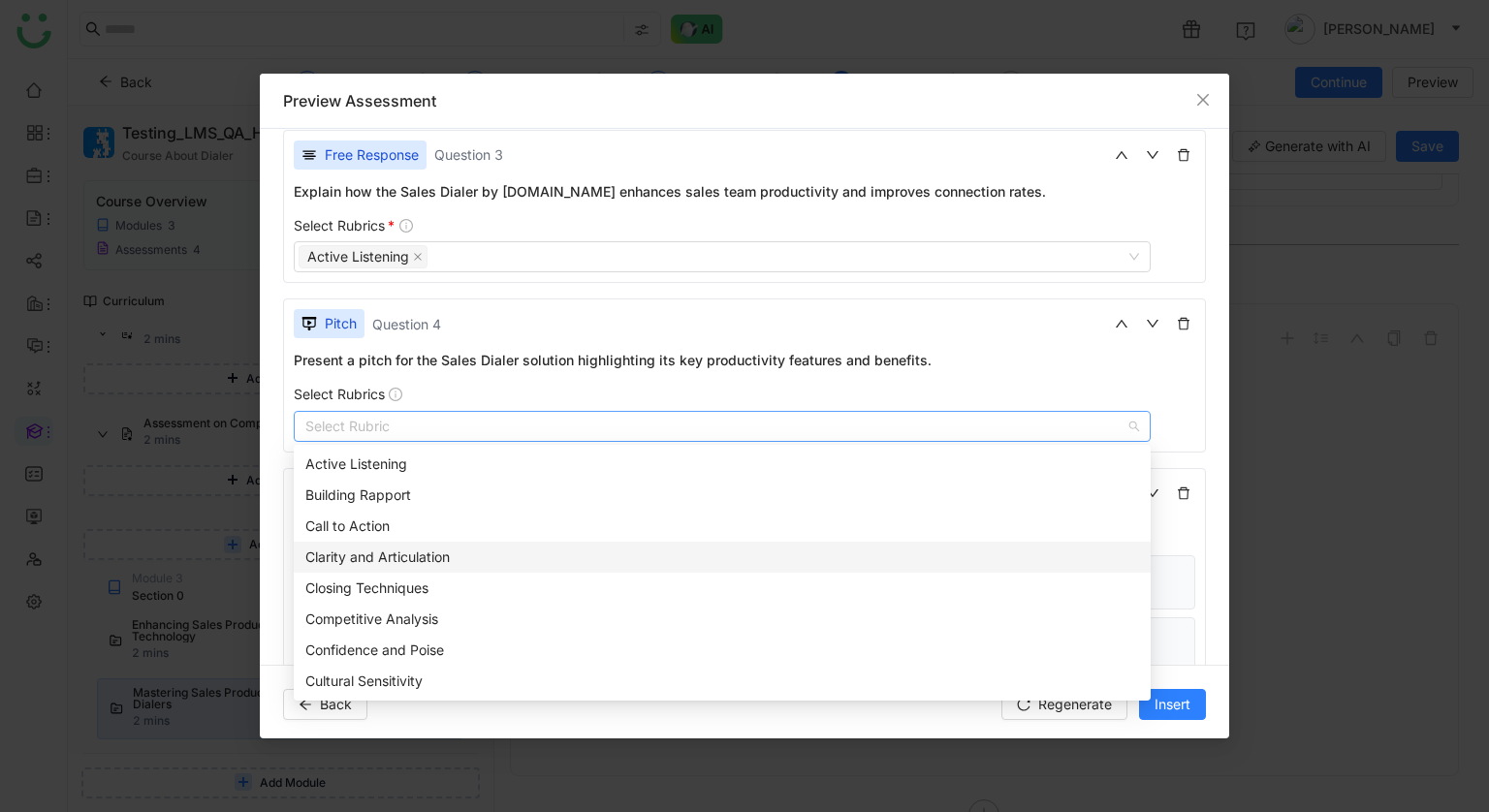 click on "Clarity and Articulation" at bounding box center [722, 557] 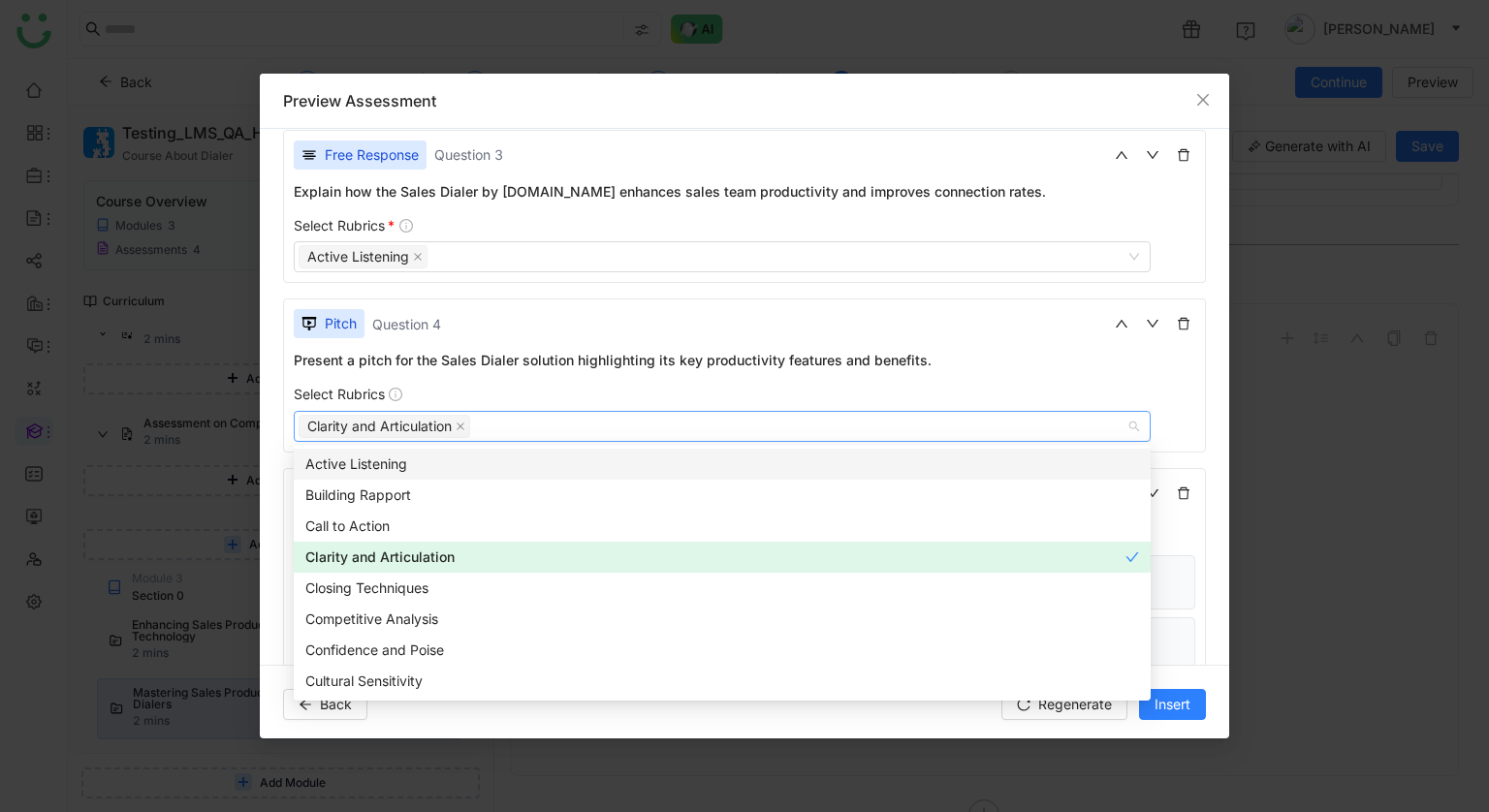 click on "Pitch   Question 4" at bounding box center (744, 324) 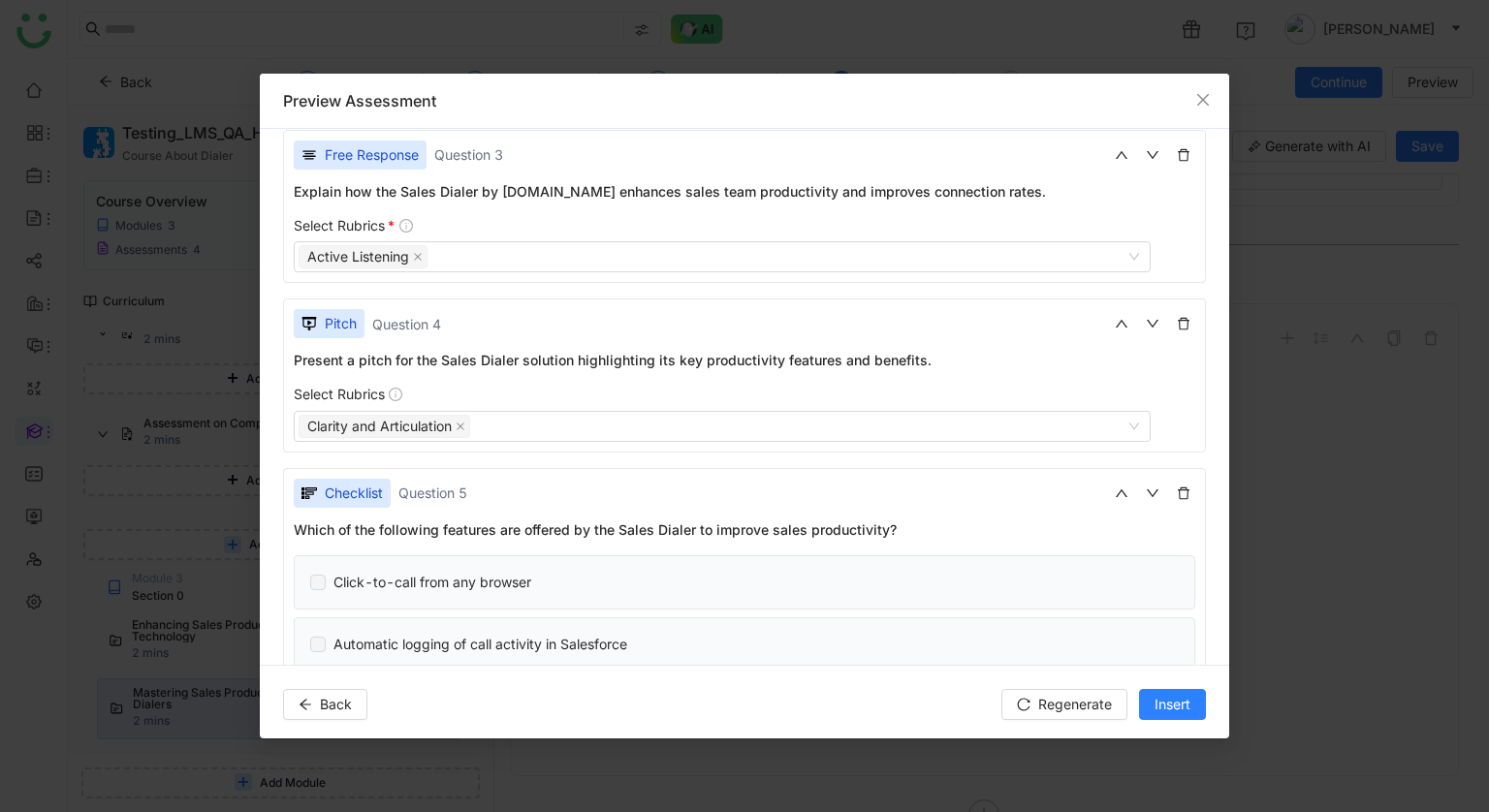 scroll, scrollTop: 1080, scrollLeft: 0, axis: vertical 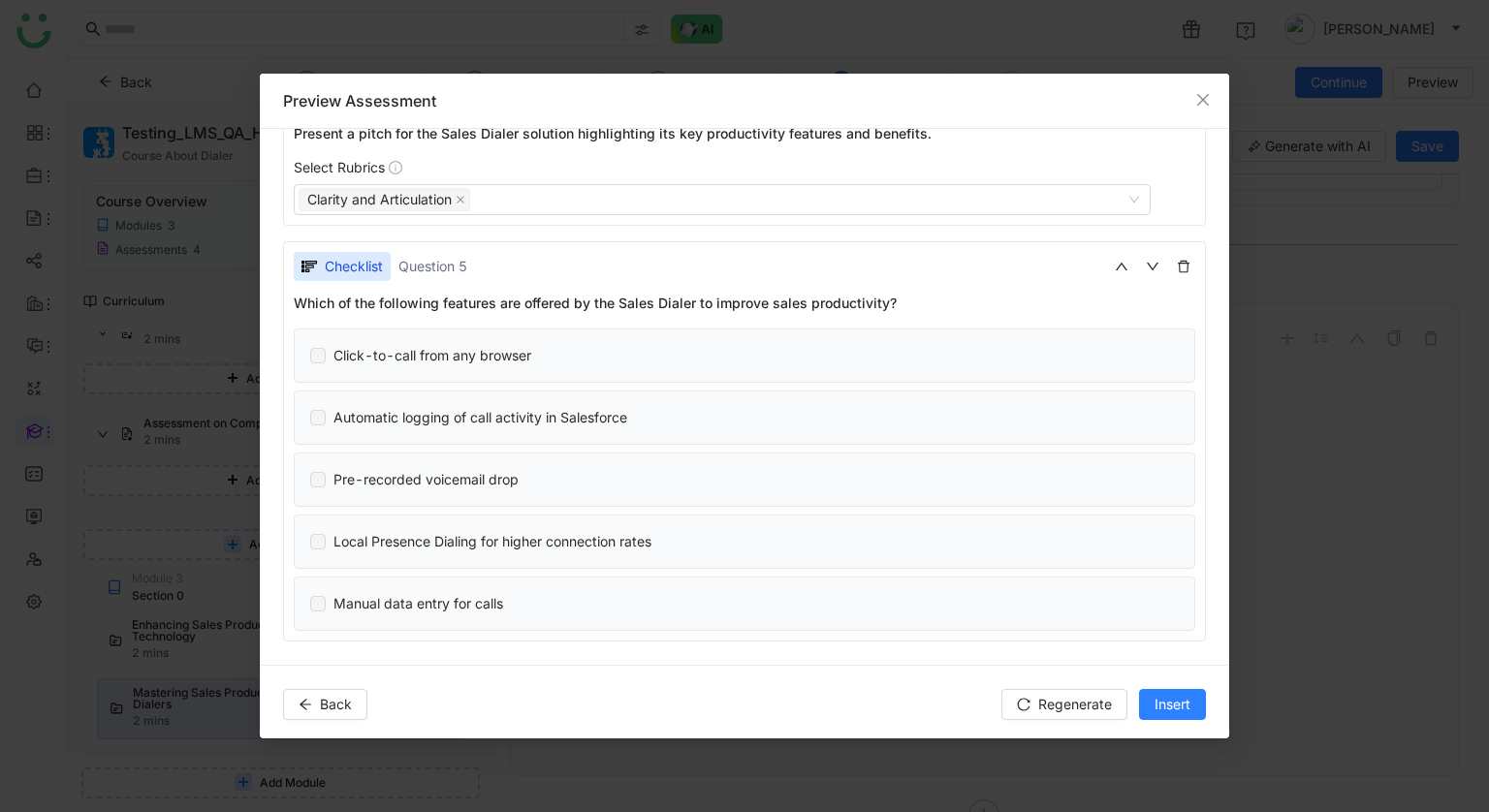 click at bounding box center (318, 356) 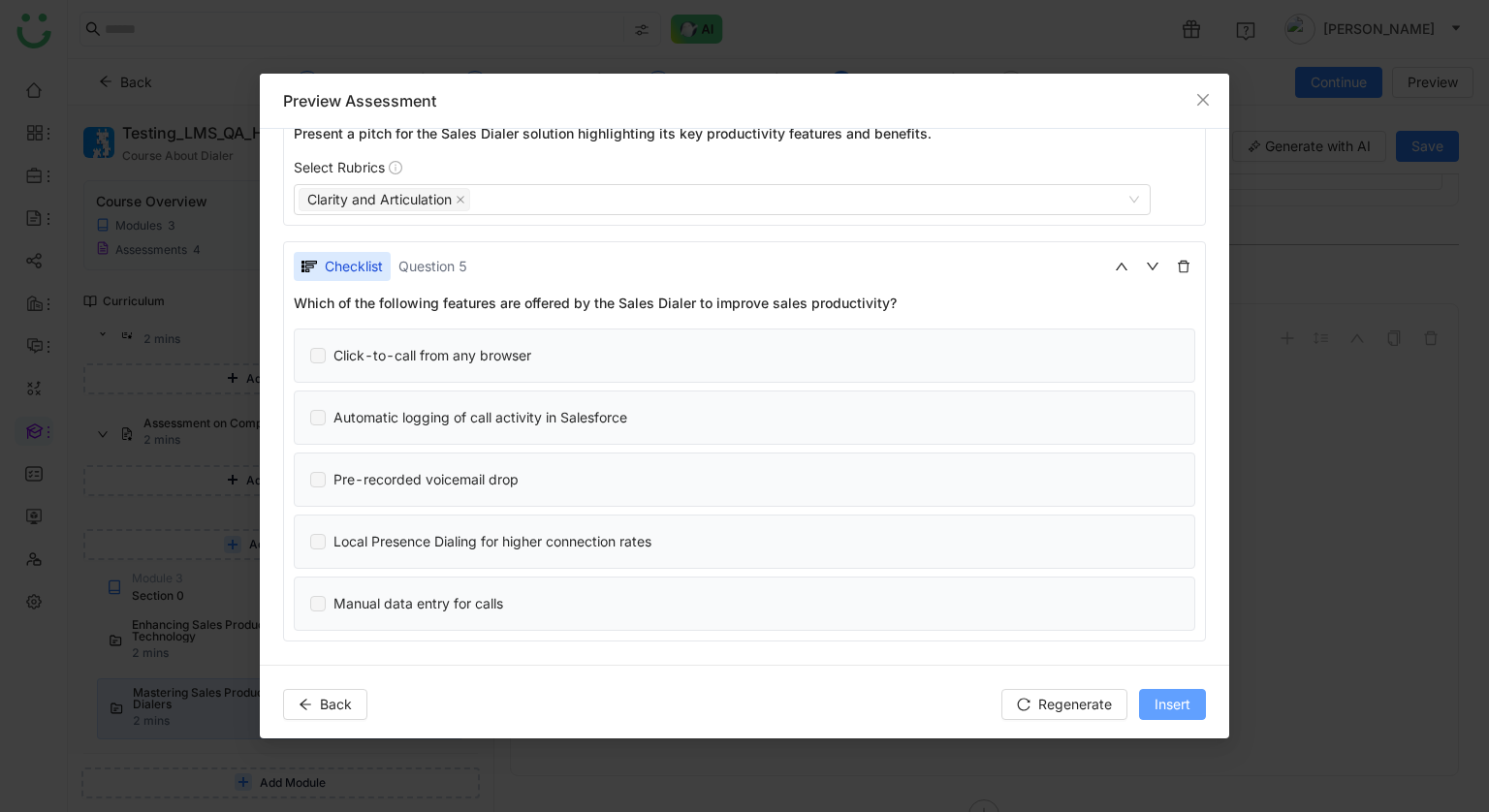 click on "Insert" at bounding box center [1172, 704] 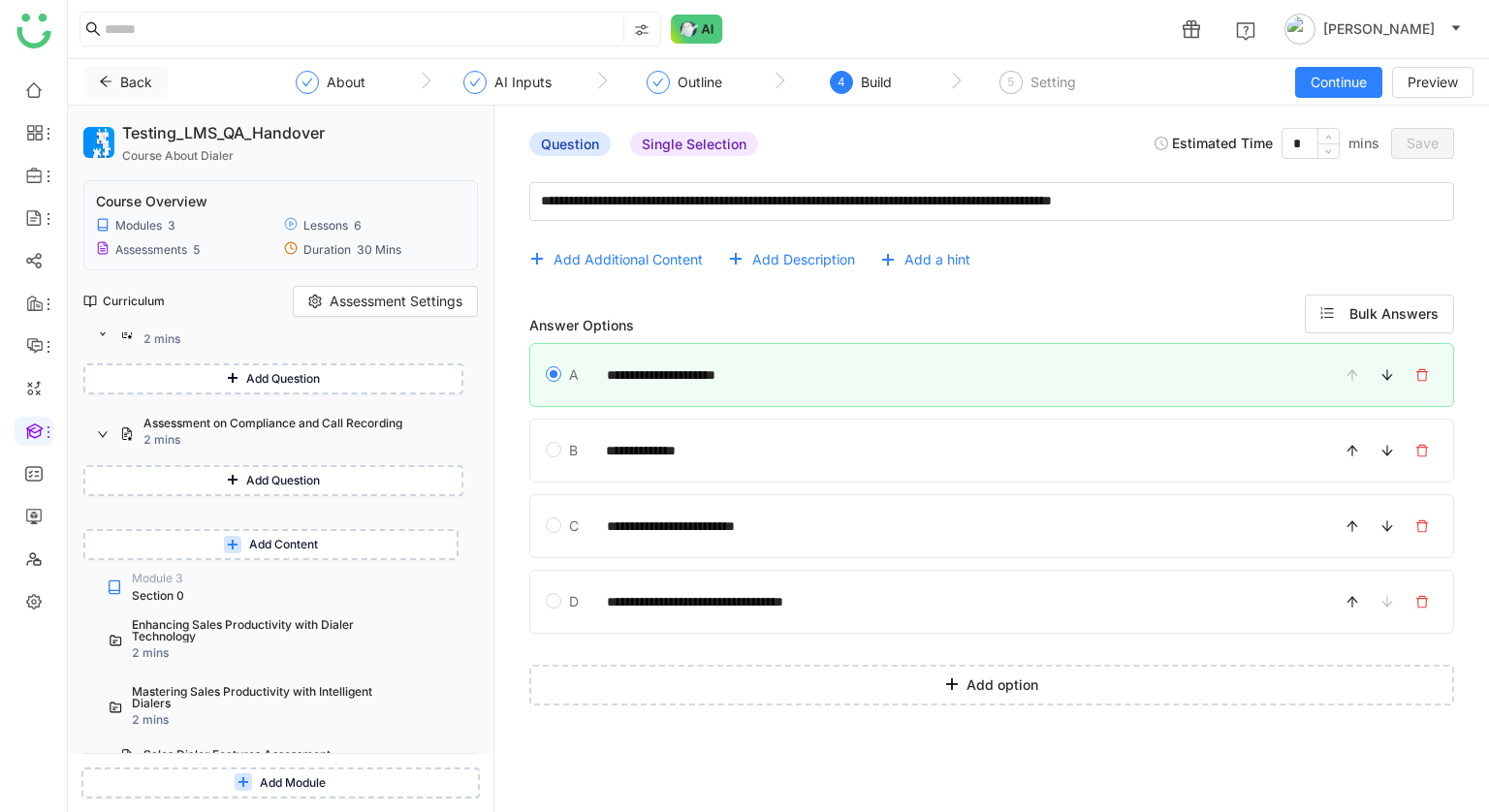 click on "Back" 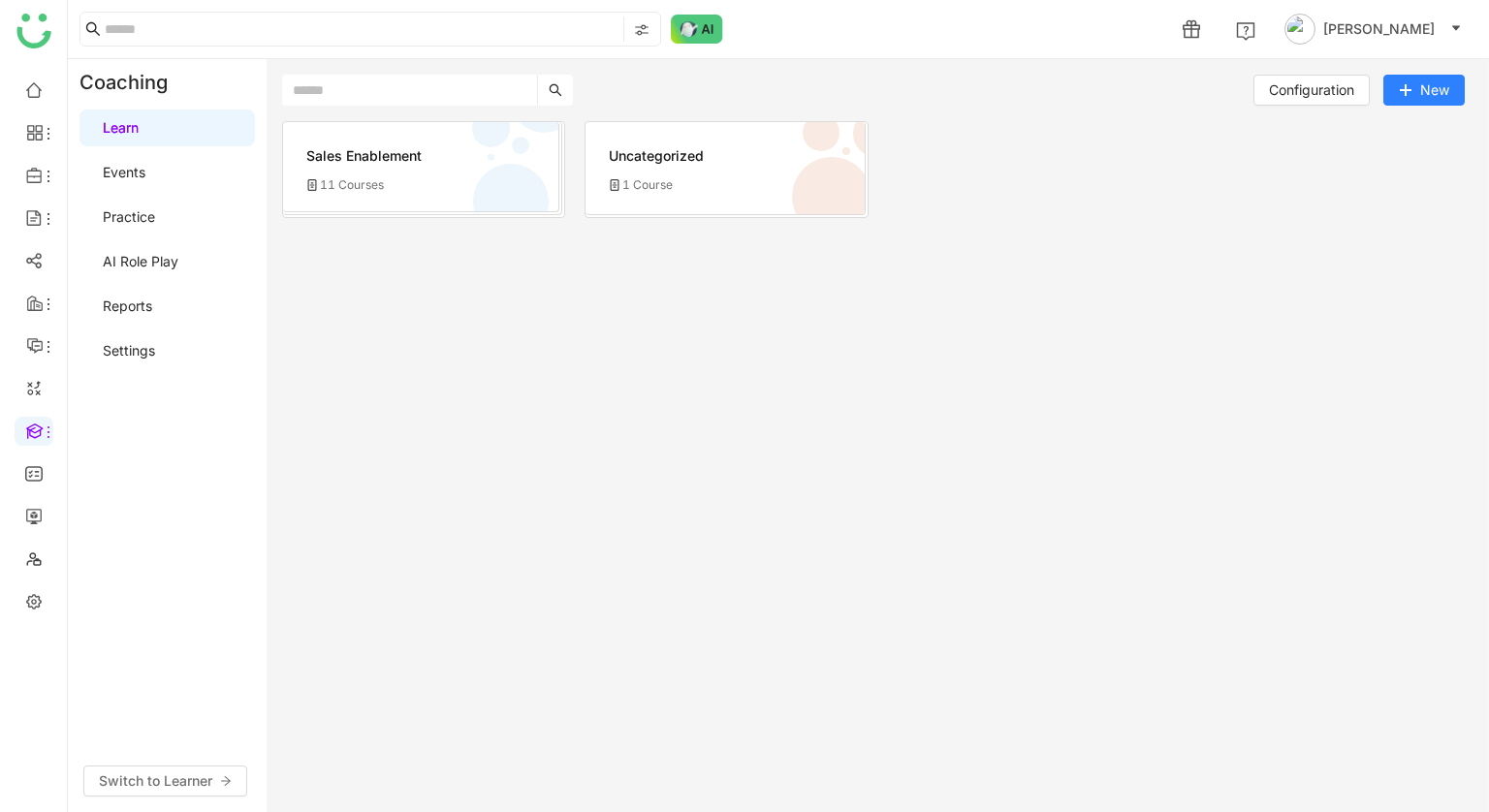 click on "Sales Enablement" 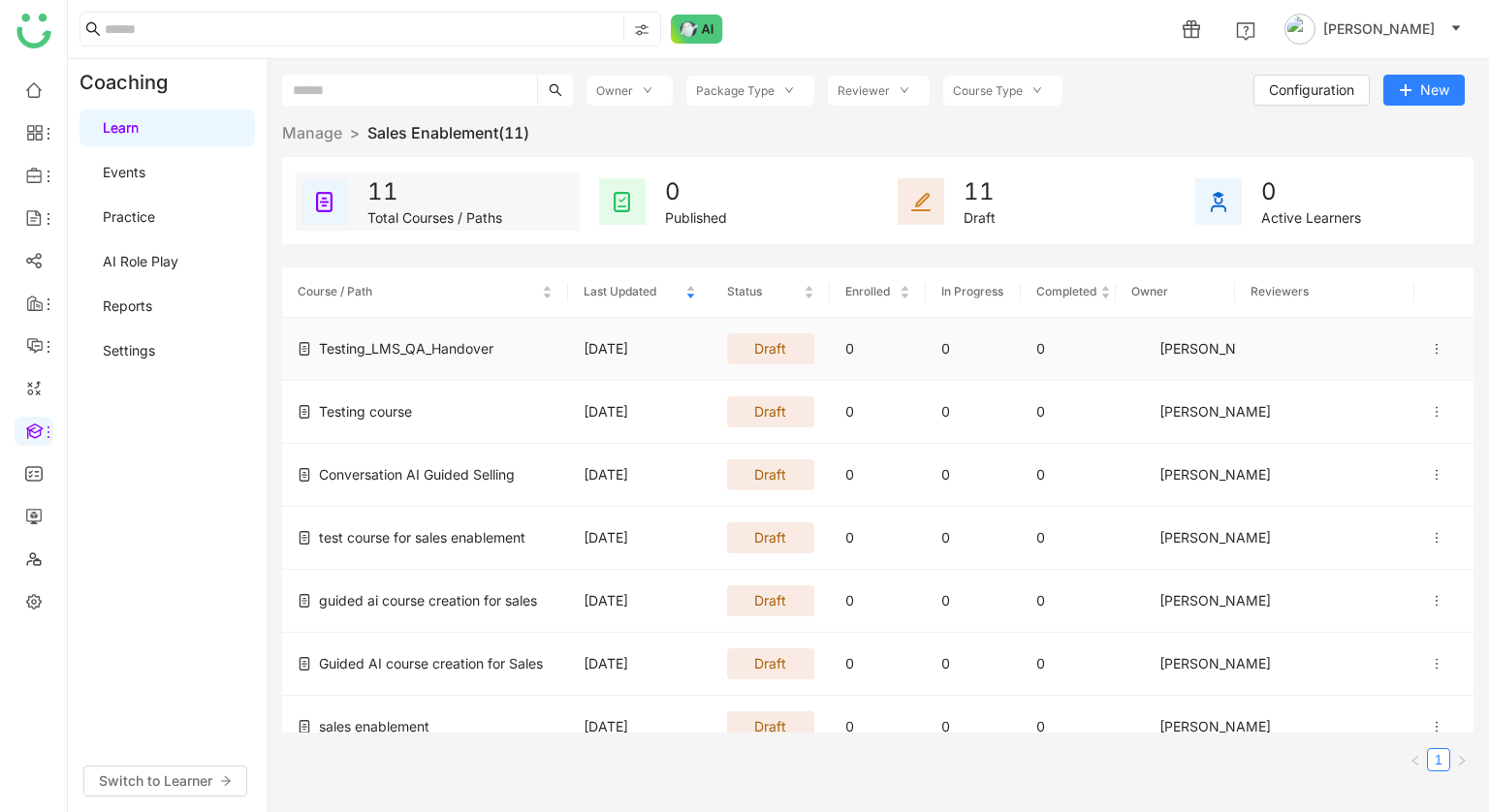 click 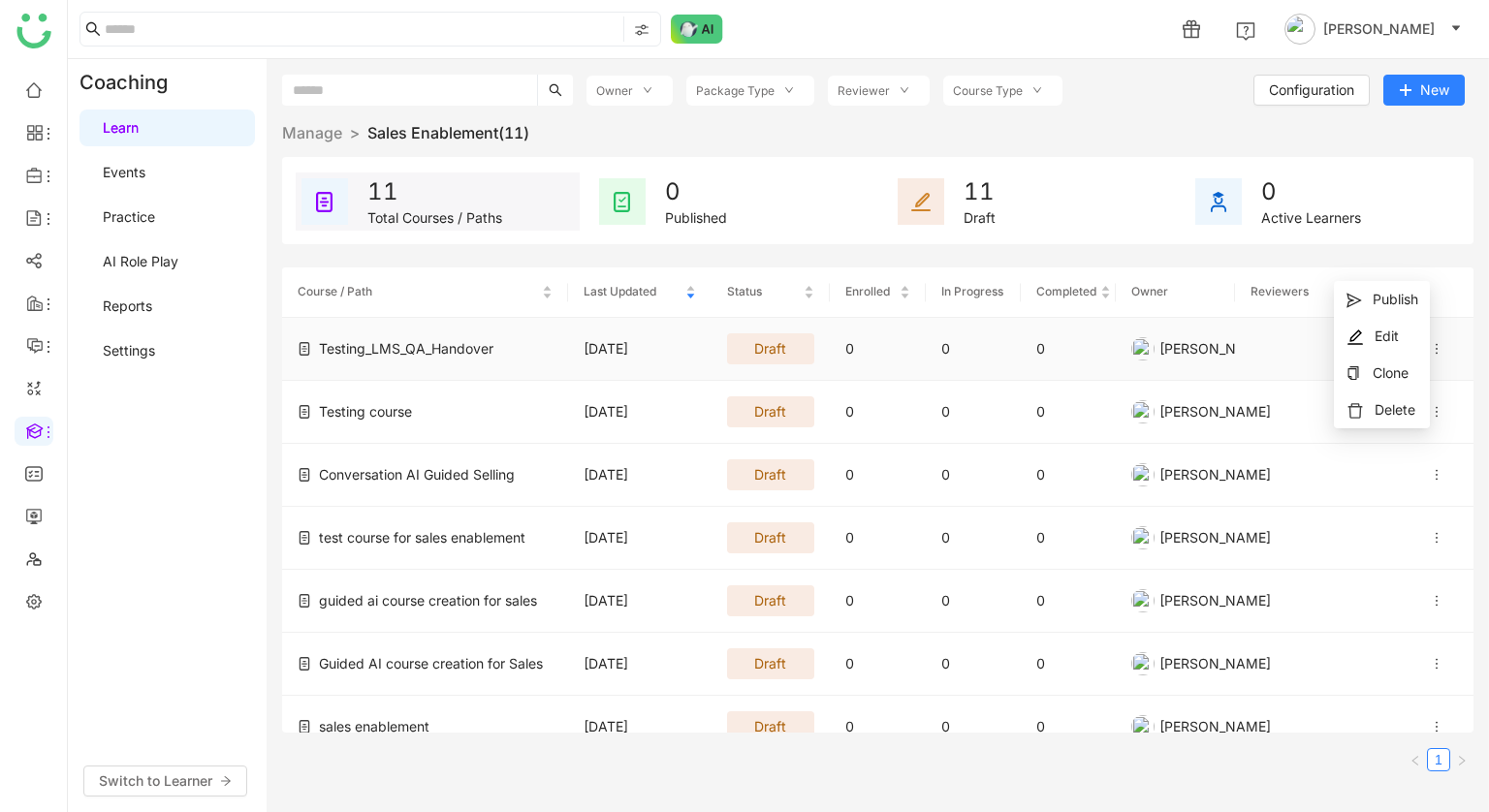 click on "Testing_LMS_QA_Handover" 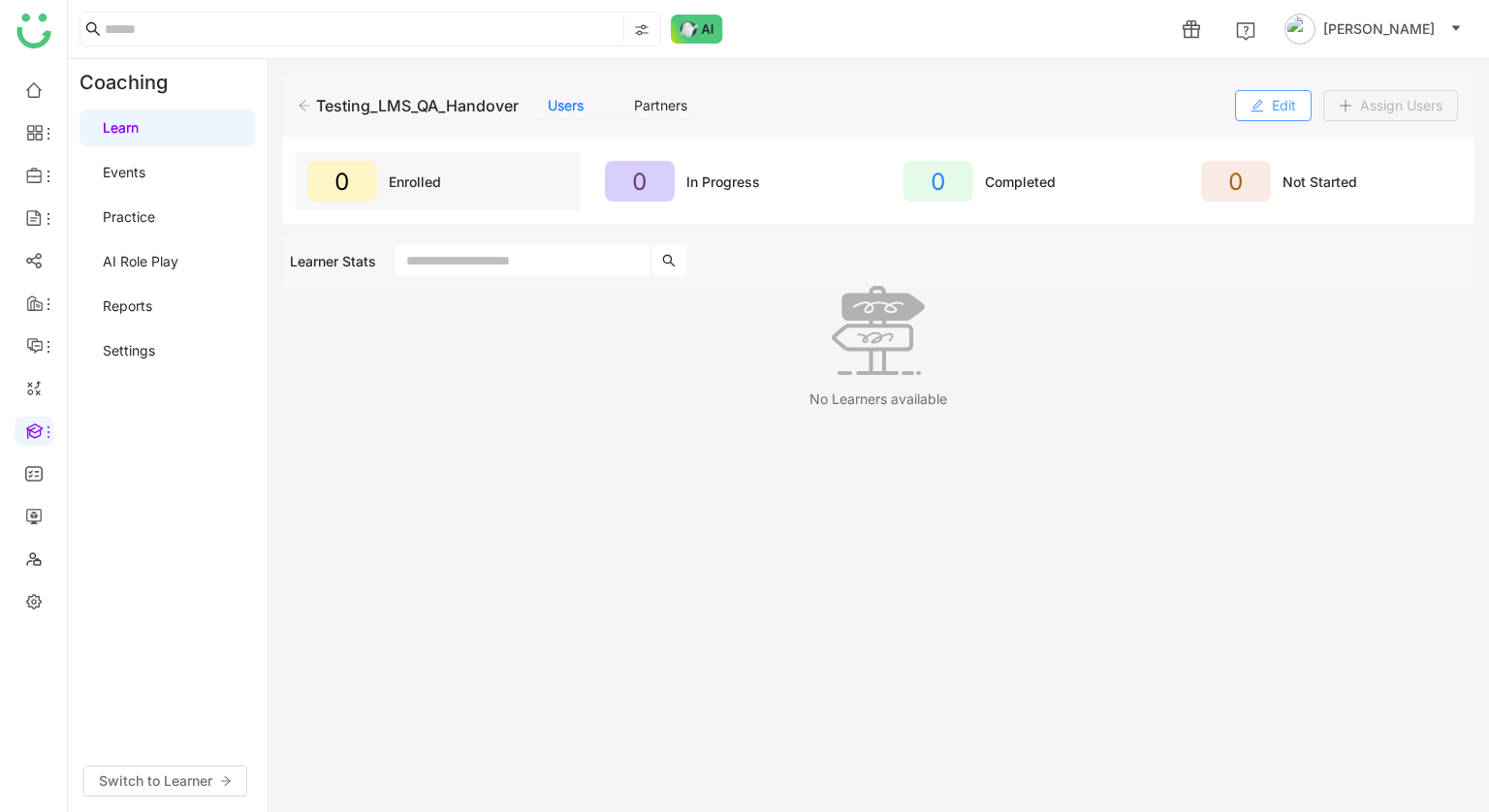 click on "Edit" 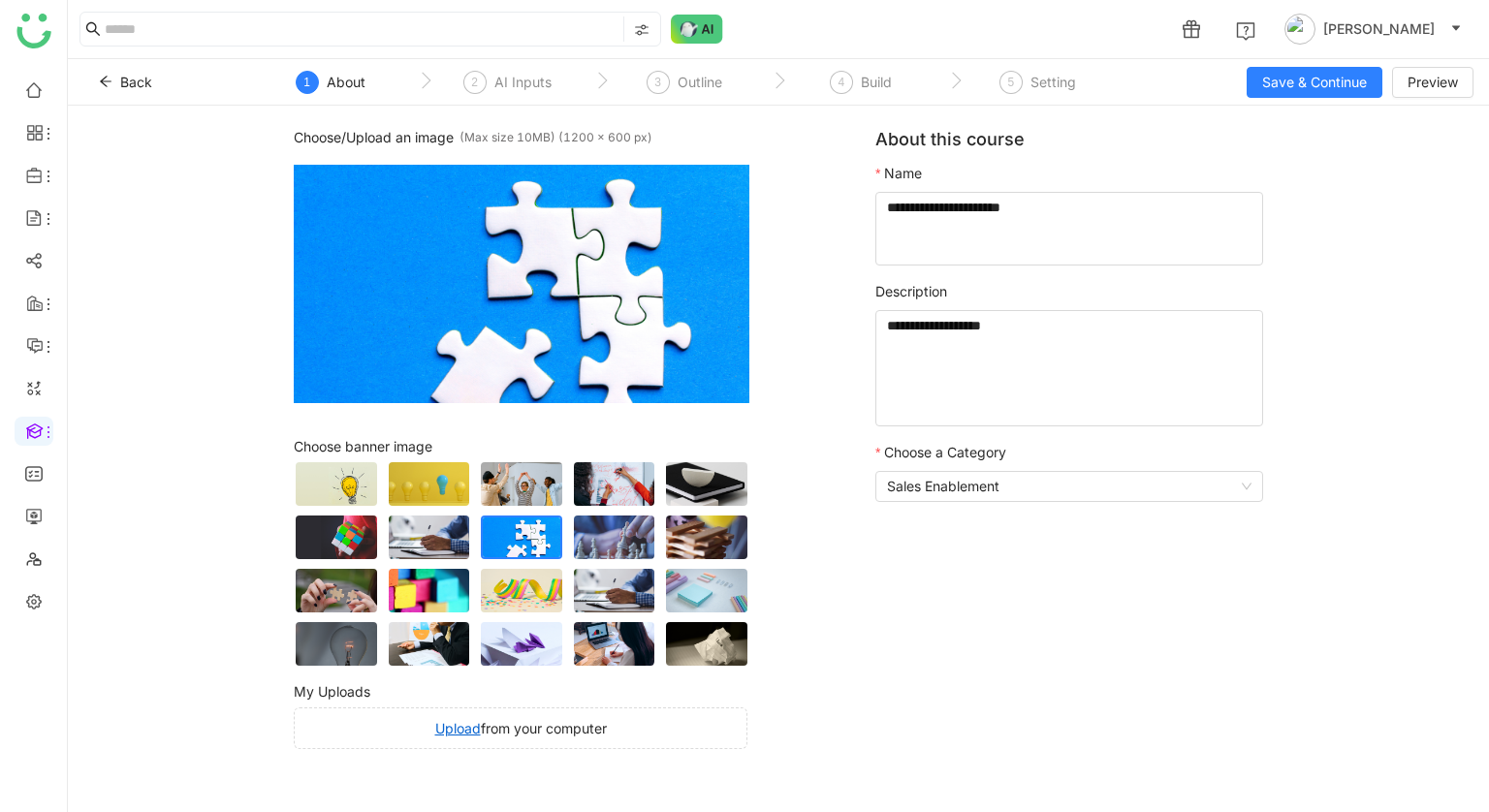 click on "Choose/Upload an image   (Max size 10MB) (1200 x 600 px)  Browse Image  Choose banner image   My Uploads  Upload  from your computer" 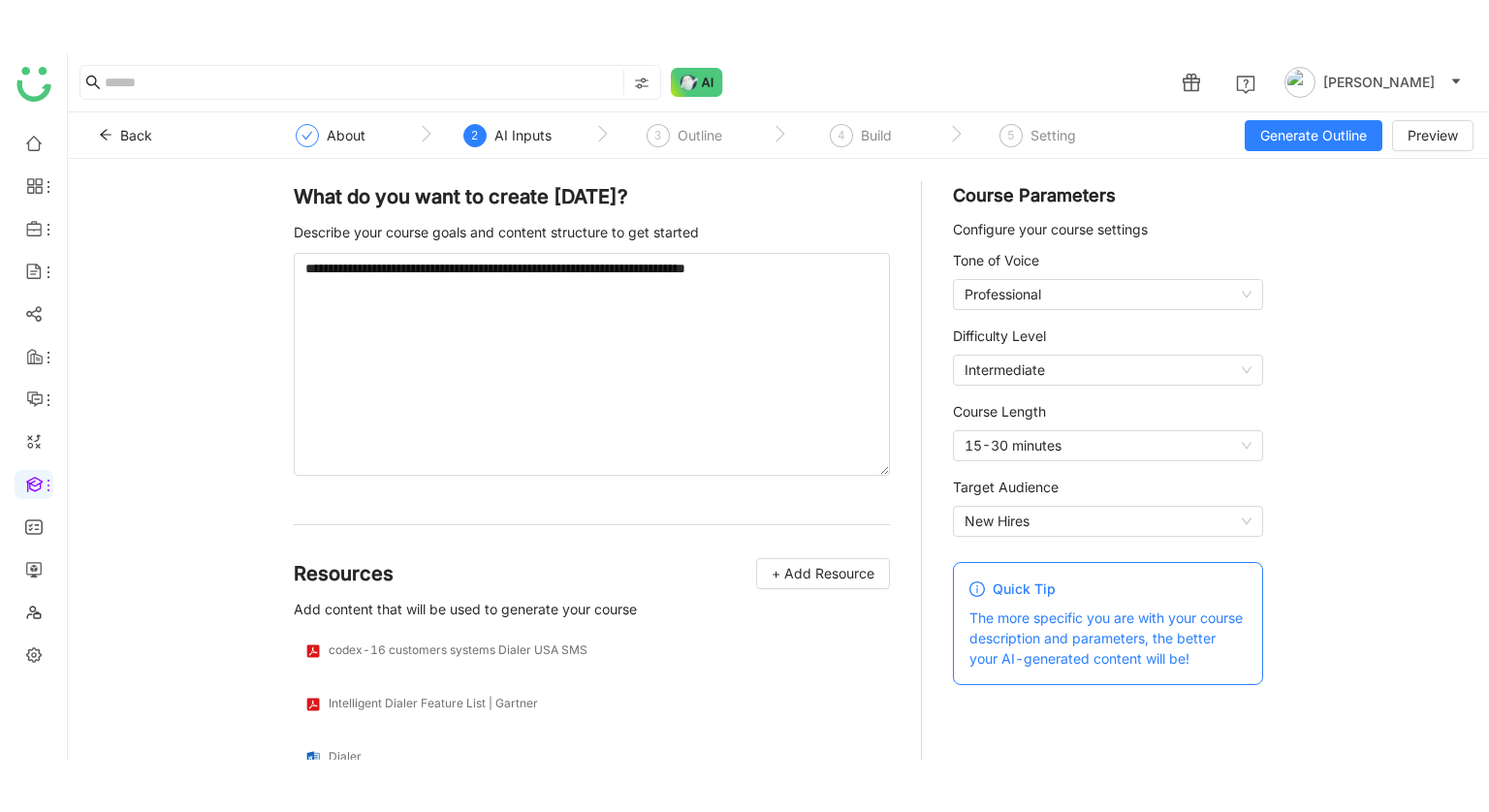 scroll, scrollTop: 0, scrollLeft: 0, axis: both 